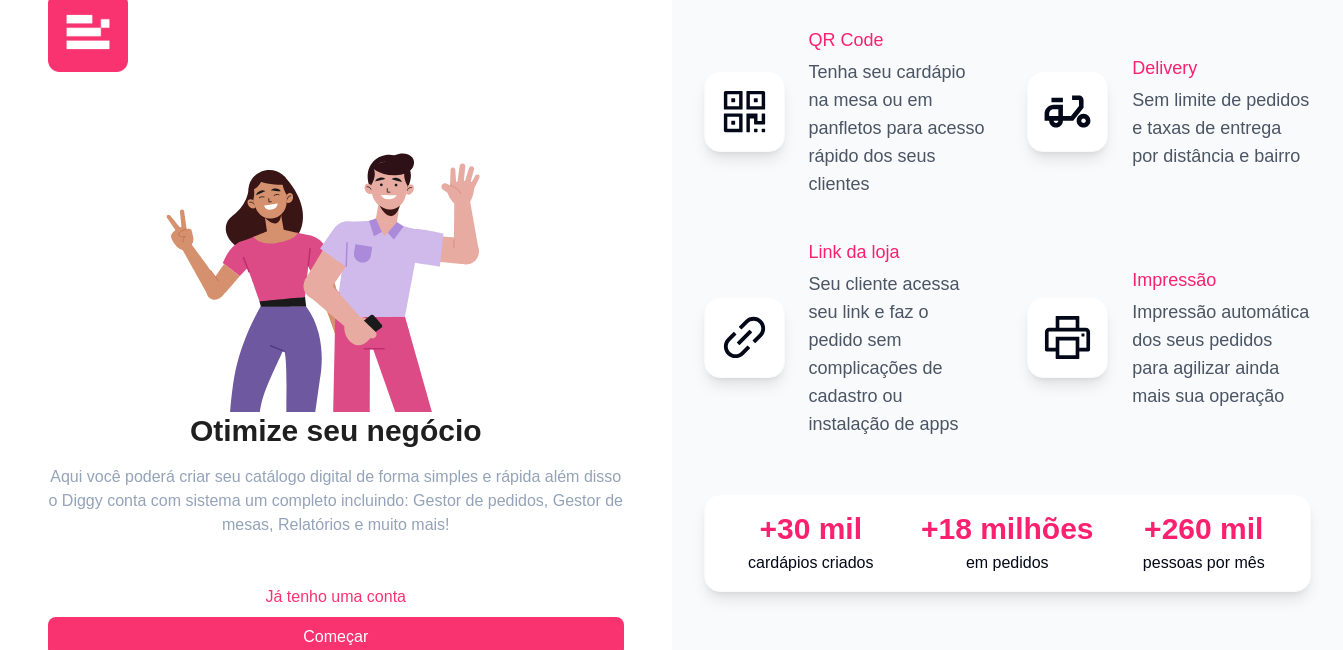 scroll, scrollTop: 79, scrollLeft: 0, axis: vertical 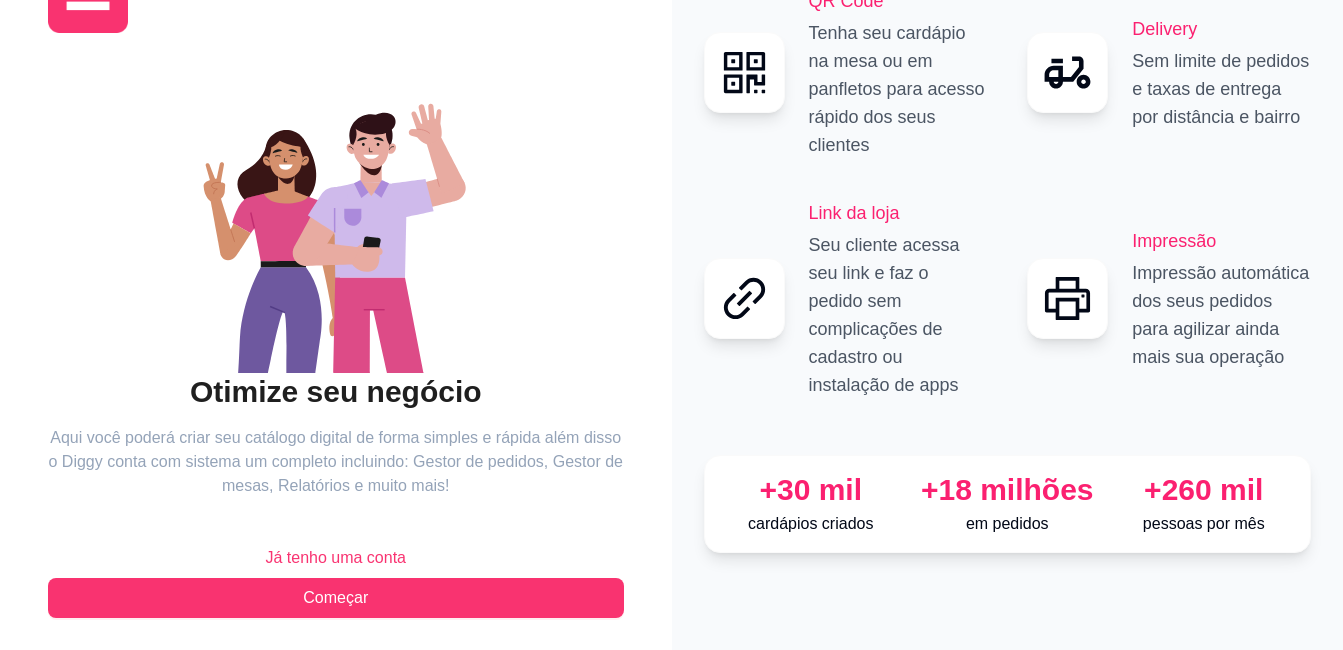 click on "Já tenho uma conta" at bounding box center [335, 558] 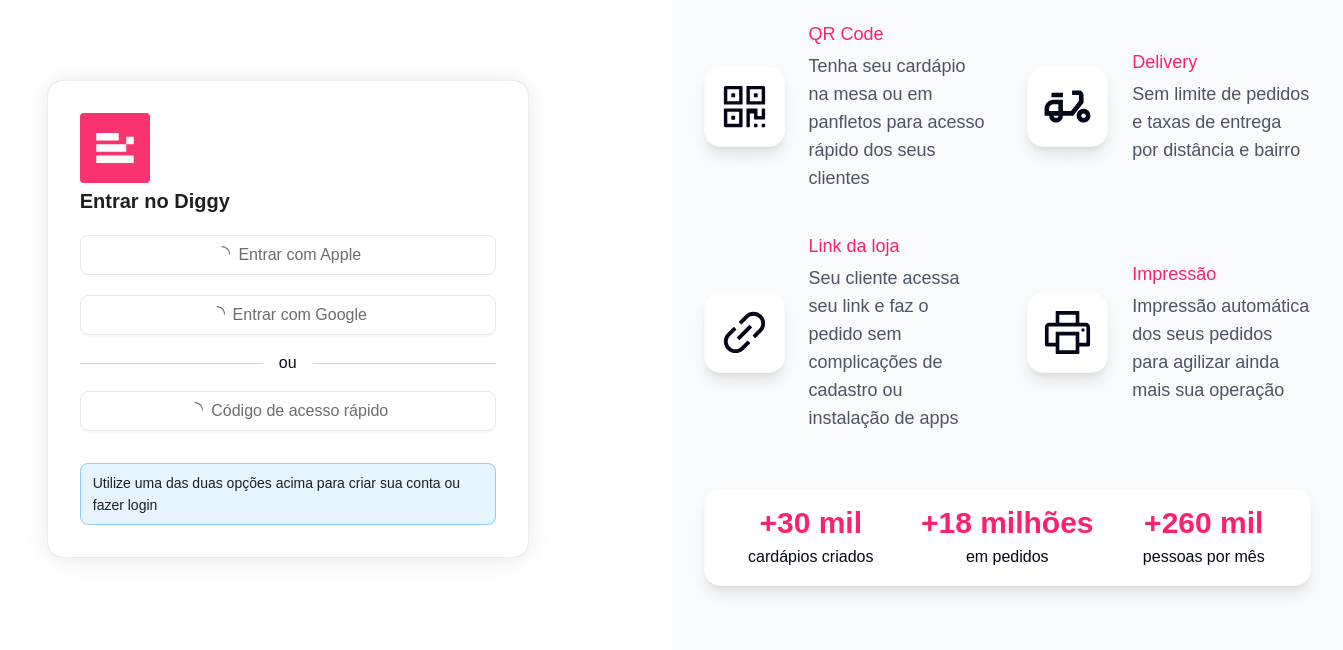 scroll, scrollTop: 0, scrollLeft: 0, axis: both 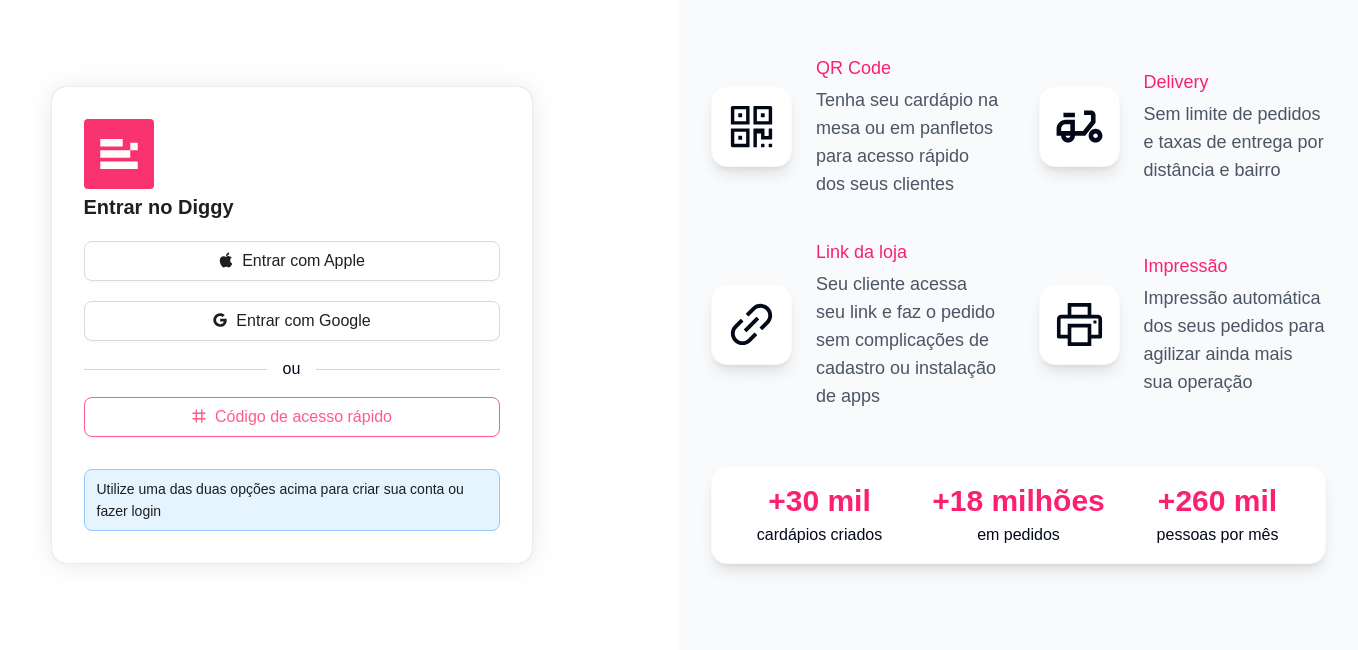 click on "Código de acesso rápido" at bounding box center (303, 417) 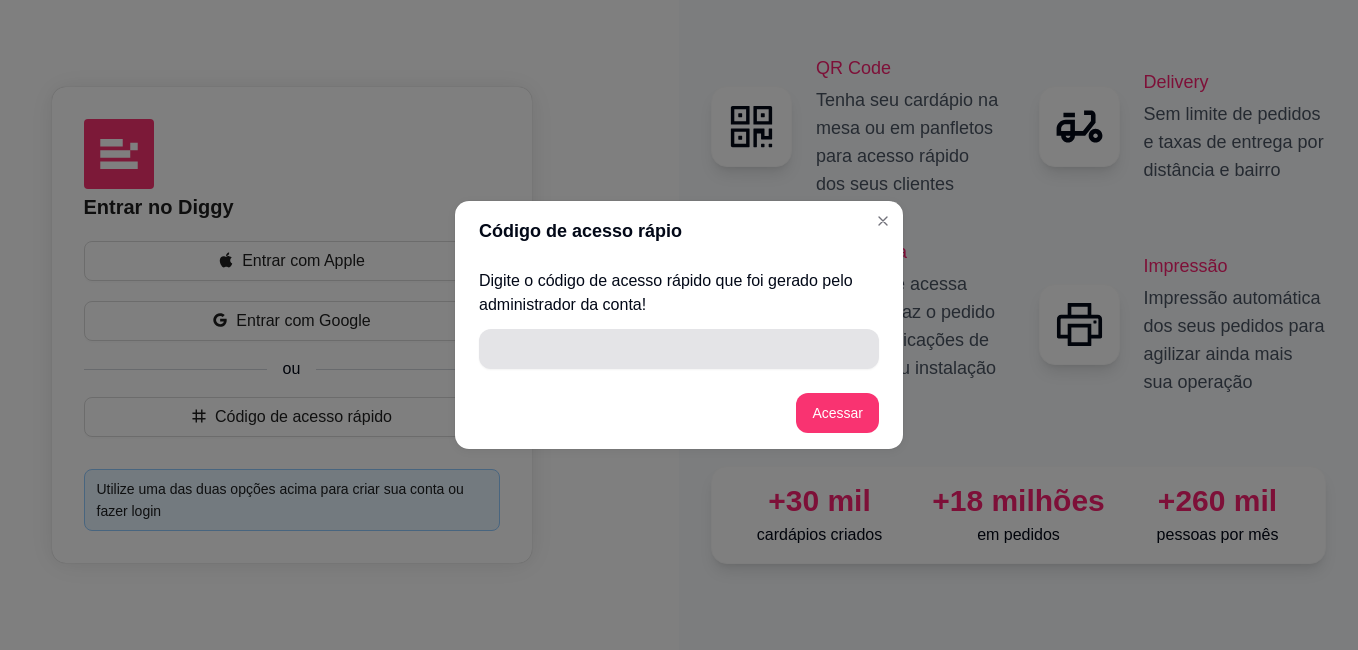 click at bounding box center [679, 349] 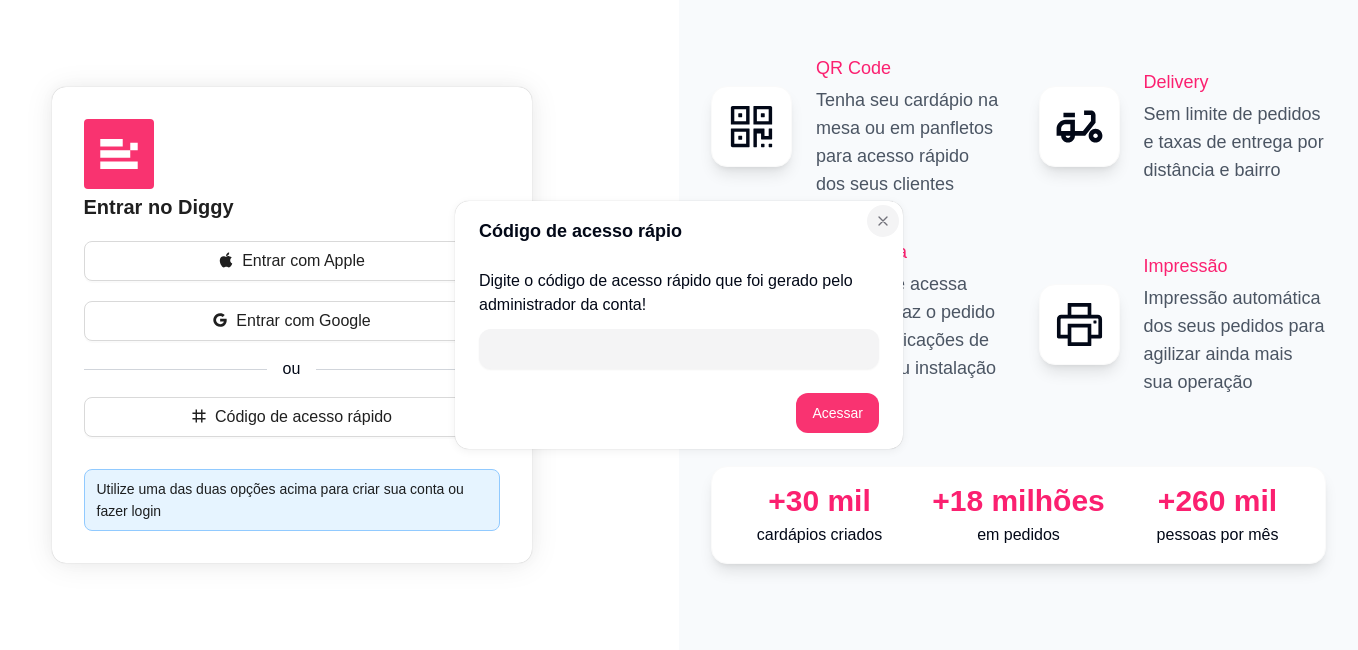 click 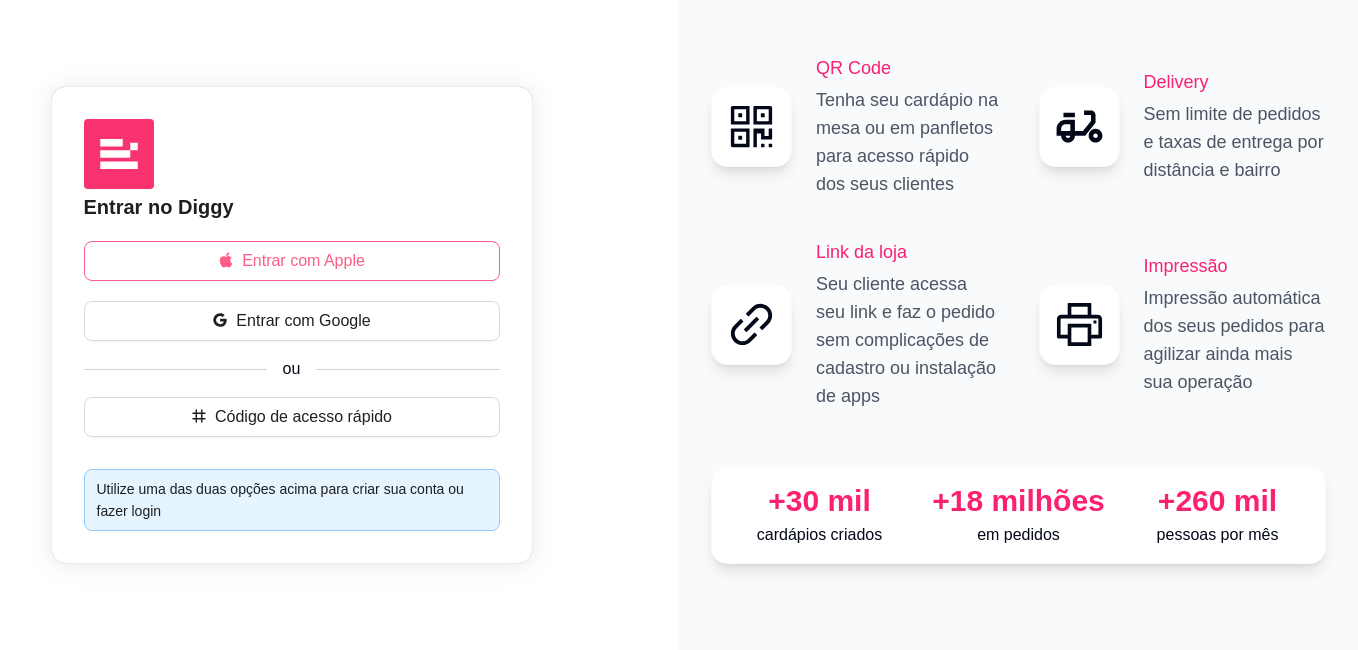 click on "Entrar com Apple" at bounding box center (303, 261) 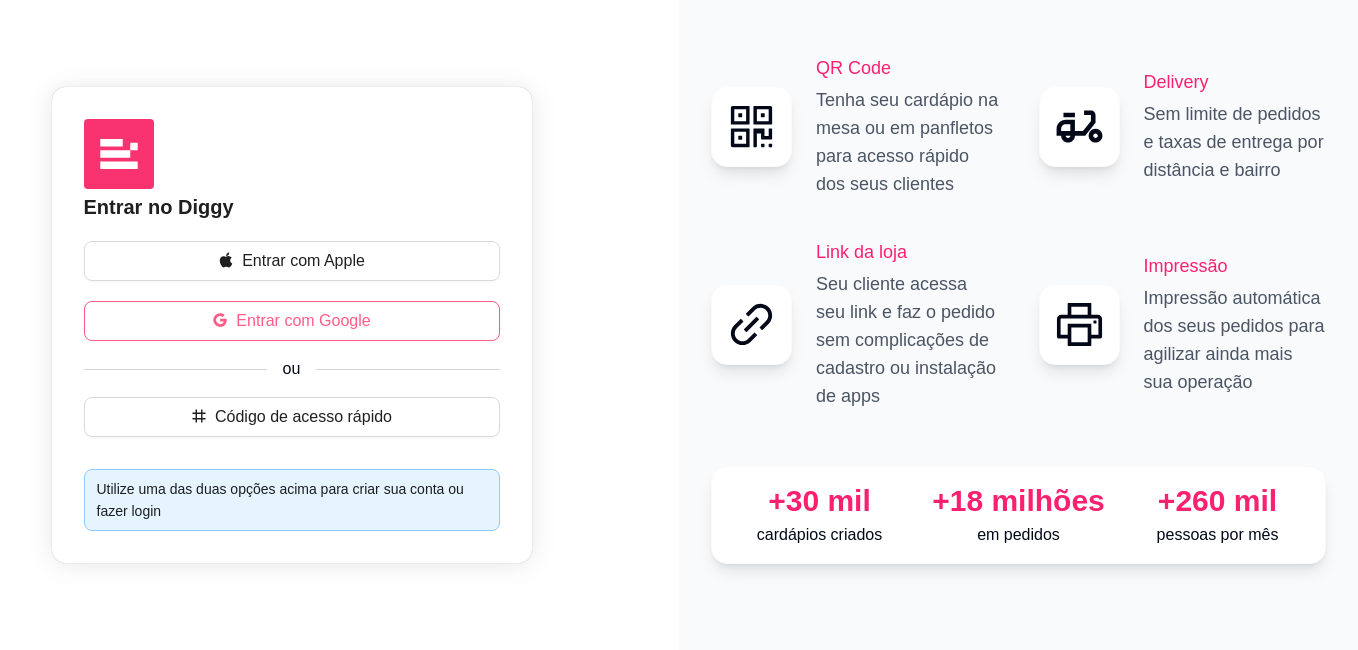click on "Entrar com Google" at bounding box center (303, 321) 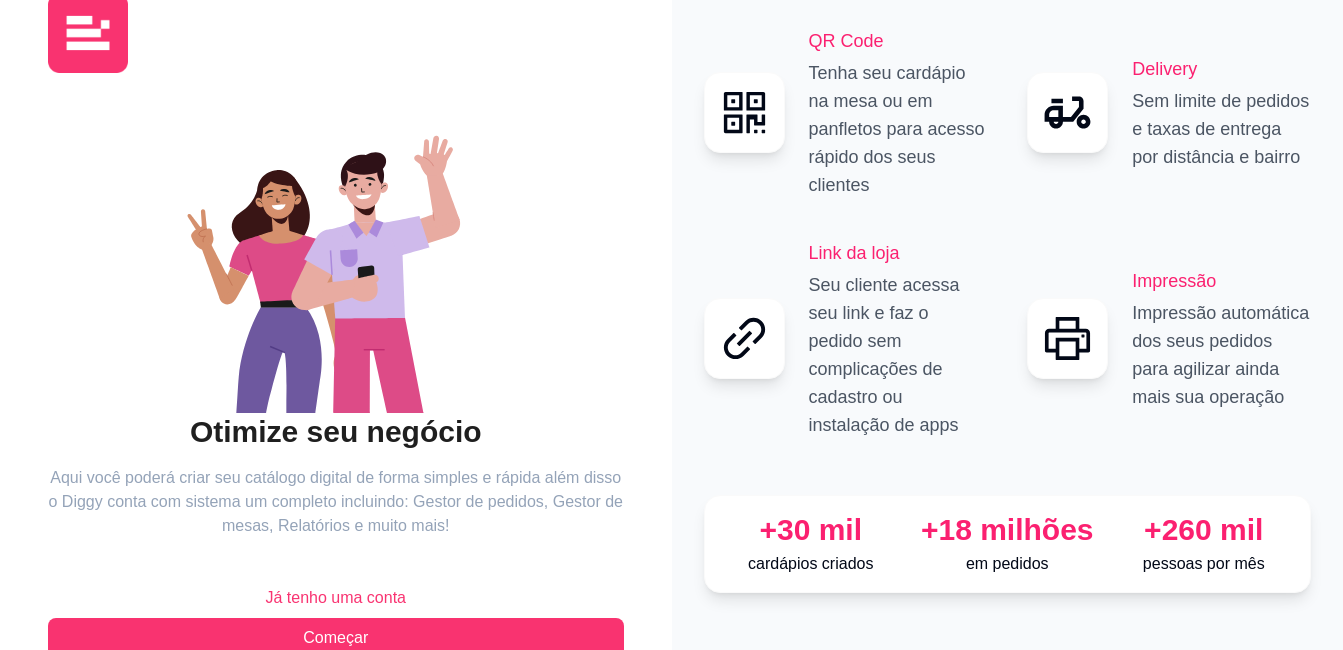 scroll, scrollTop: 79, scrollLeft: 0, axis: vertical 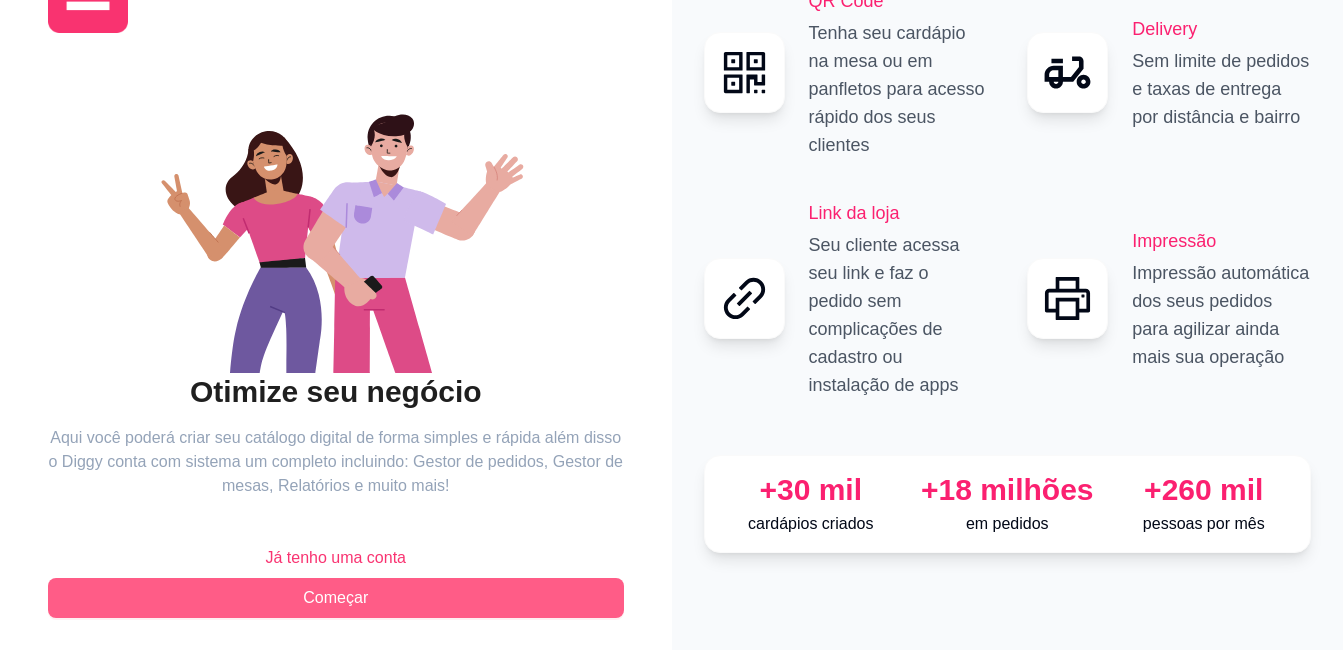 click on "Começar" at bounding box center [336, 598] 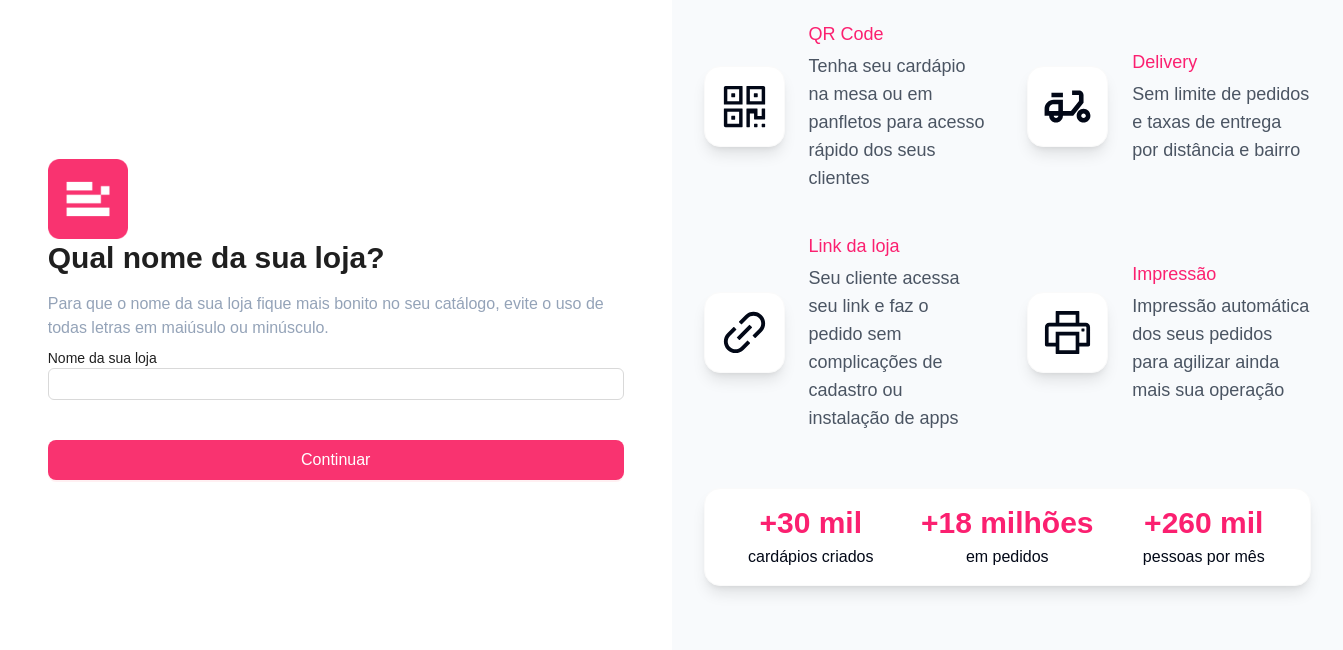scroll, scrollTop: 0, scrollLeft: 0, axis: both 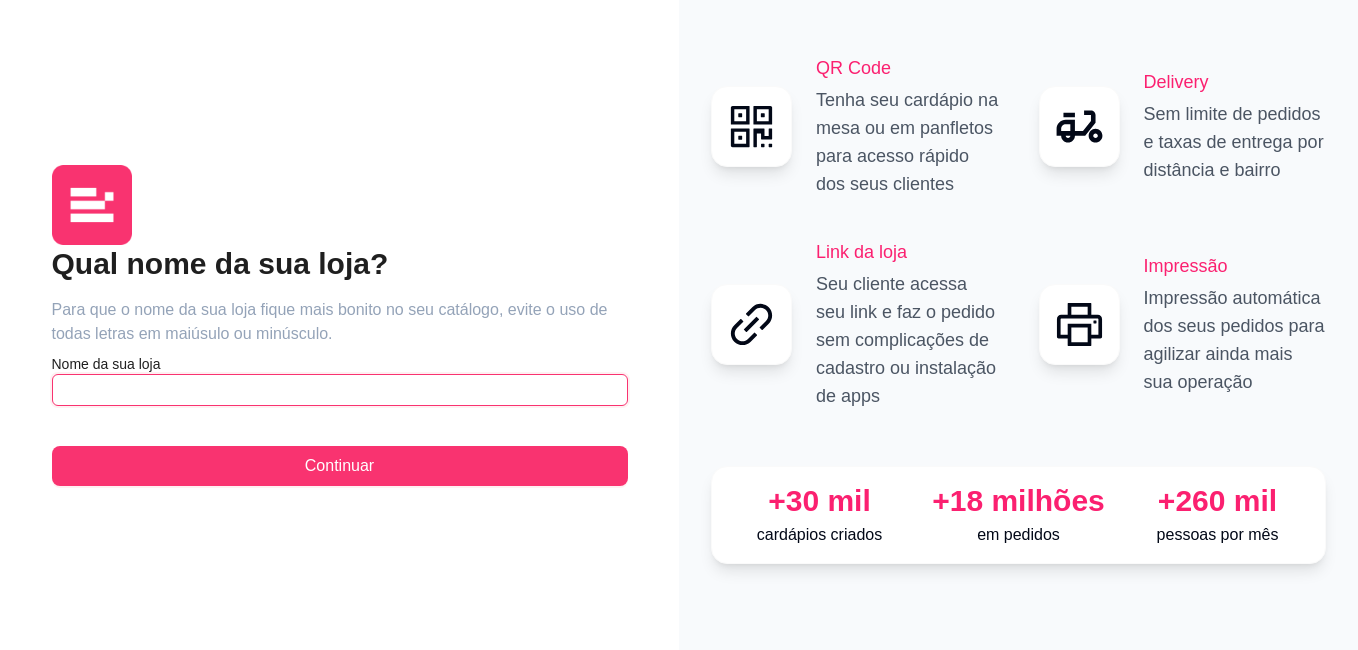click at bounding box center (340, 390) 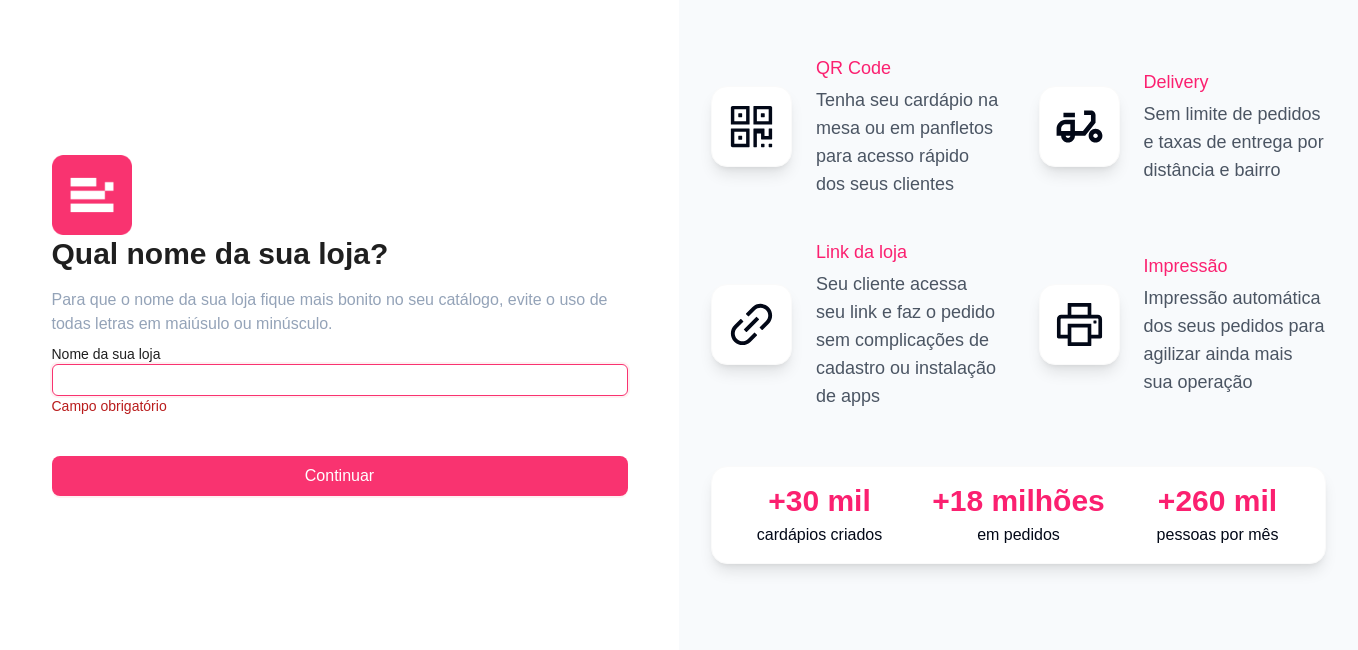 type on "l" 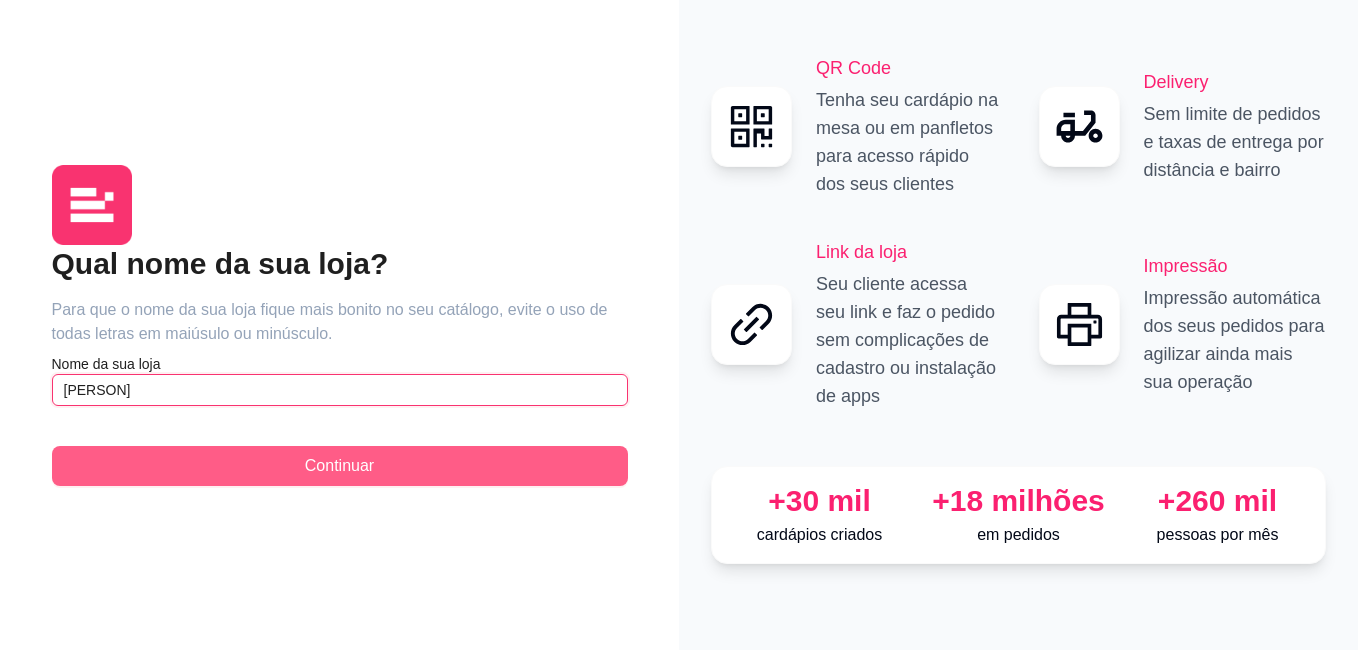 type on "Lari Confeitaria" 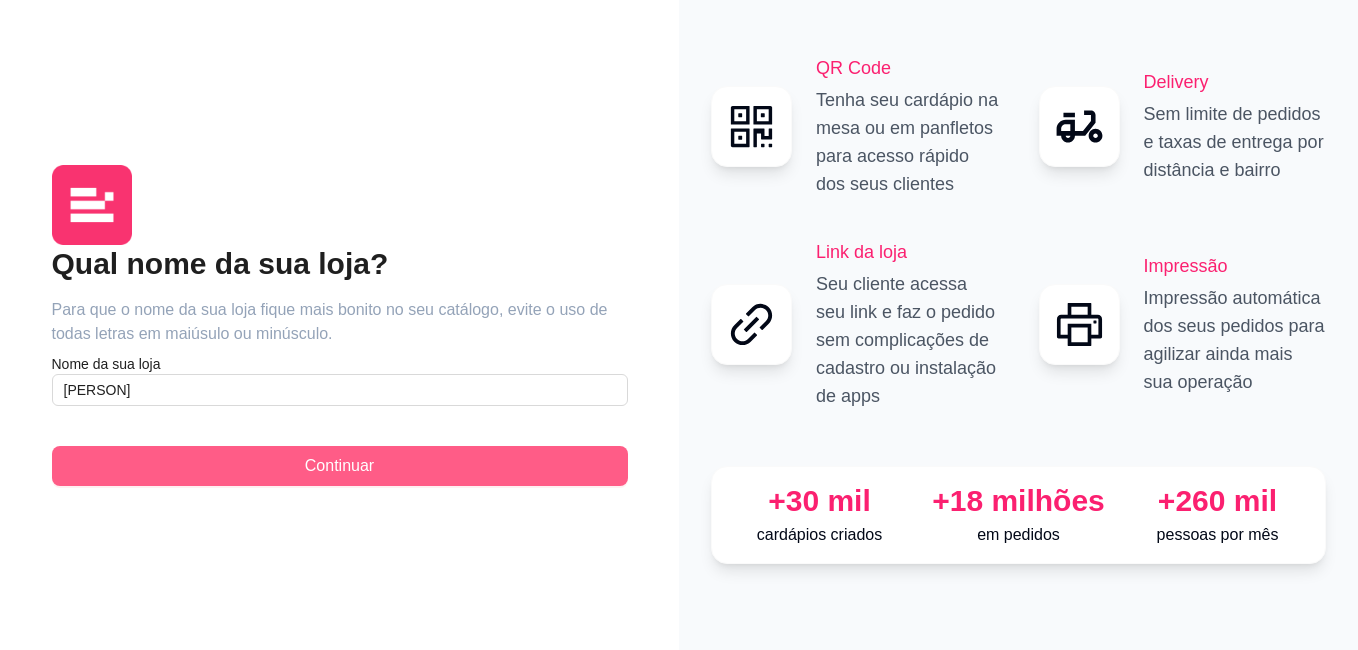 click on "Continuar" at bounding box center [340, 466] 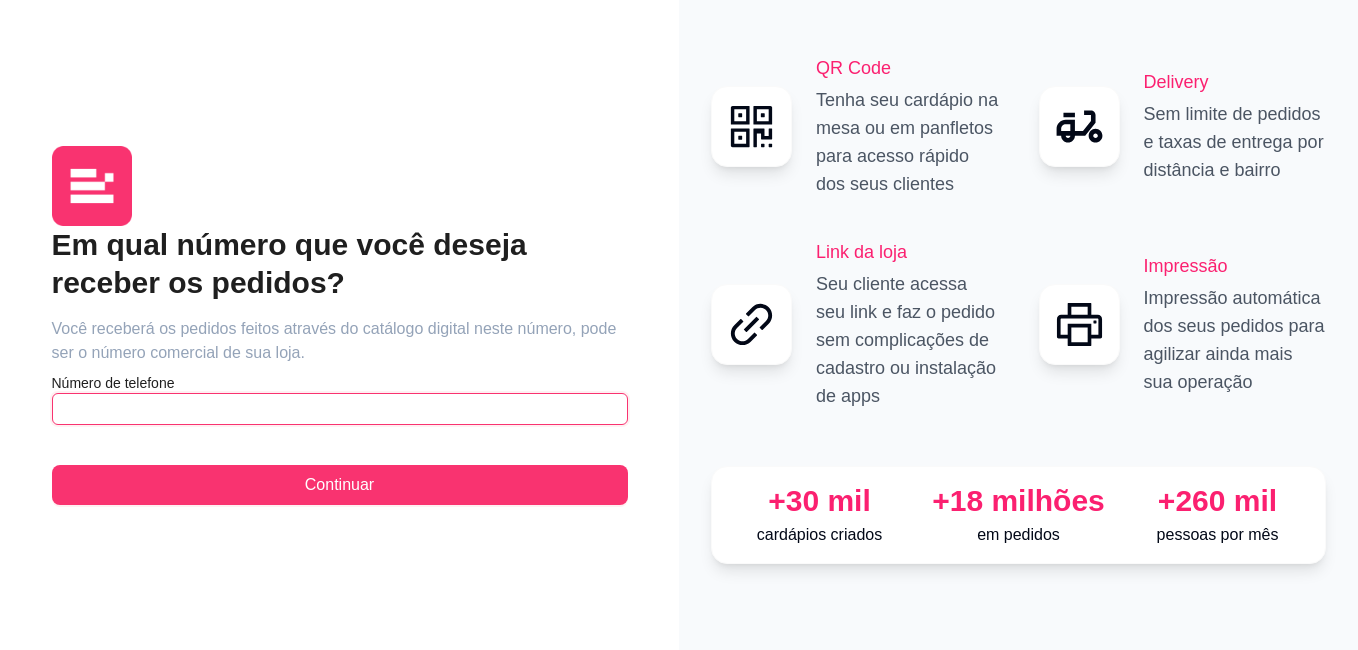 click at bounding box center (340, 409) 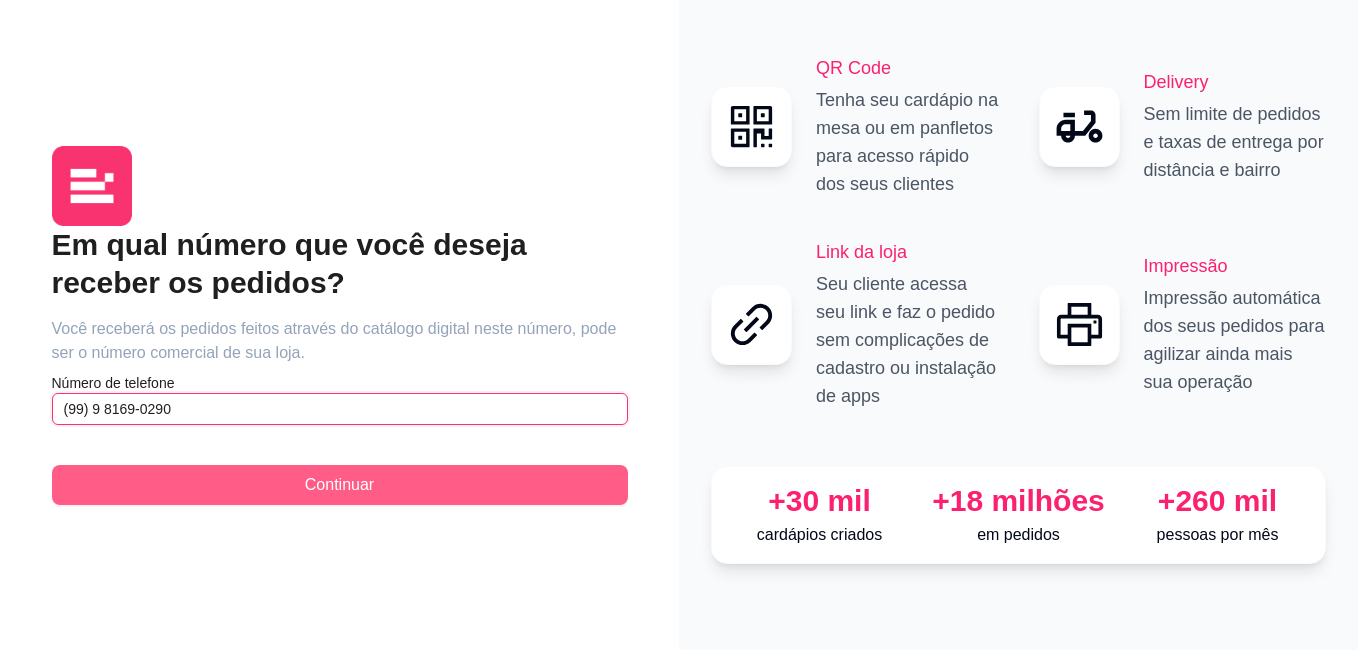 type on "(99) 9 8169-0290" 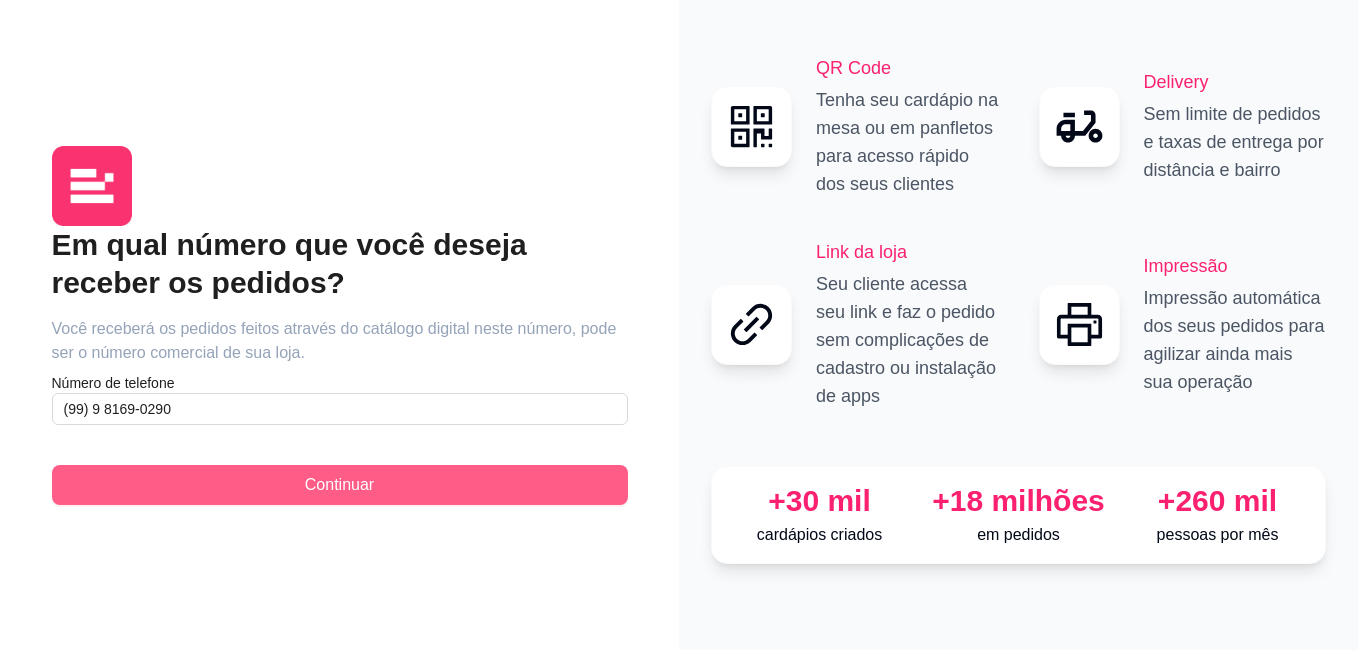 click on "Continuar" at bounding box center (340, 485) 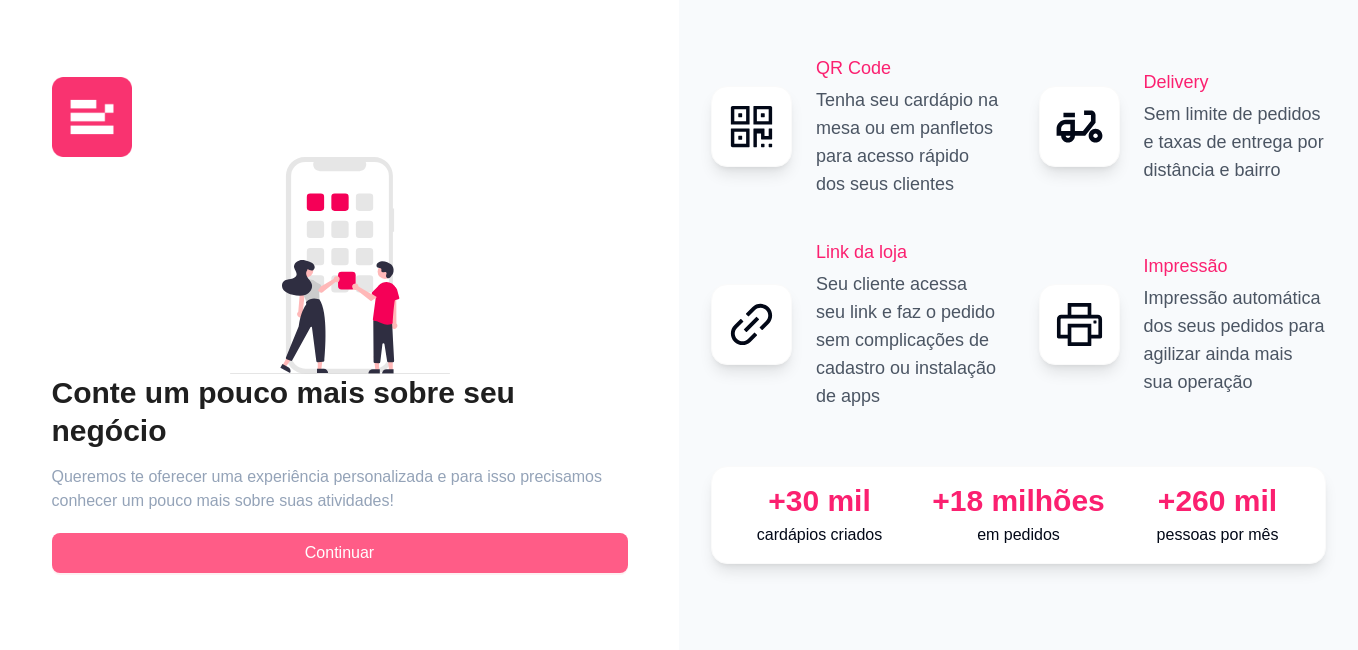 click on "Continuar" at bounding box center [340, 553] 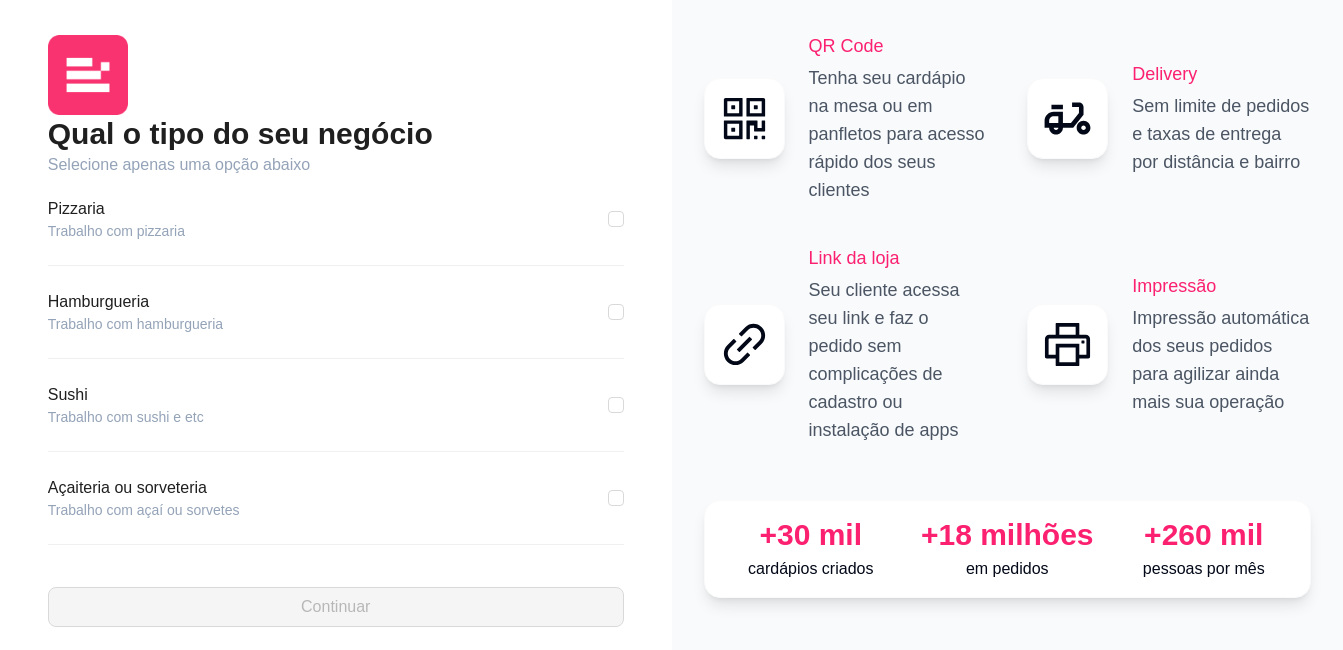 scroll, scrollTop: 6, scrollLeft: 0, axis: vertical 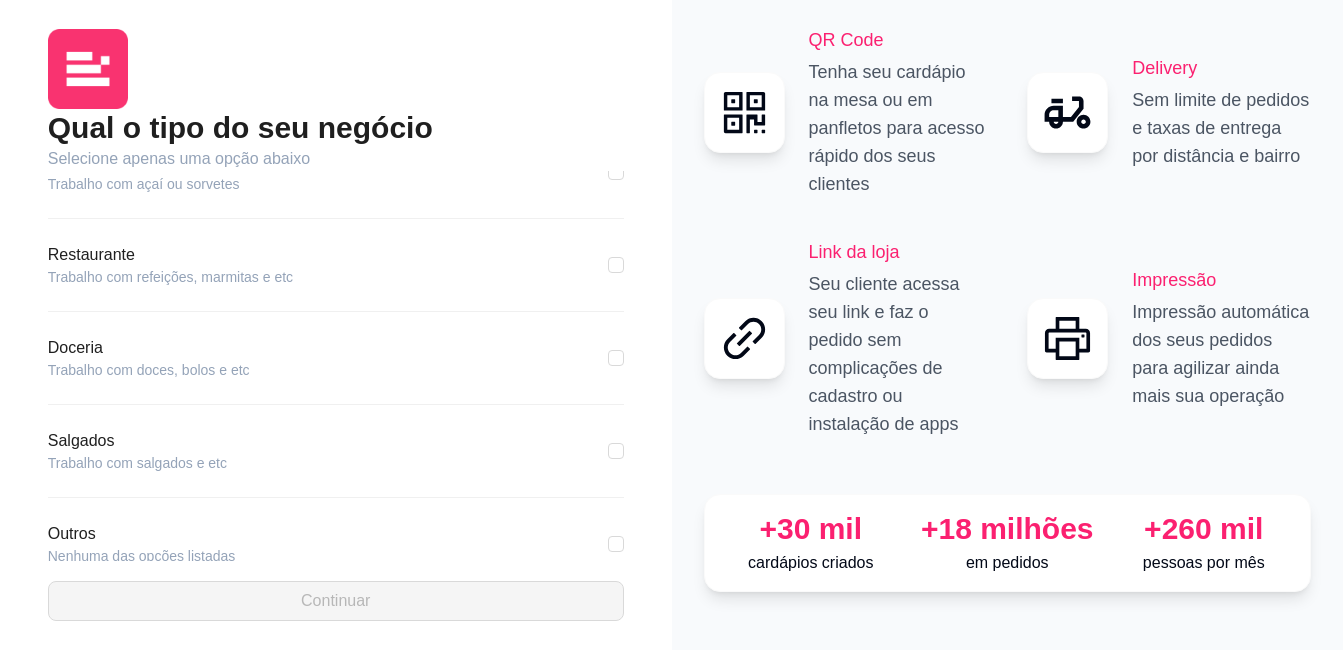 click on "Doceria" at bounding box center (149, 348) 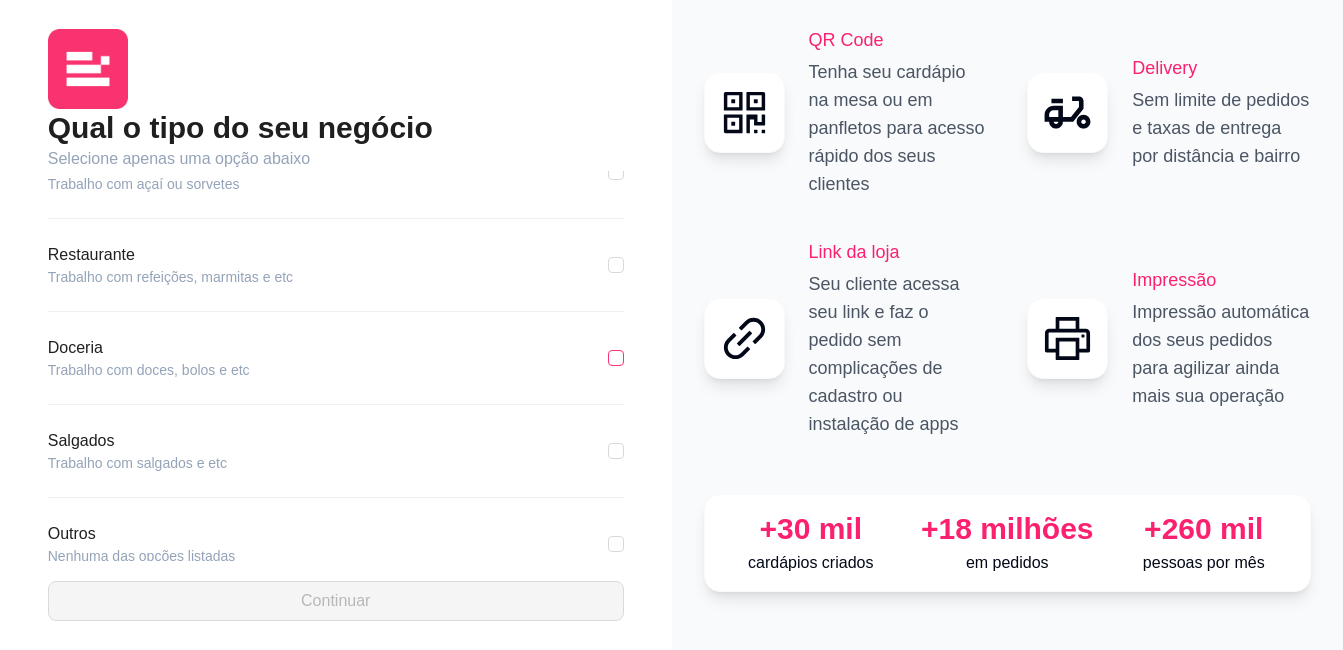 click at bounding box center [616, 358] 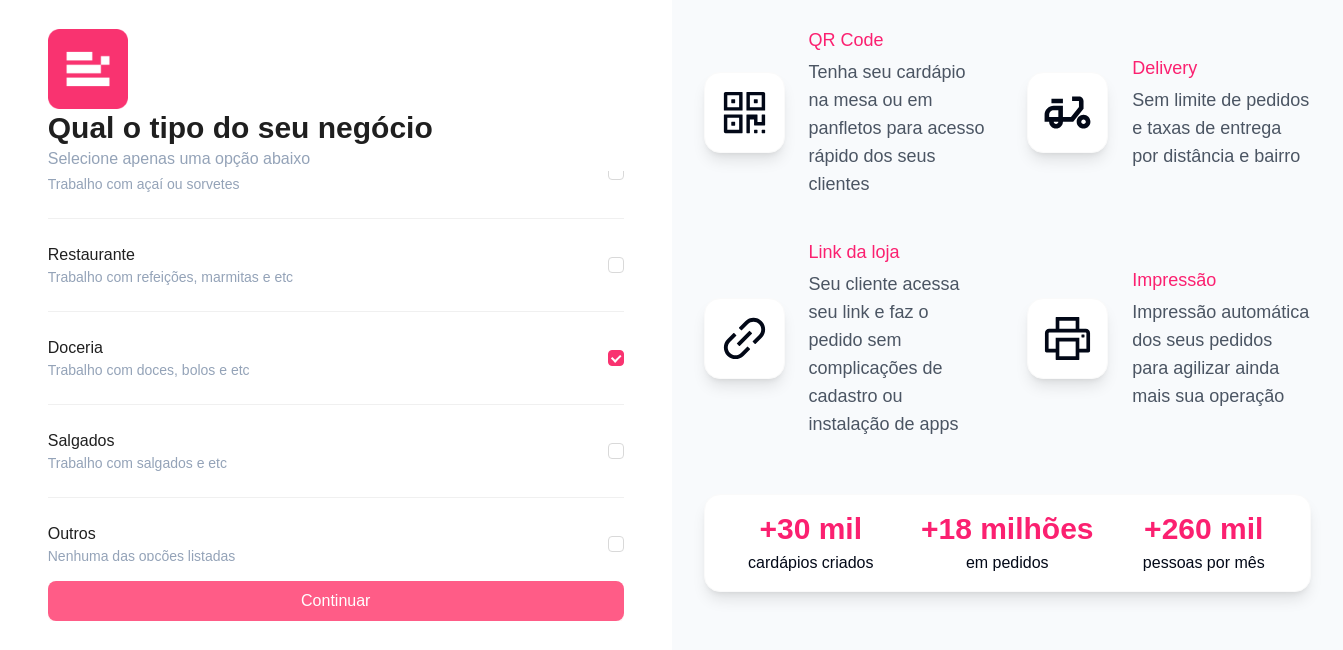 click on "Continuar" at bounding box center [336, 601] 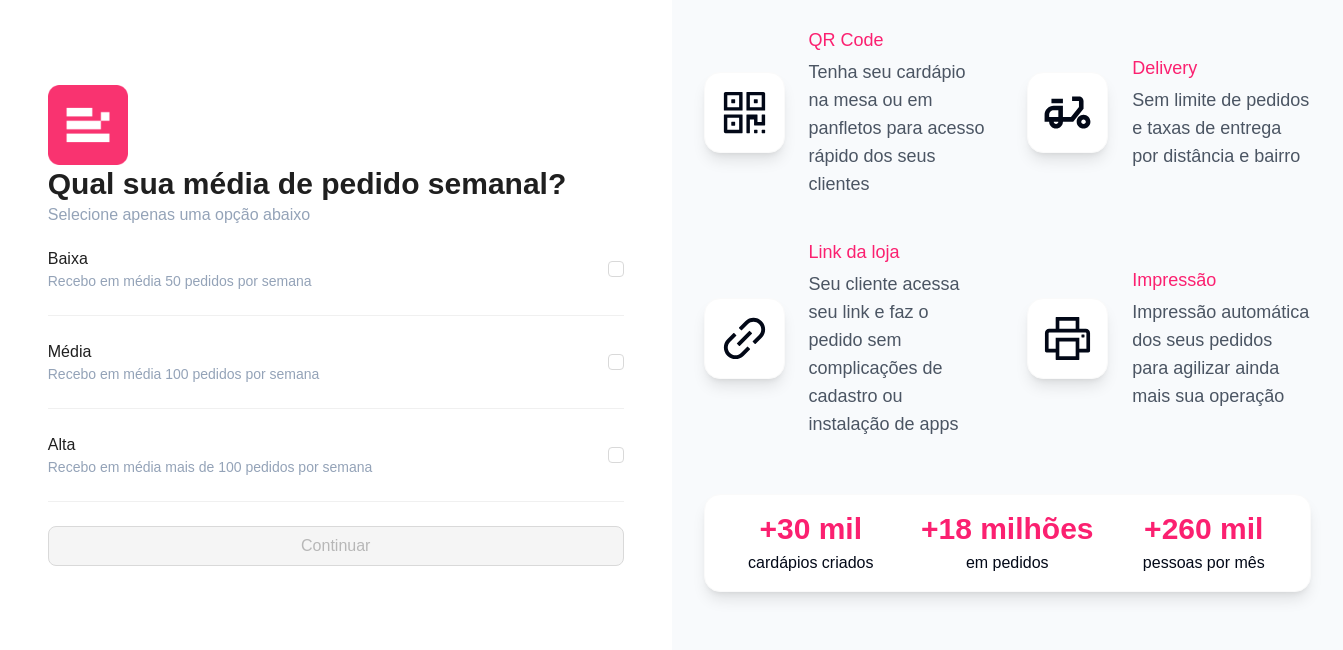 scroll, scrollTop: 0, scrollLeft: 0, axis: both 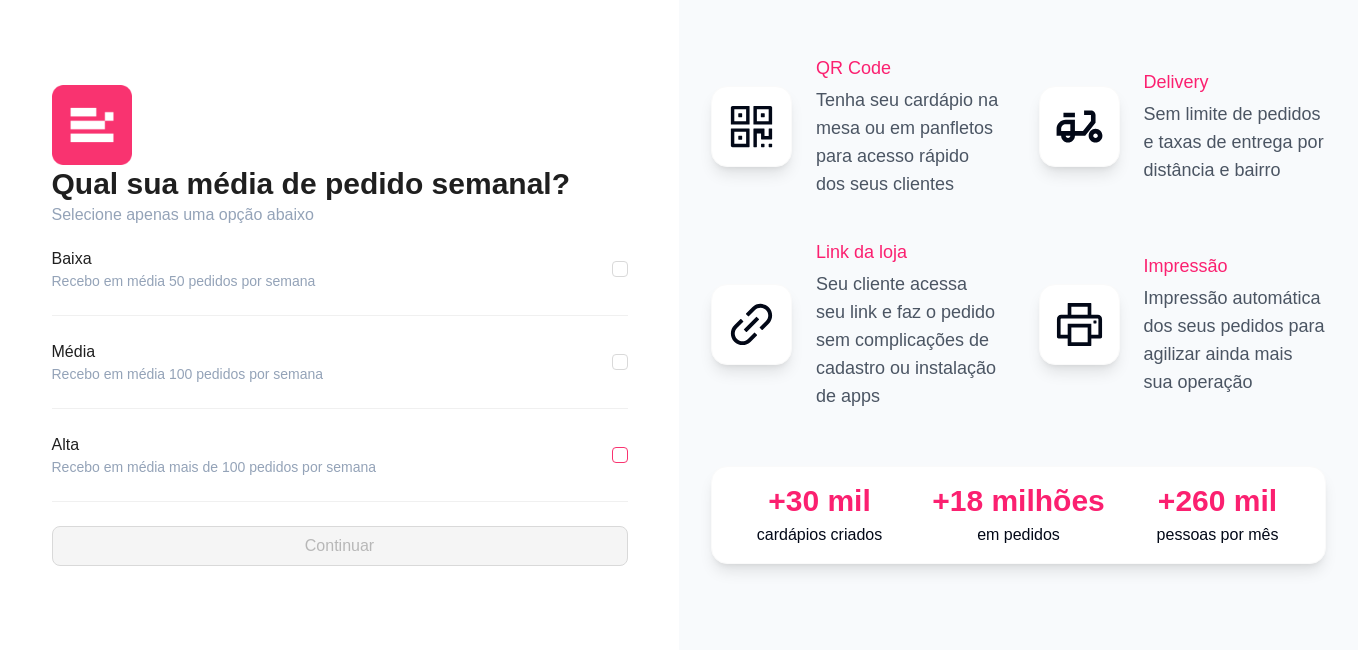 click at bounding box center (620, 455) 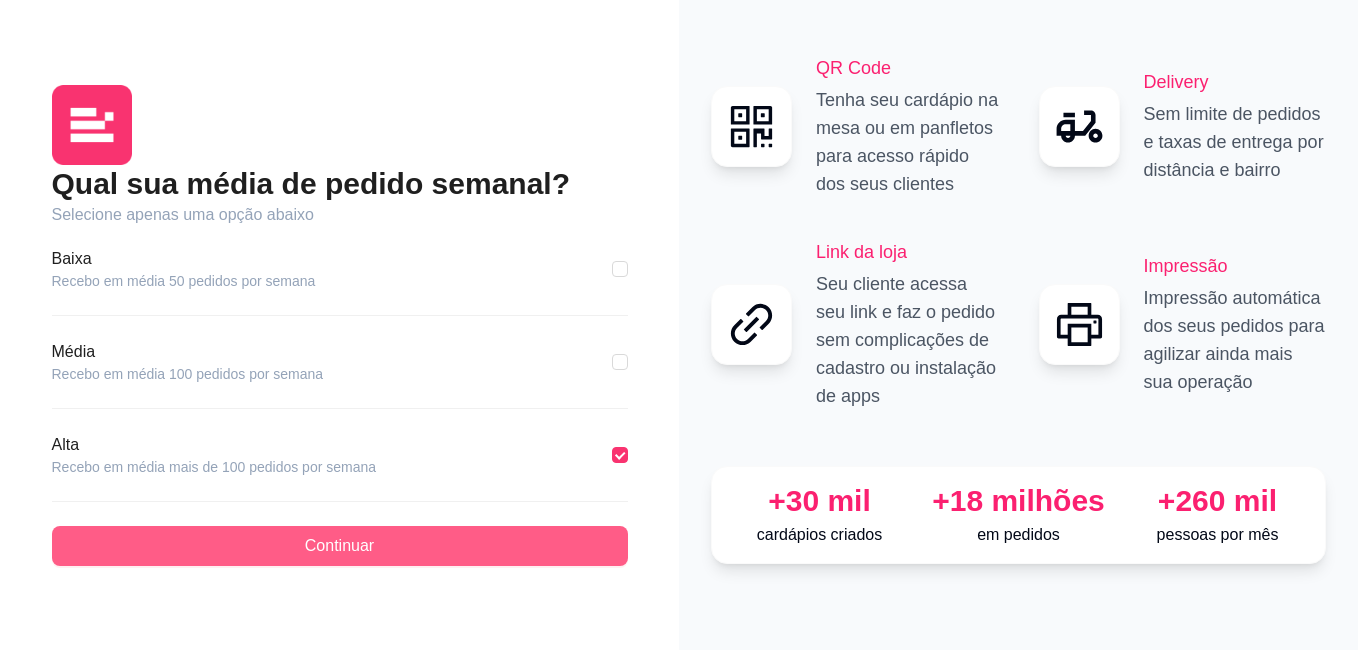 click on "Continuar" at bounding box center [340, 546] 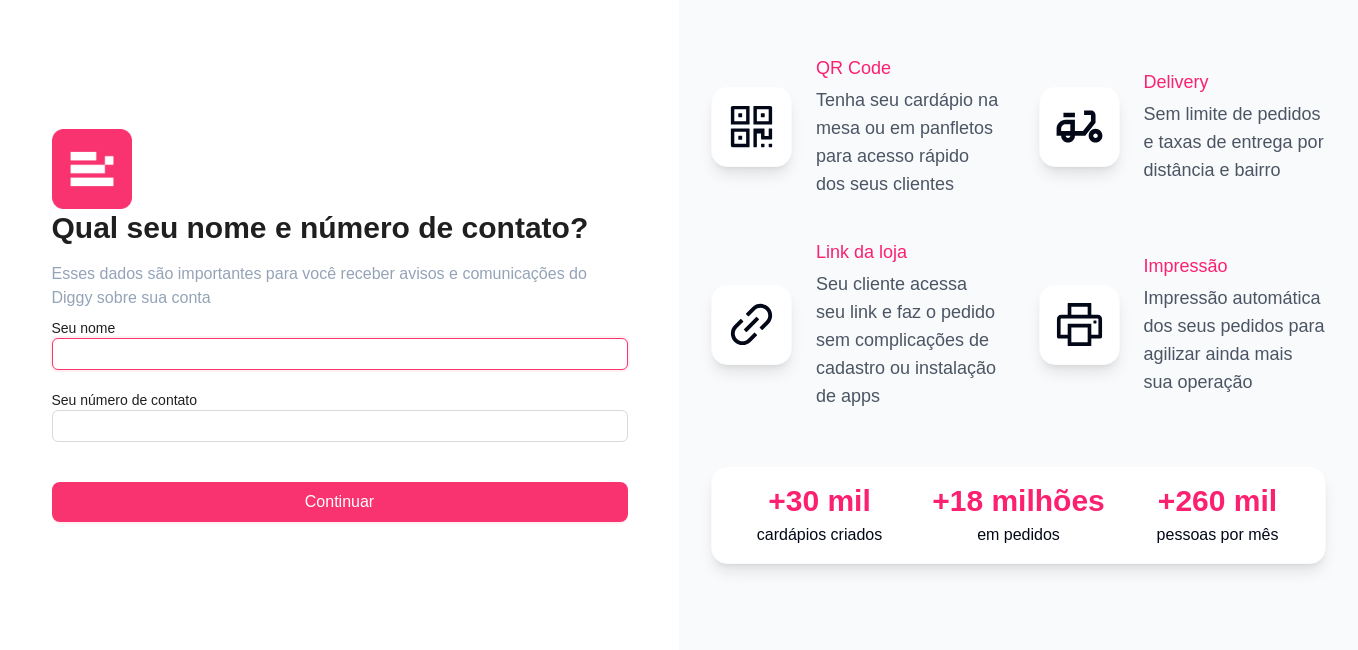 click at bounding box center [340, 354] 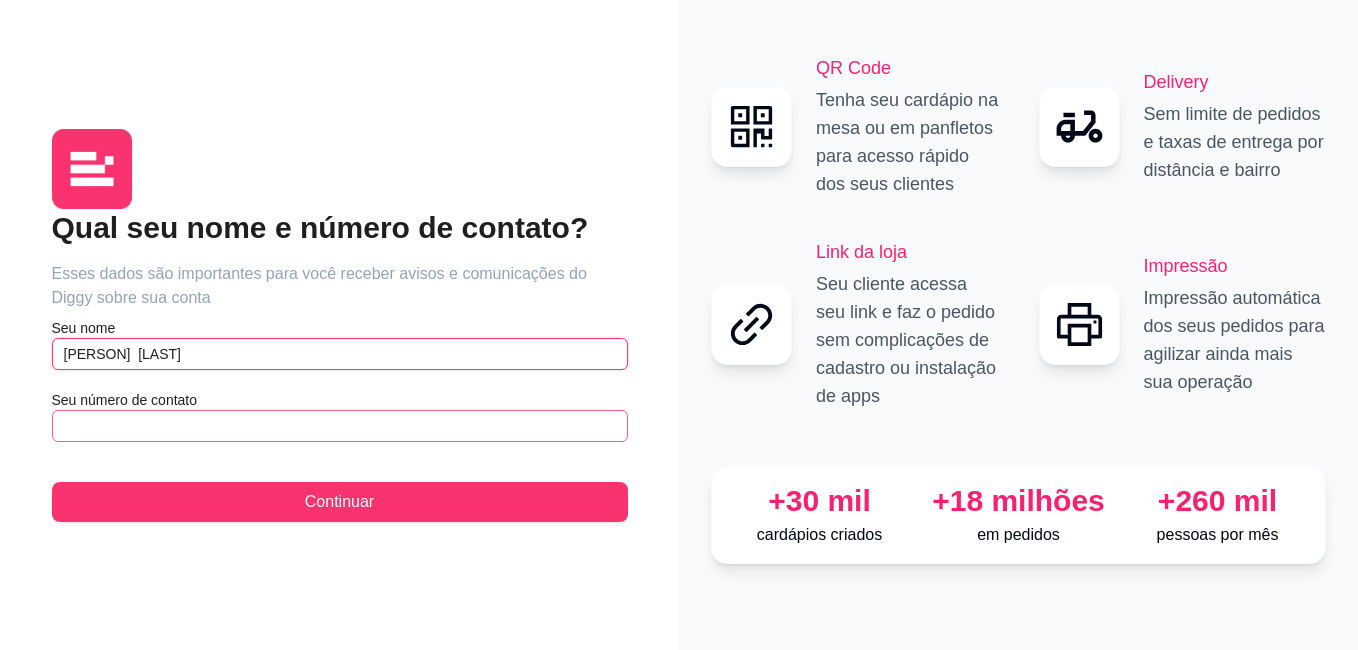 type on "Jonatan  Barros" 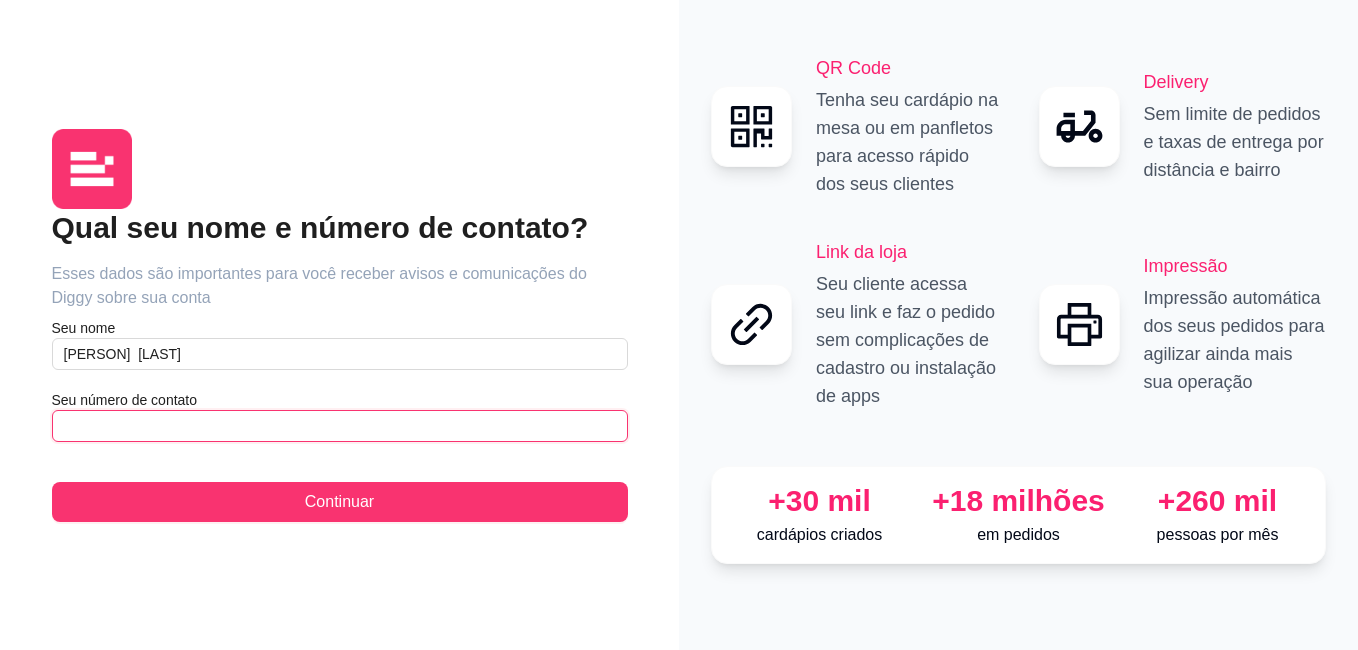 click at bounding box center [340, 426] 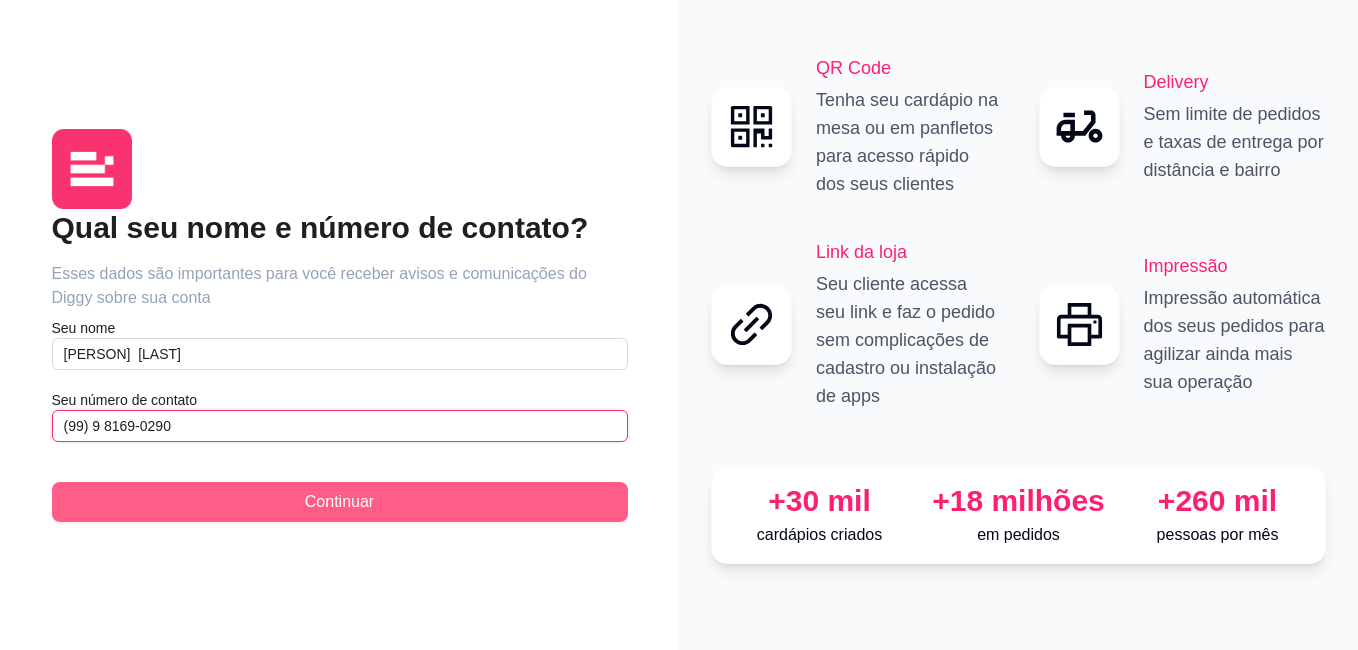 type on "(99) 9 8169-0290" 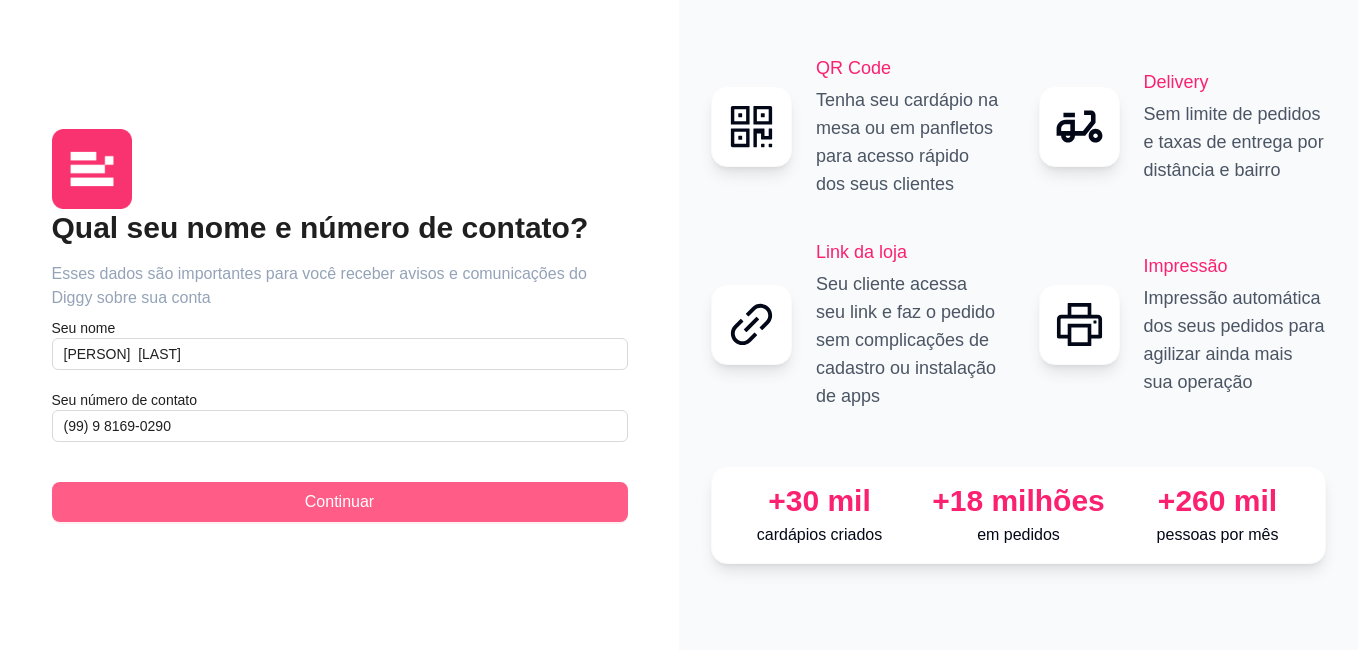click on "Continuar" at bounding box center (340, 502) 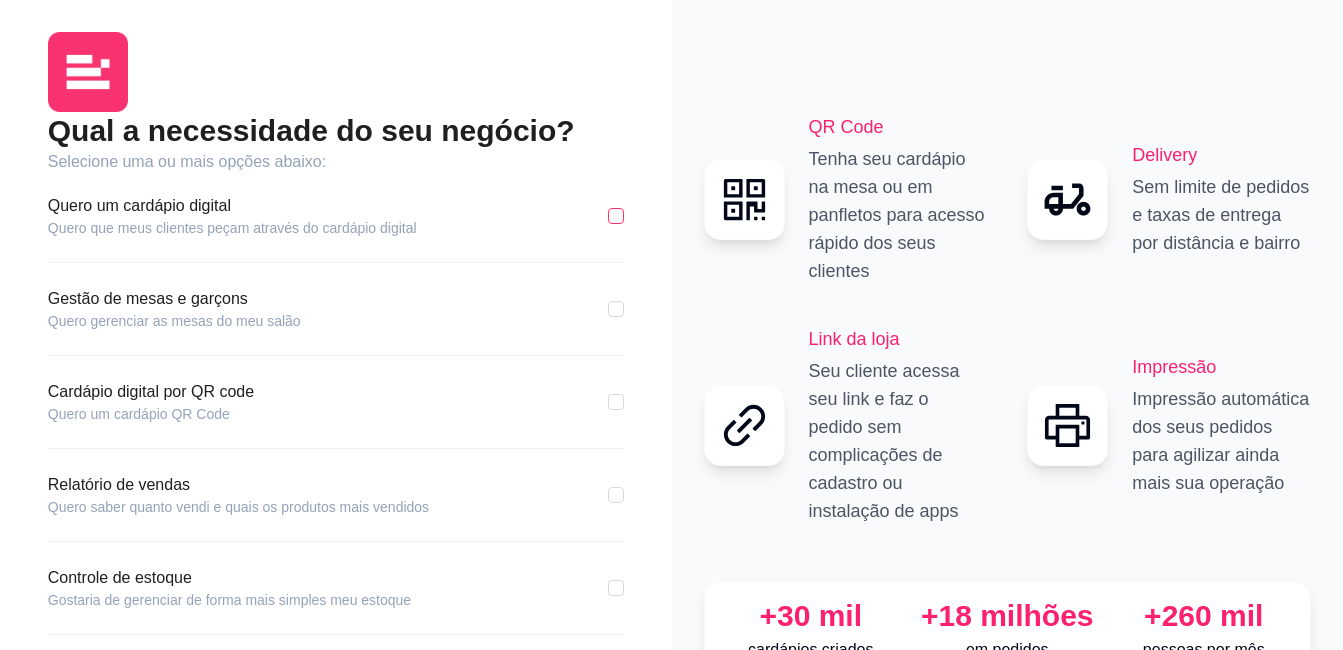 click at bounding box center (616, 216) 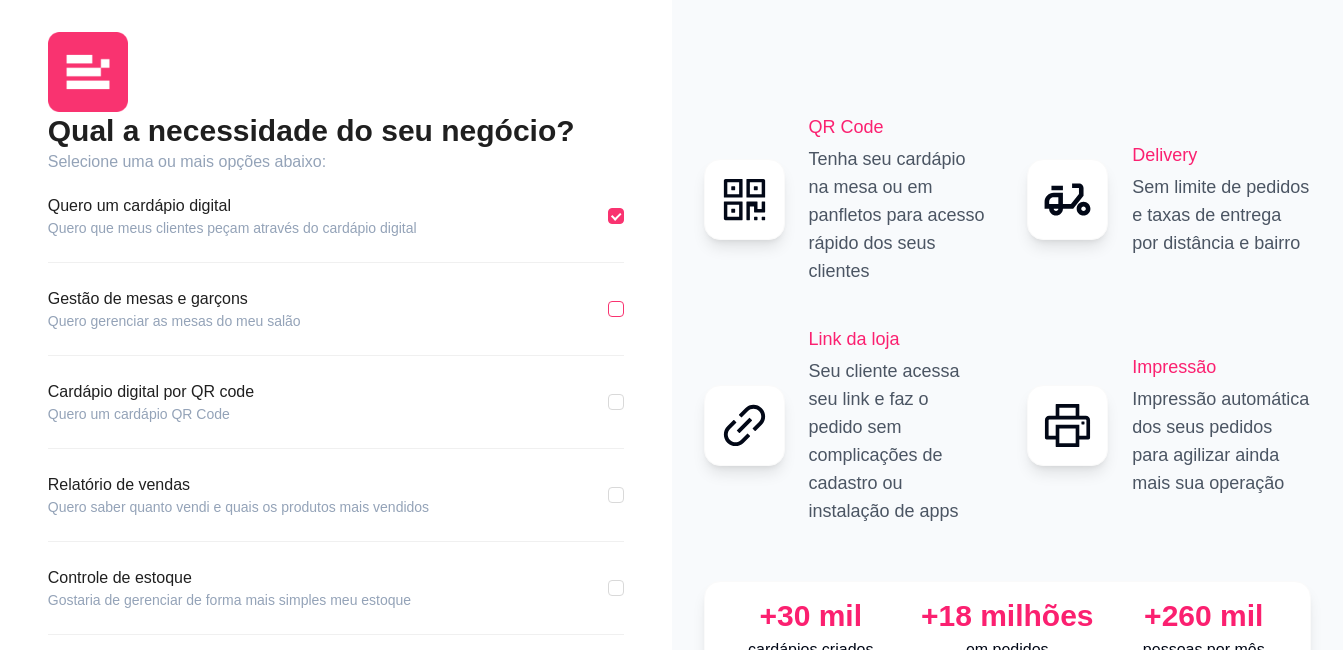click at bounding box center (616, 309) 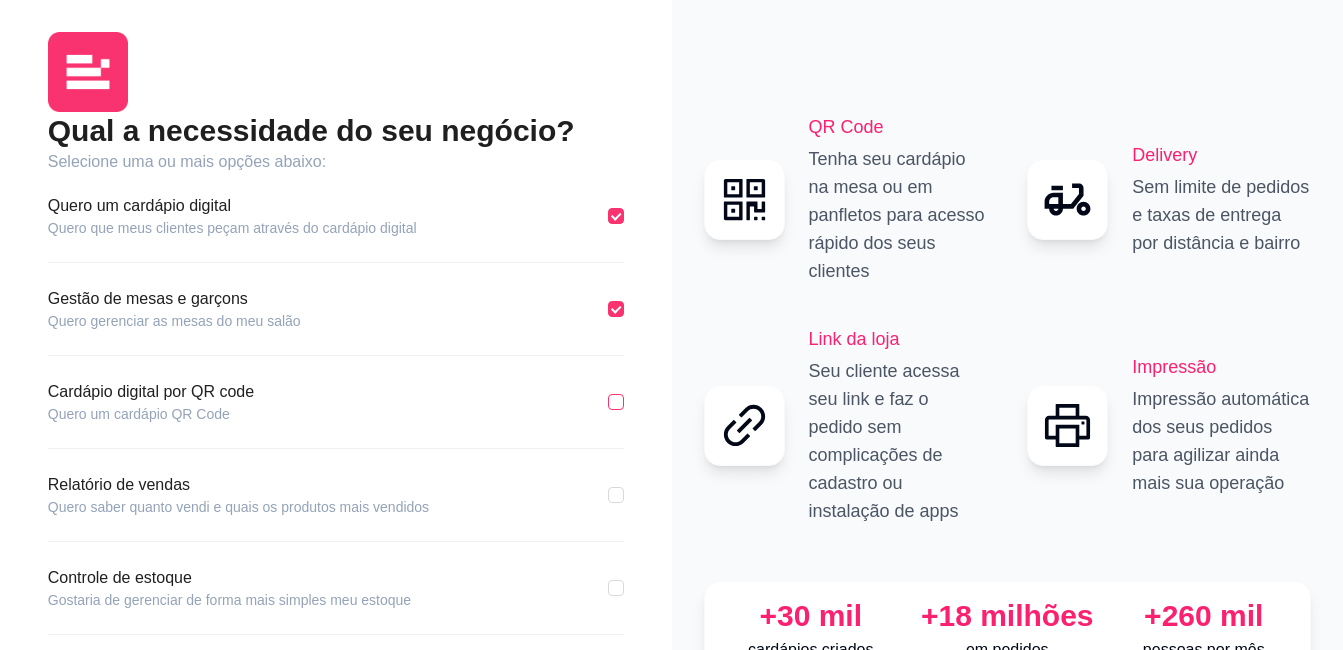 click at bounding box center [616, 402] 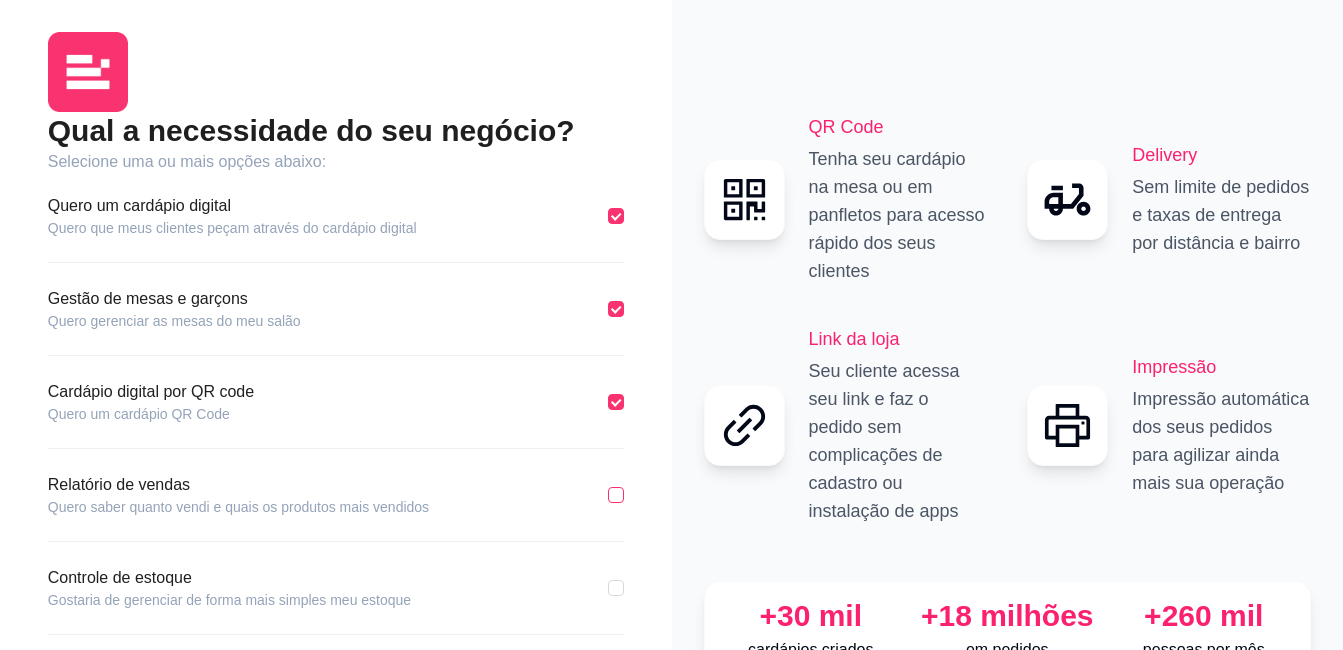 click at bounding box center (616, 495) 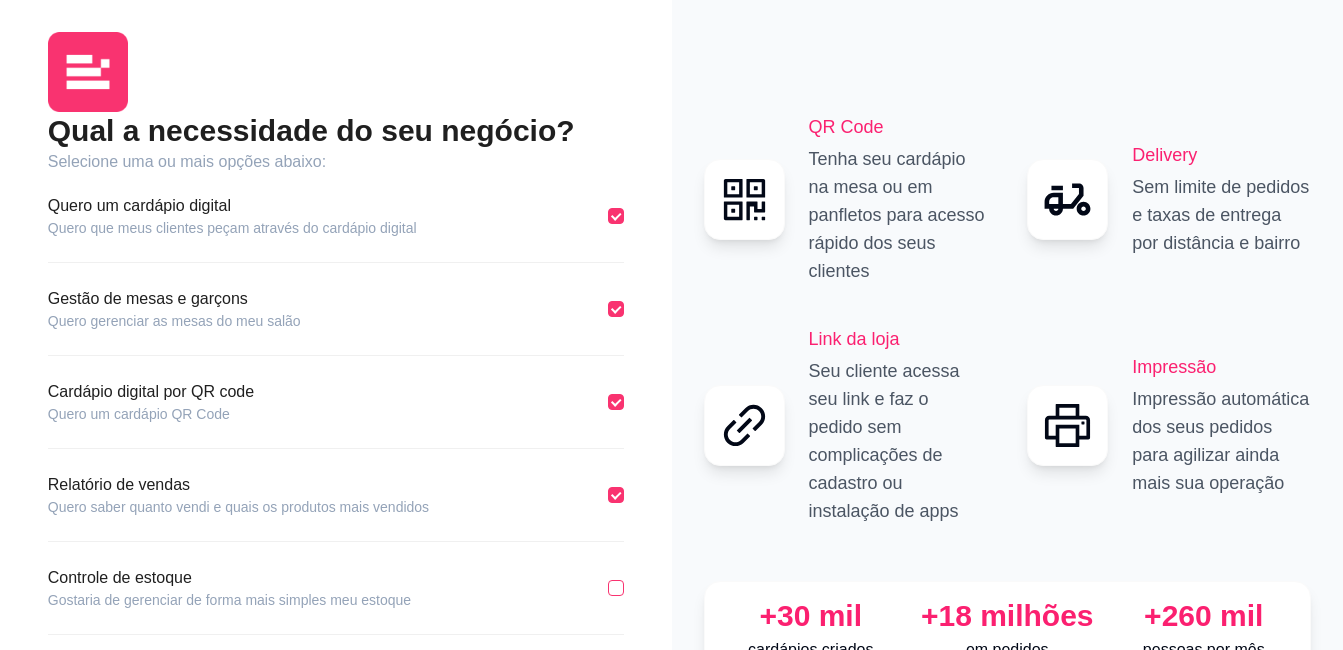 click at bounding box center (616, 588) 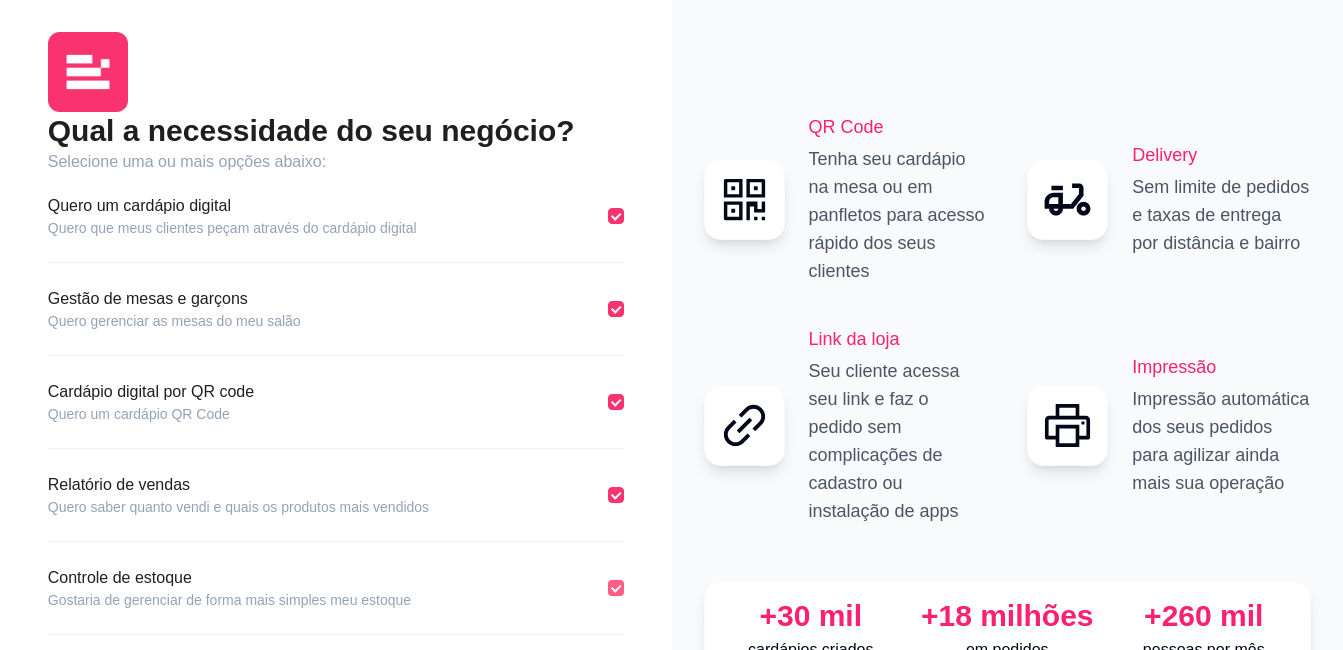 click at bounding box center [616, 588] 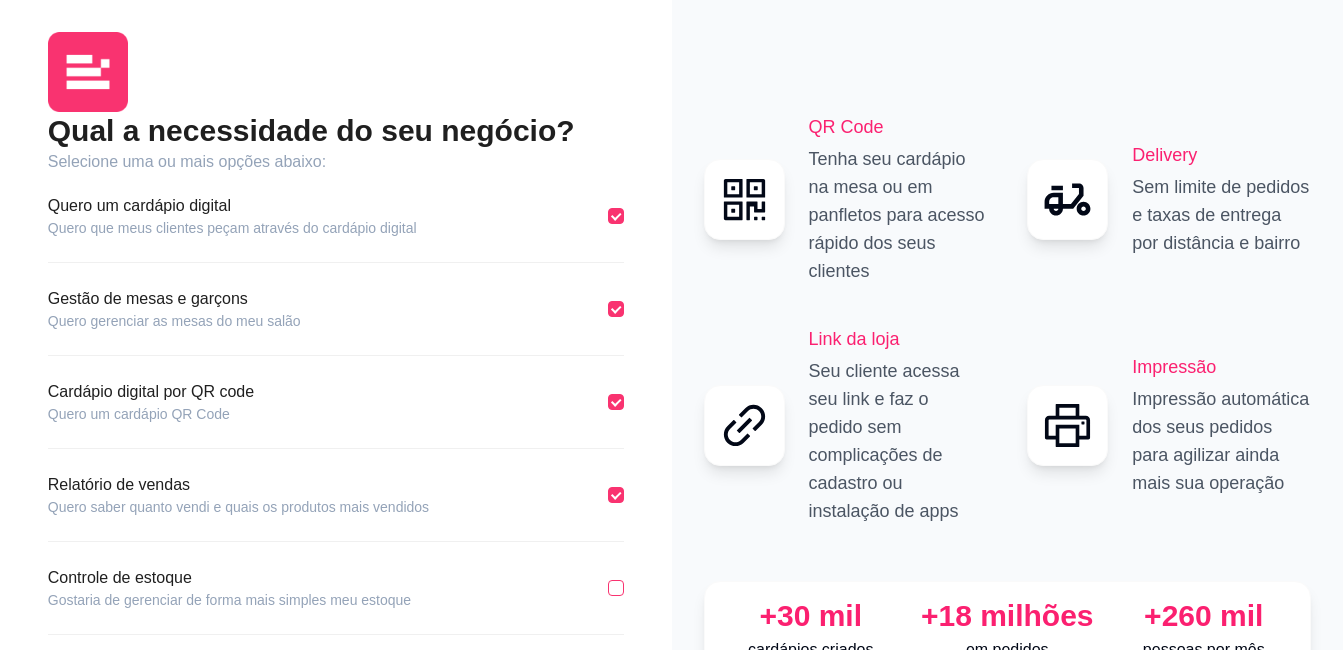 click at bounding box center [616, 588] 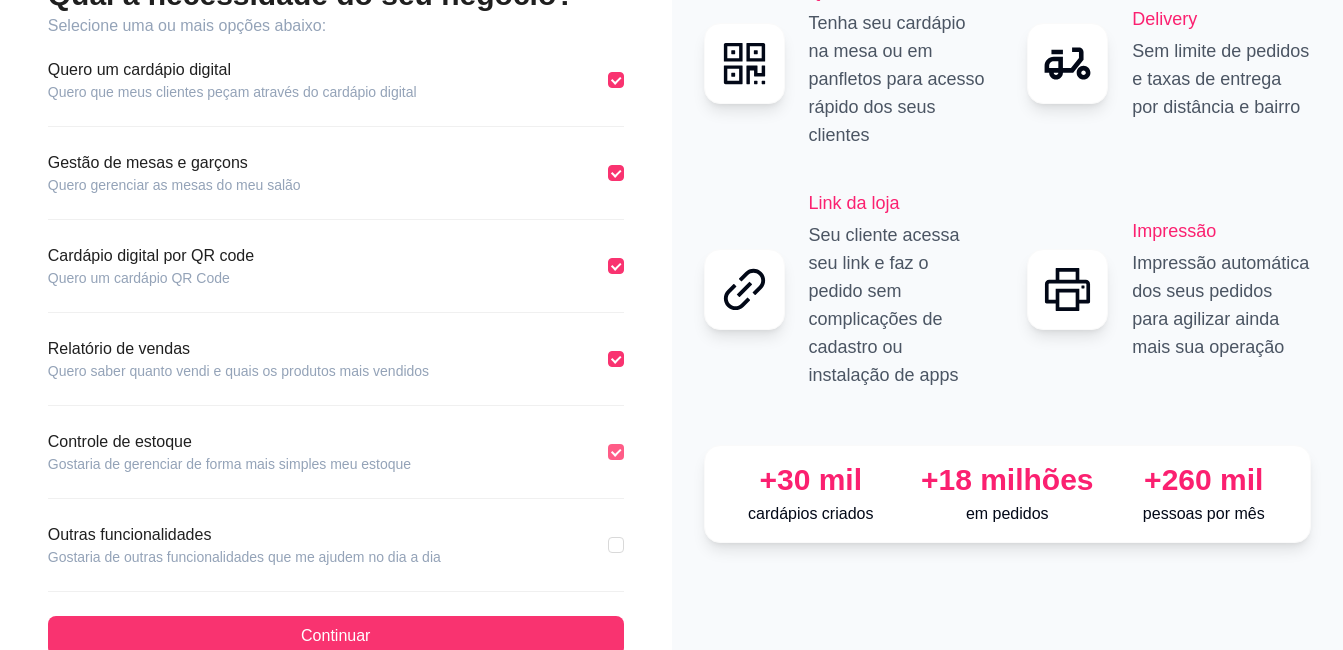 scroll, scrollTop: 134, scrollLeft: 0, axis: vertical 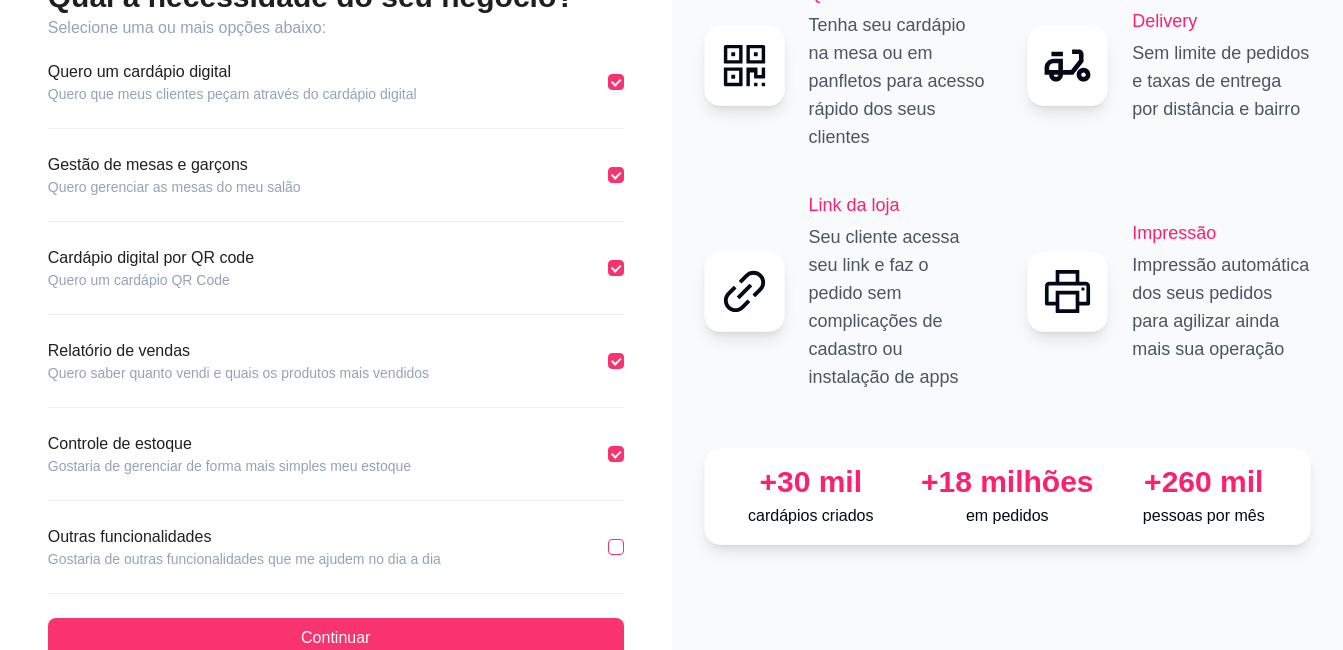click at bounding box center (616, 547) 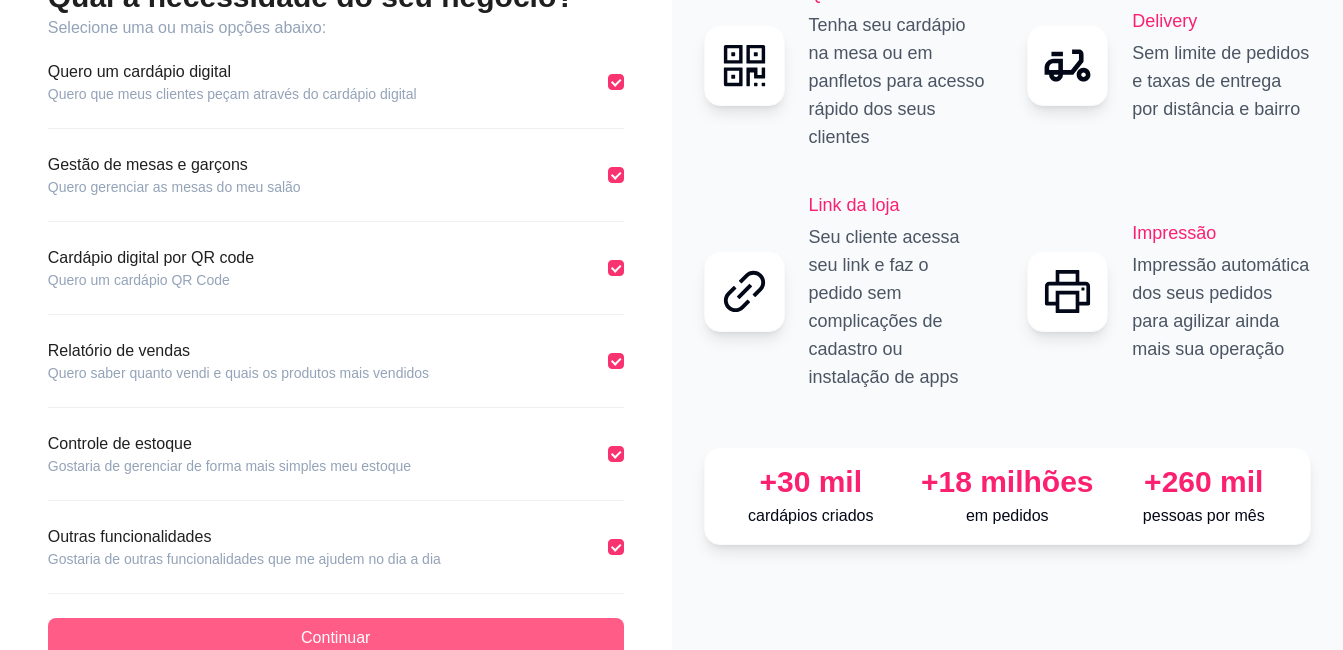 click on "Continuar" at bounding box center (336, 638) 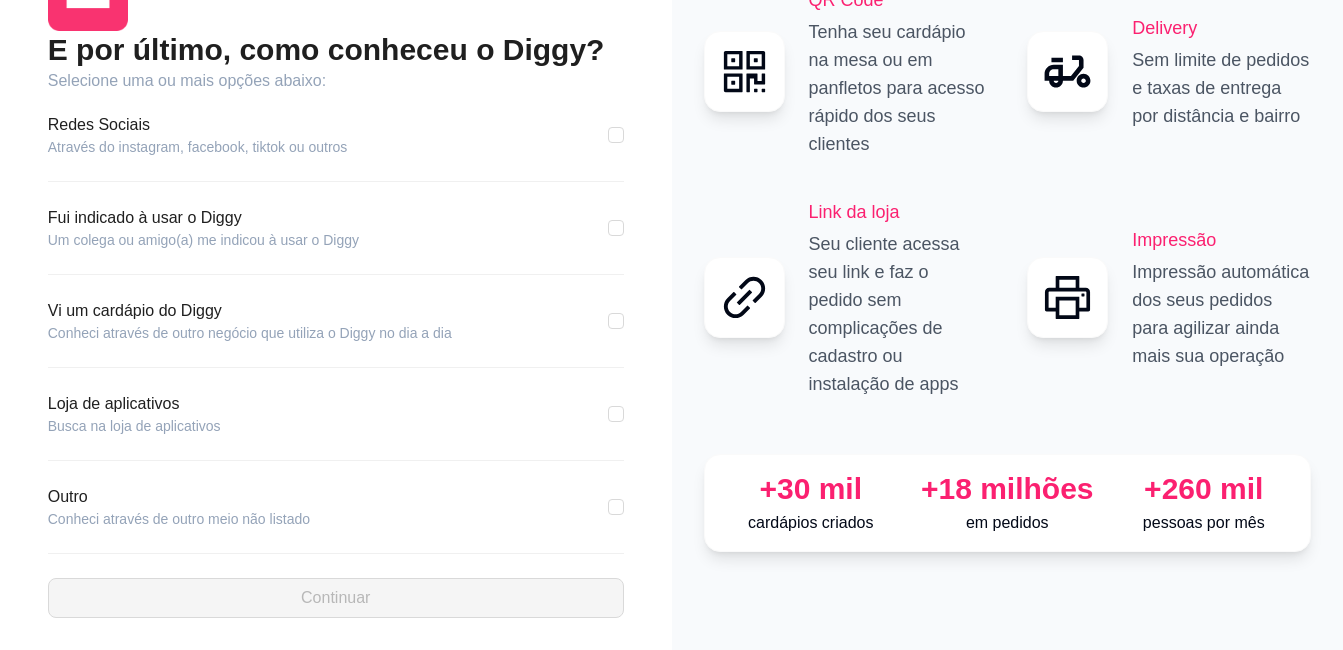 scroll, scrollTop: 81, scrollLeft: 0, axis: vertical 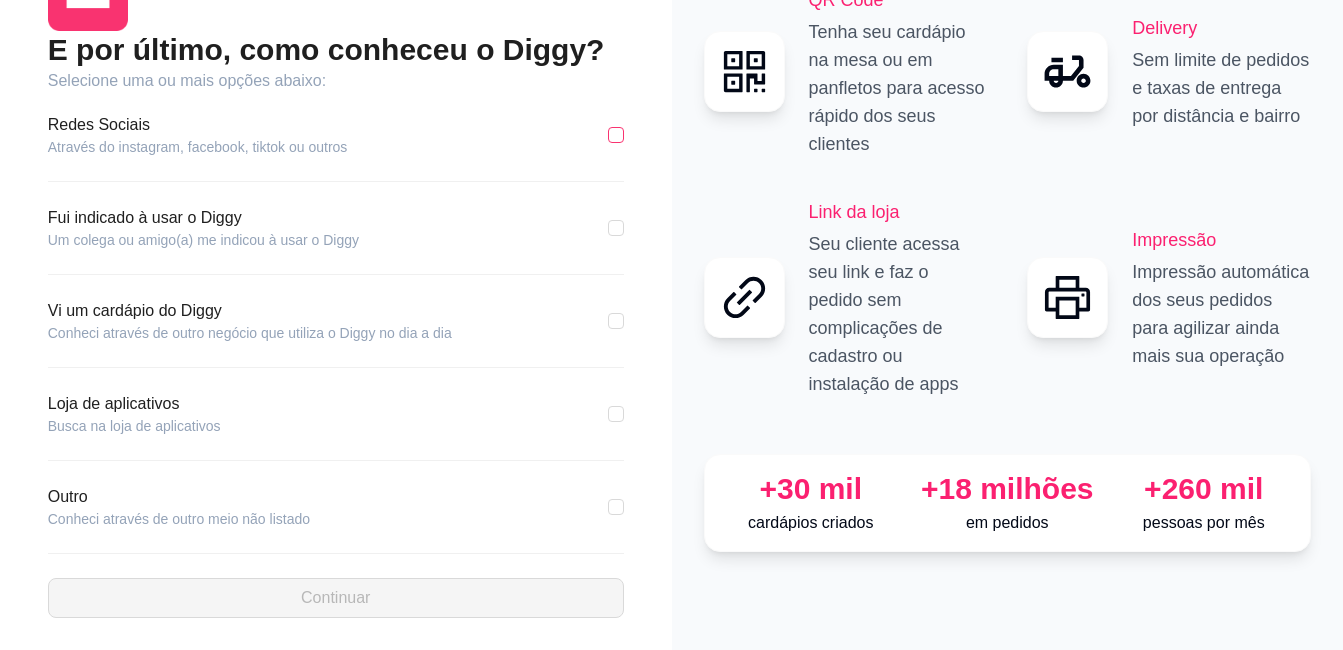 click at bounding box center (616, 135) 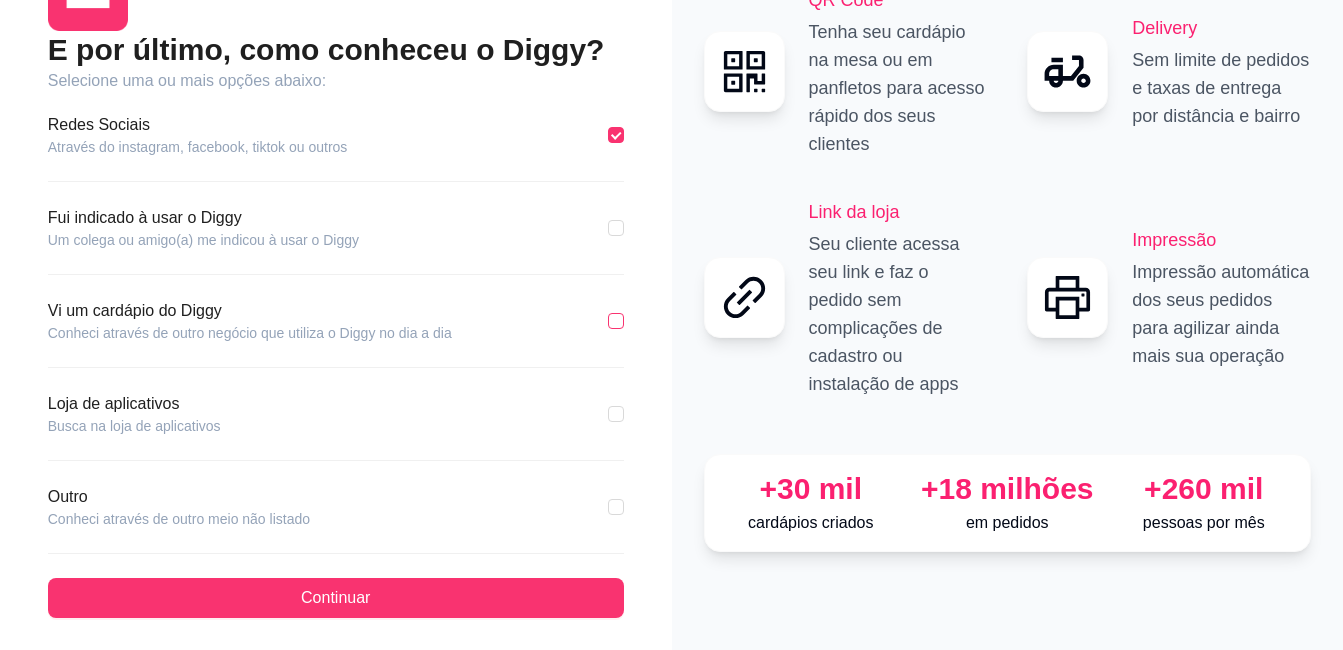 click at bounding box center (616, 321) 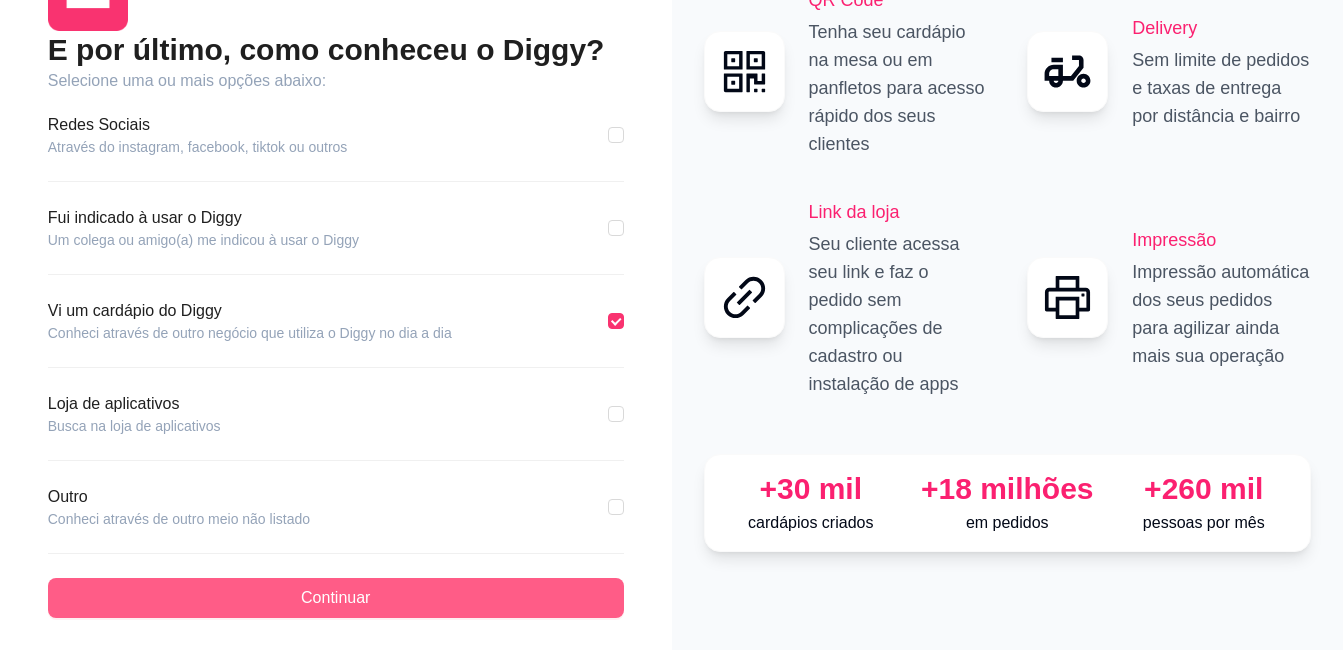 click on "Continuar" at bounding box center [335, 598] 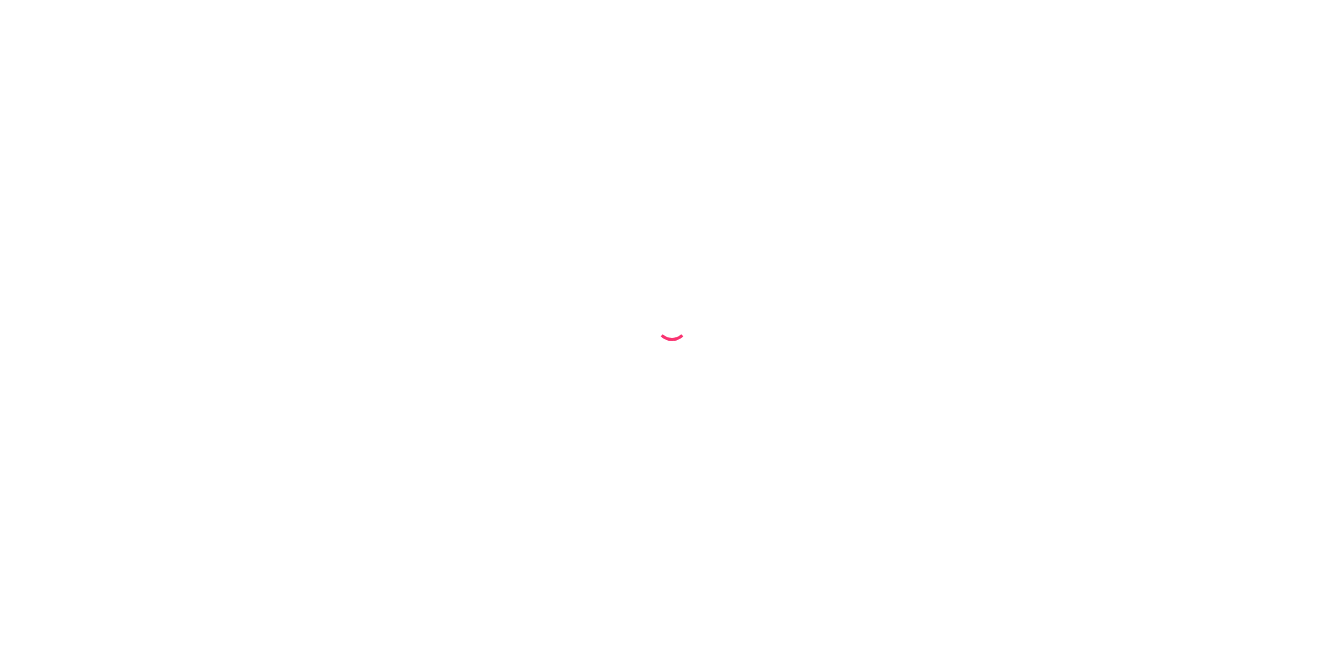 scroll, scrollTop: 0, scrollLeft: 0, axis: both 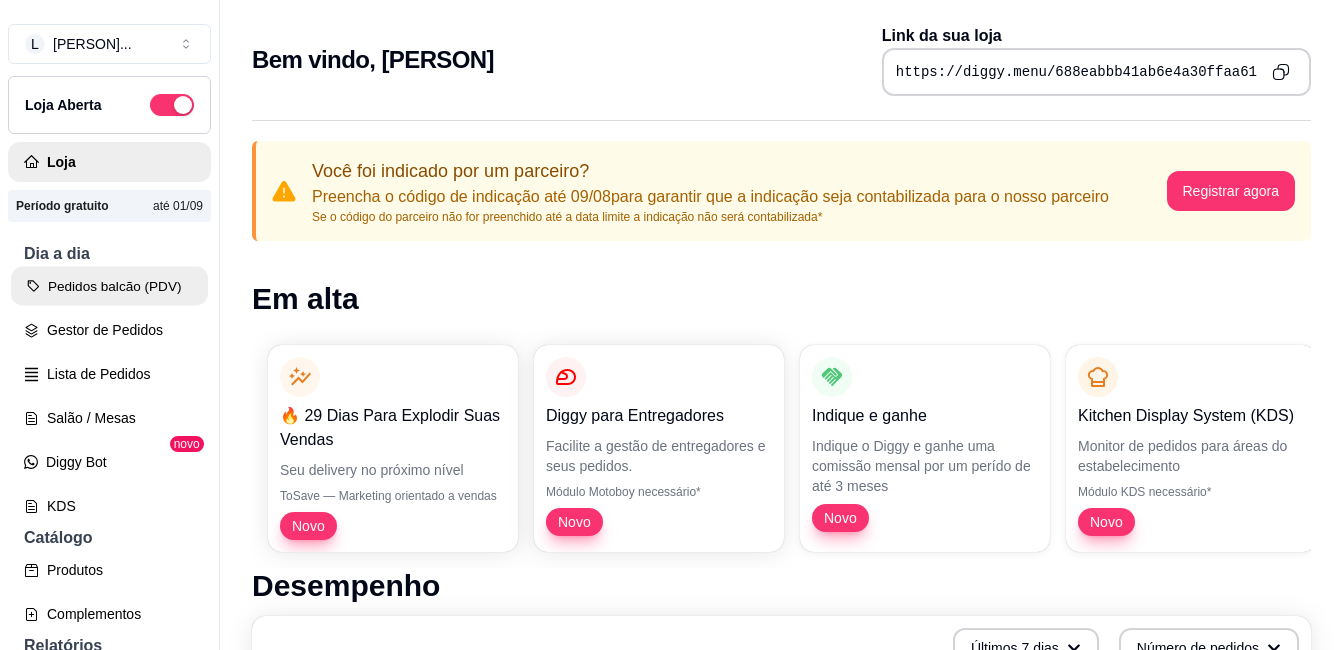 click on "Pedidos balcão (PDV)" at bounding box center [109, 286] 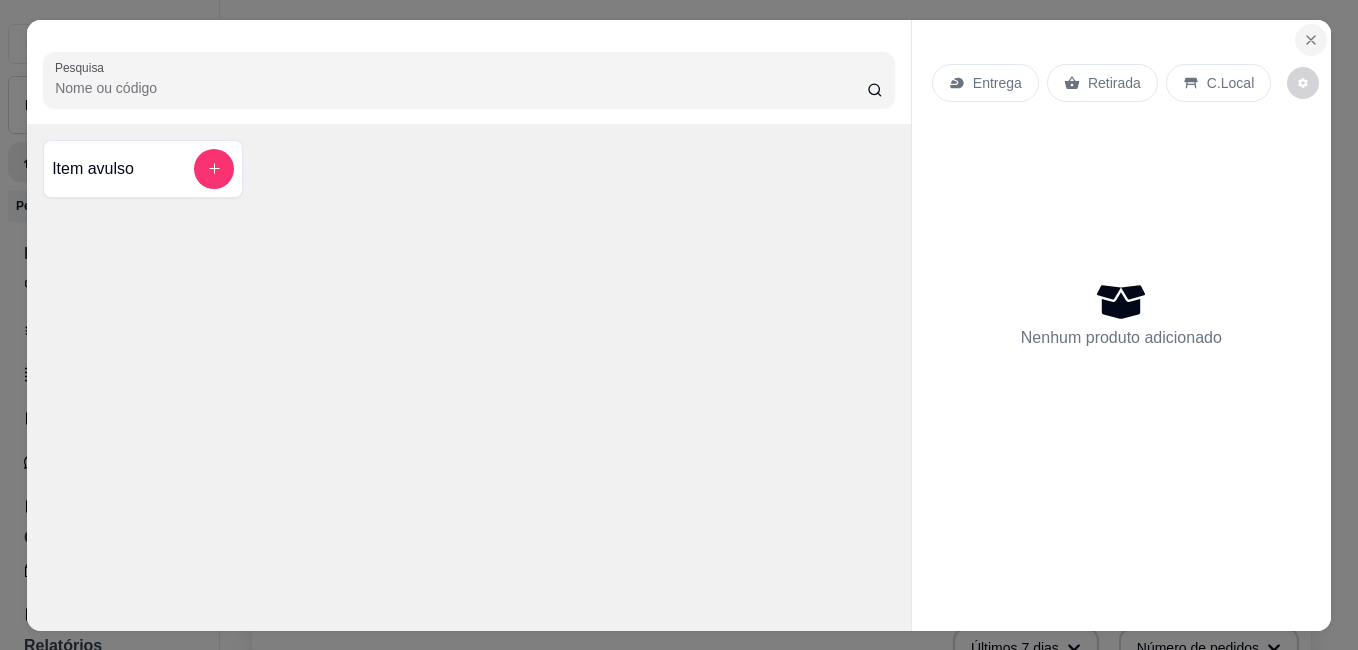 click 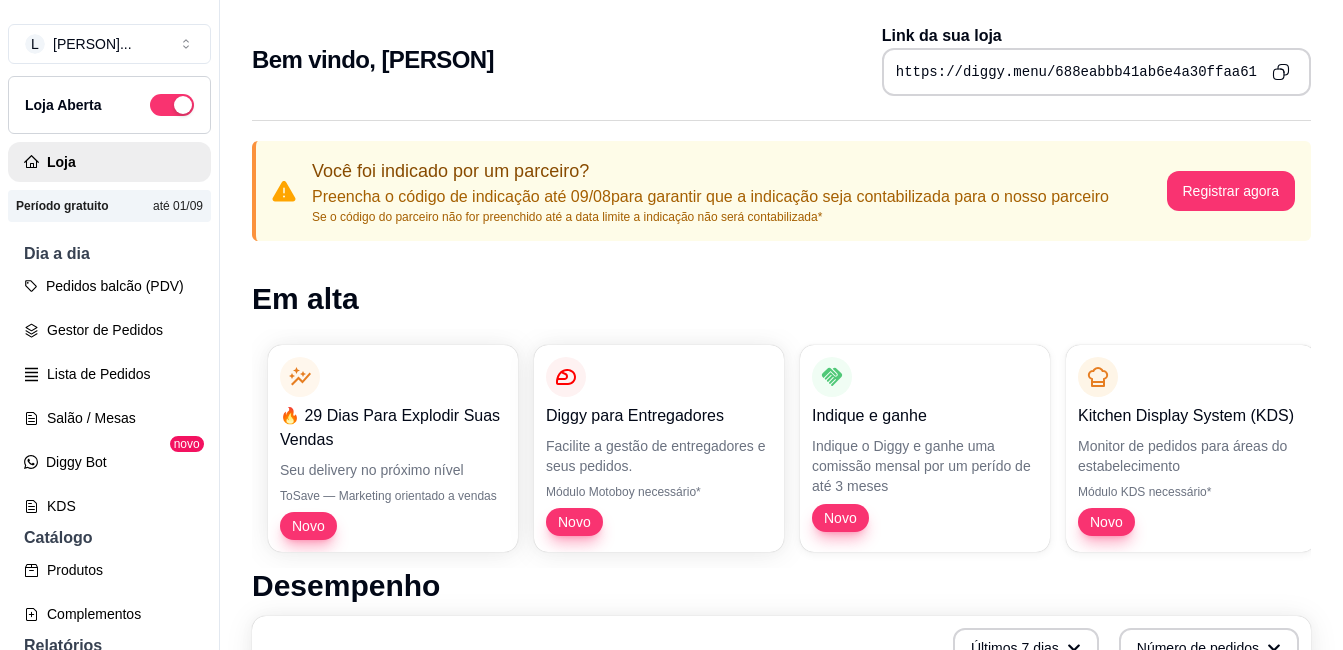 click on "Preencha o código de indicação até   09/08  para garantir que a indicação seja contabilizada para o nosso parceiro" at bounding box center (710, 197) 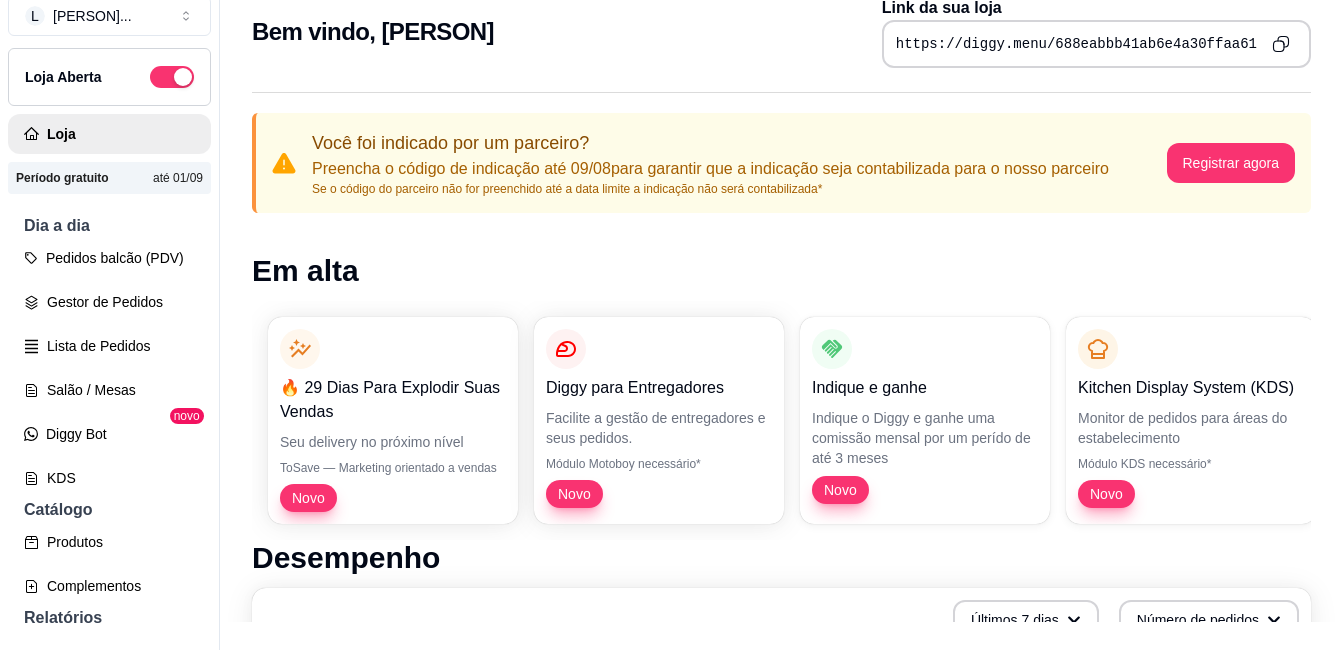 scroll, scrollTop: 32, scrollLeft: 0, axis: vertical 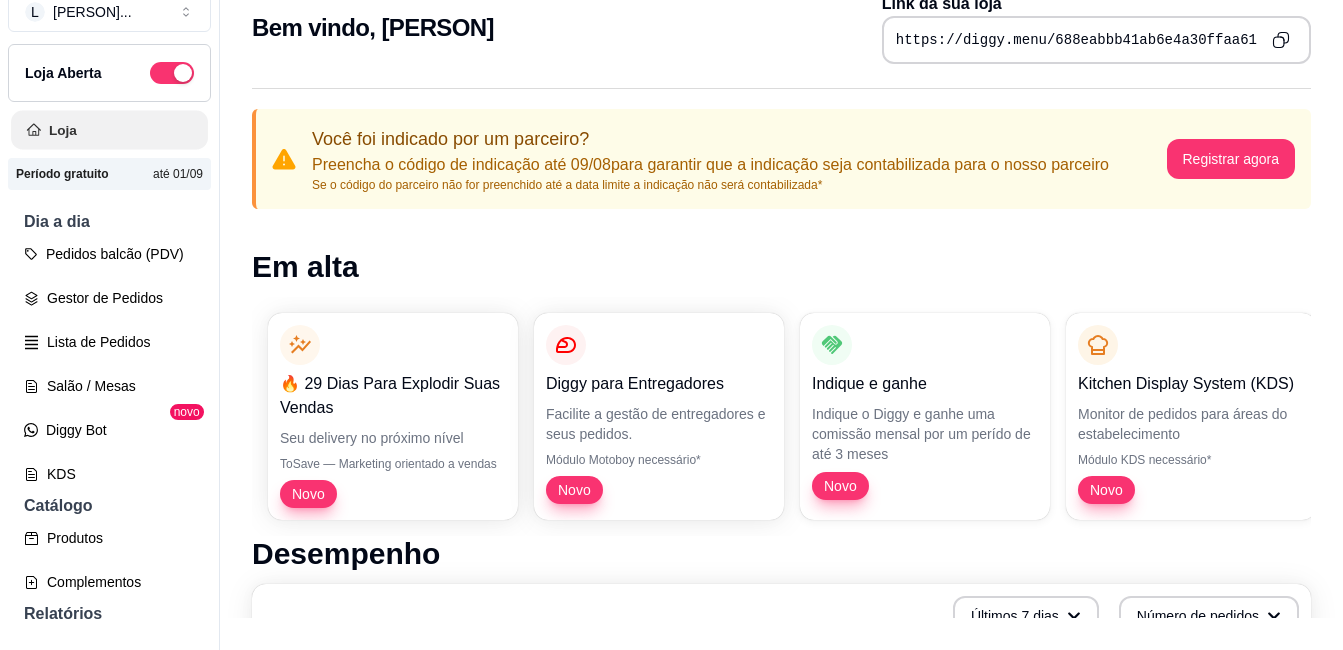 click on "Loja" at bounding box center (109, 130) 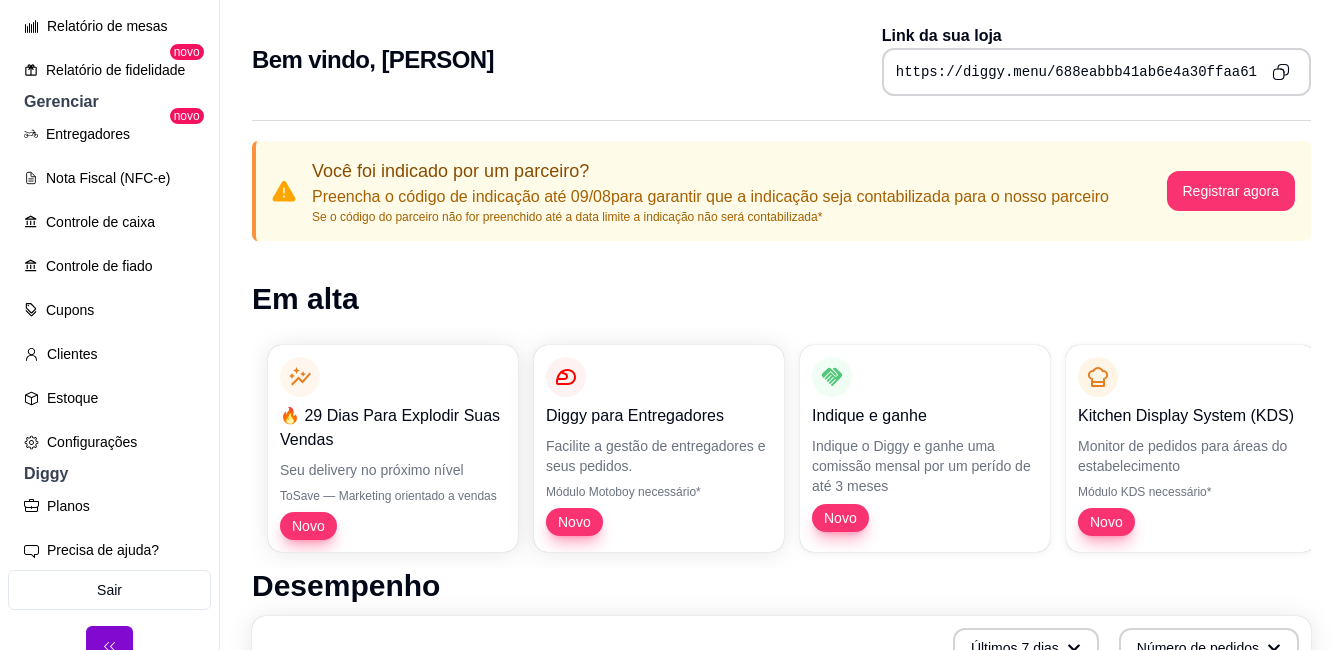 scroll, scrollTop: 764, scrollLeft: 0, axis: vertical 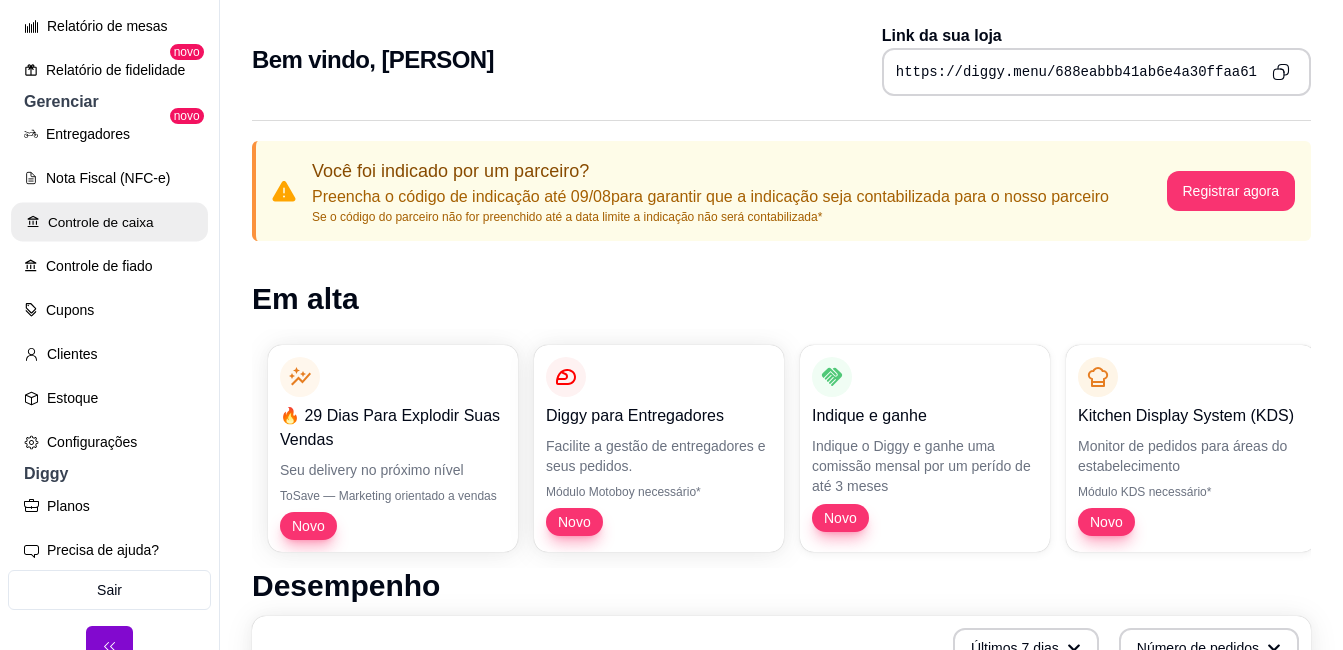 click on "Controle de caixa" at bounding box center [109, 222] 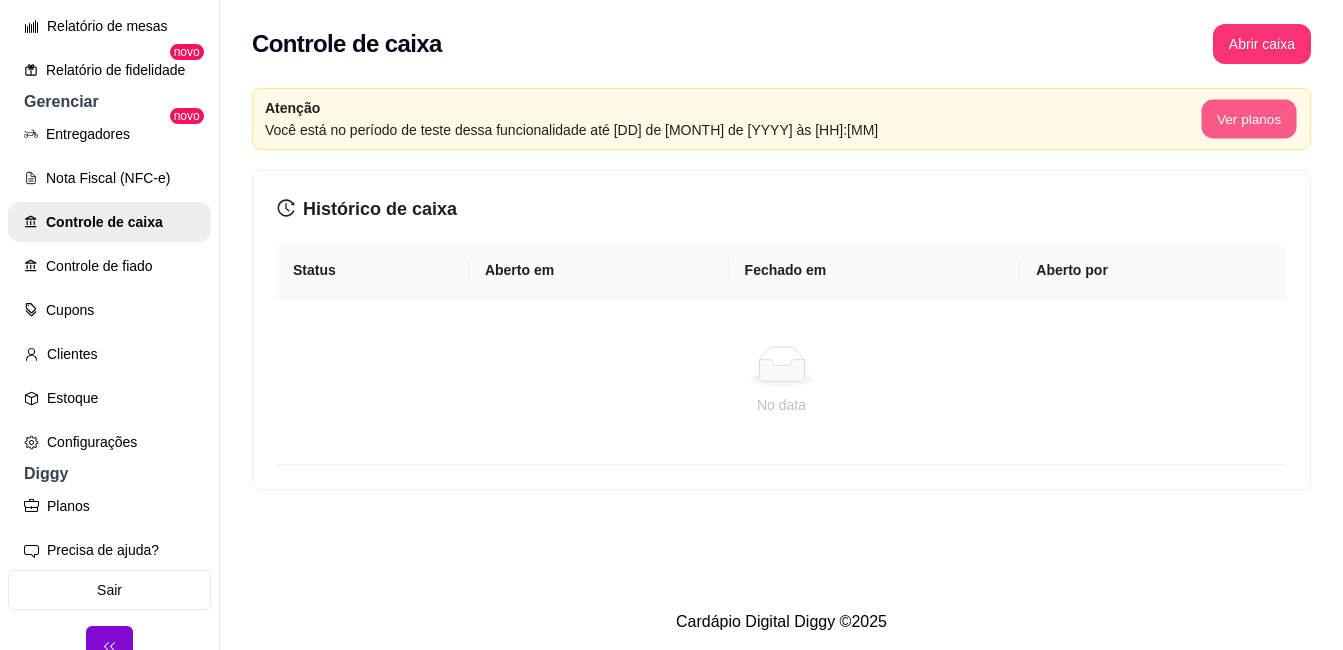 click on "Ver planos" at bounding box center [1248, 119] 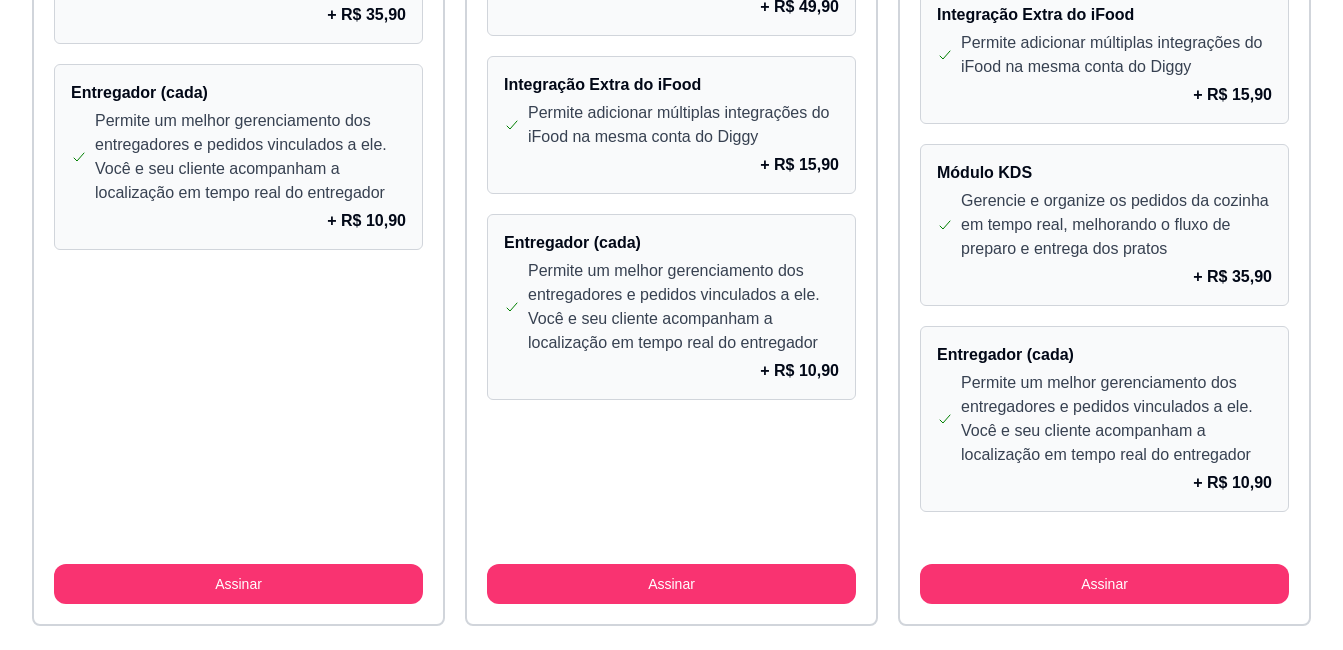 scroll, scrollTop: 1796, scrollLeft: 0, axis: vertical 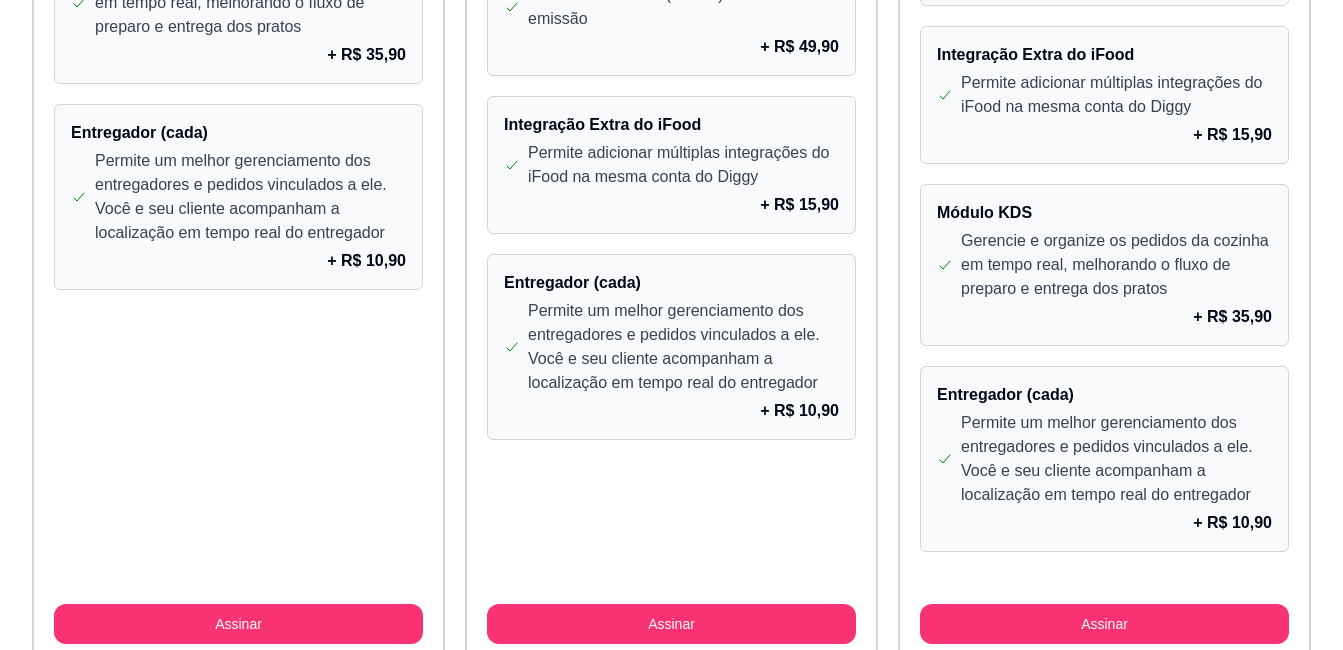 click 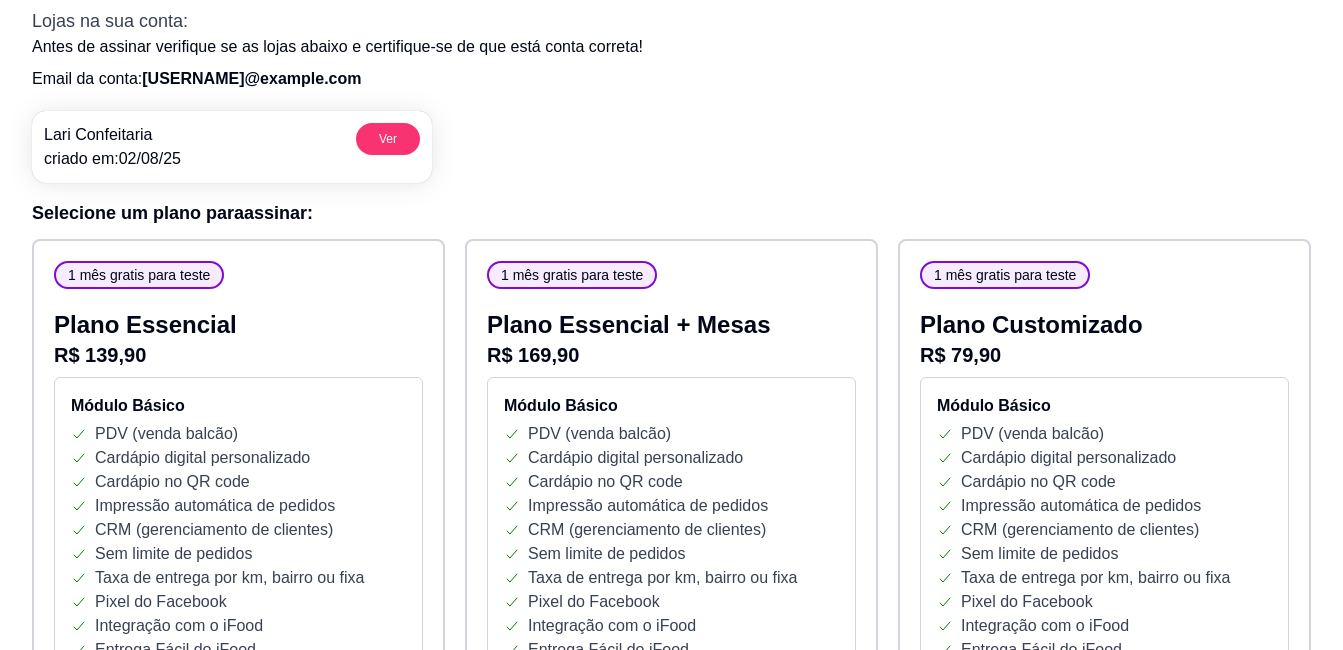 scroll, scrollTop: 0, scrollLeft: 0, axis: both 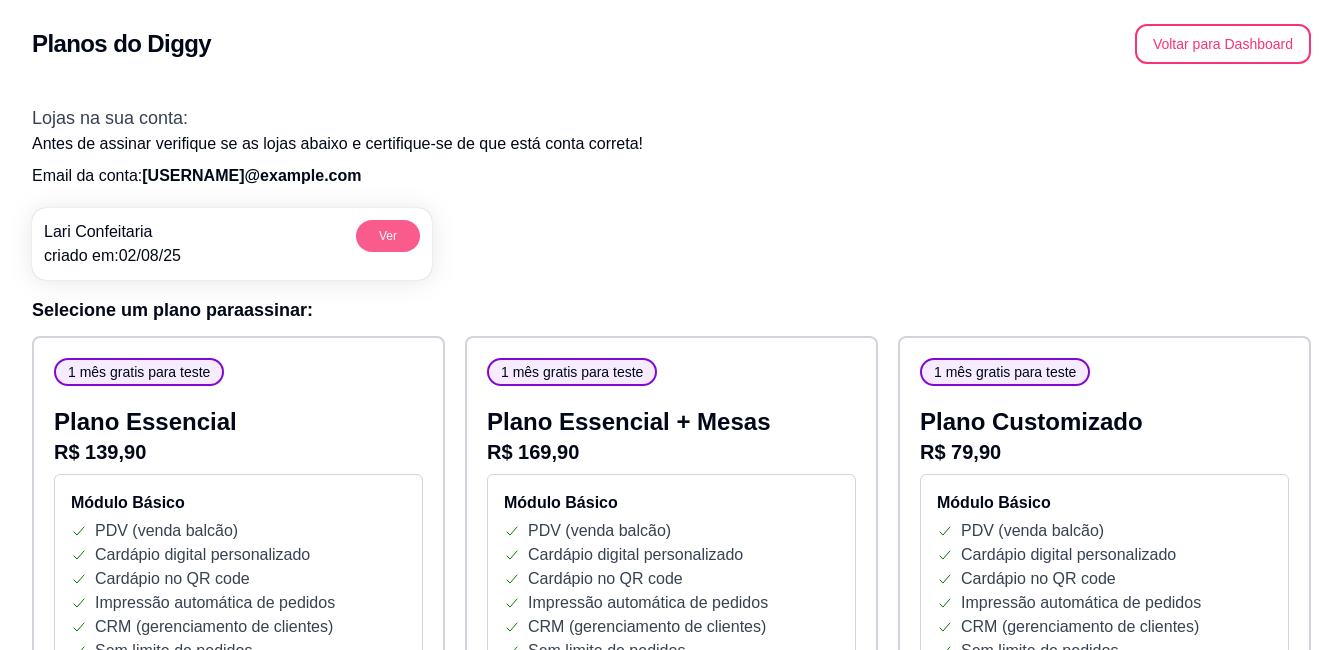 click on "Ver" at bounding box center [388, 236] 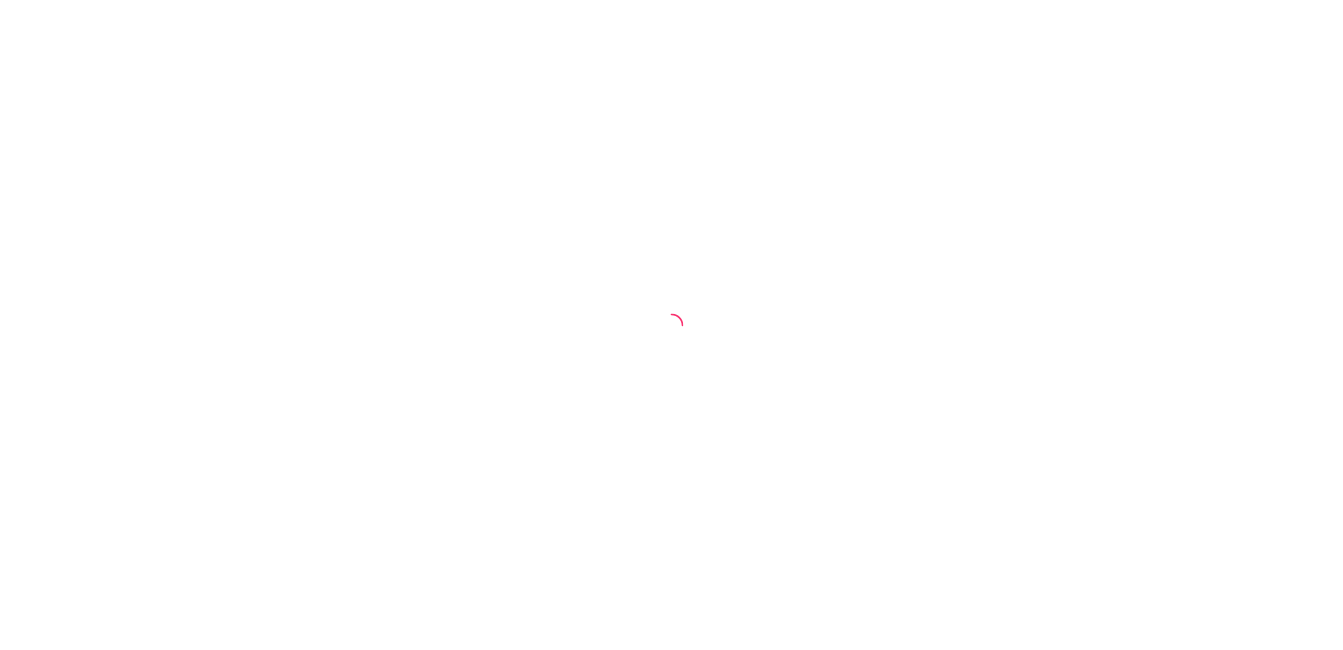 scroll, scrollTop: 0, scrollLeft: 0, axis: both 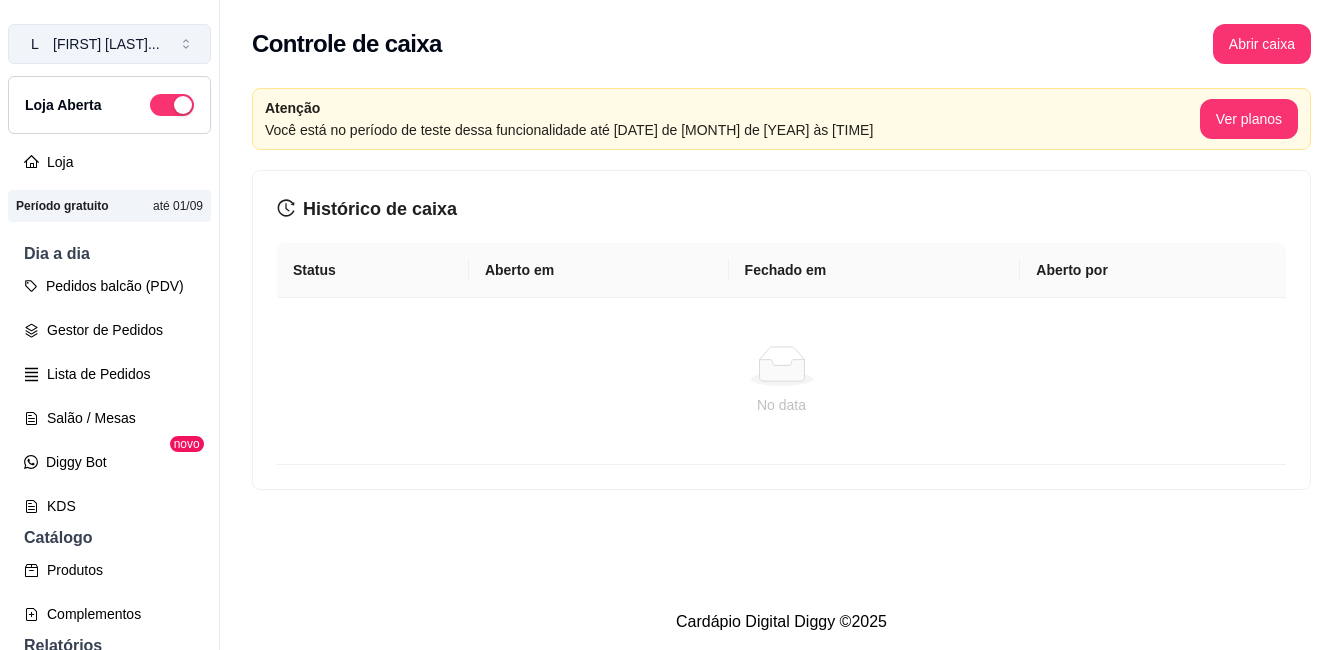 click on "L Lari Confeita ..." at bounding box center (109, 44) 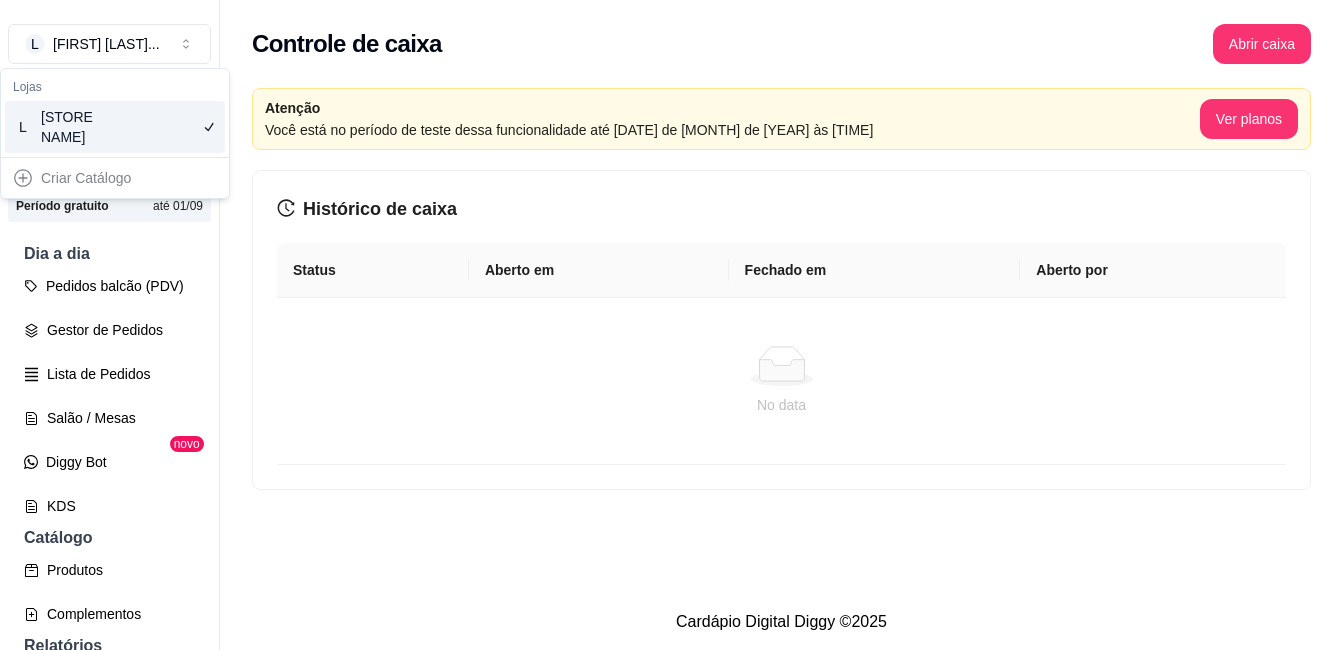 click on "Controle de caixa Abrir caixa" at bounding box center [781, 44] 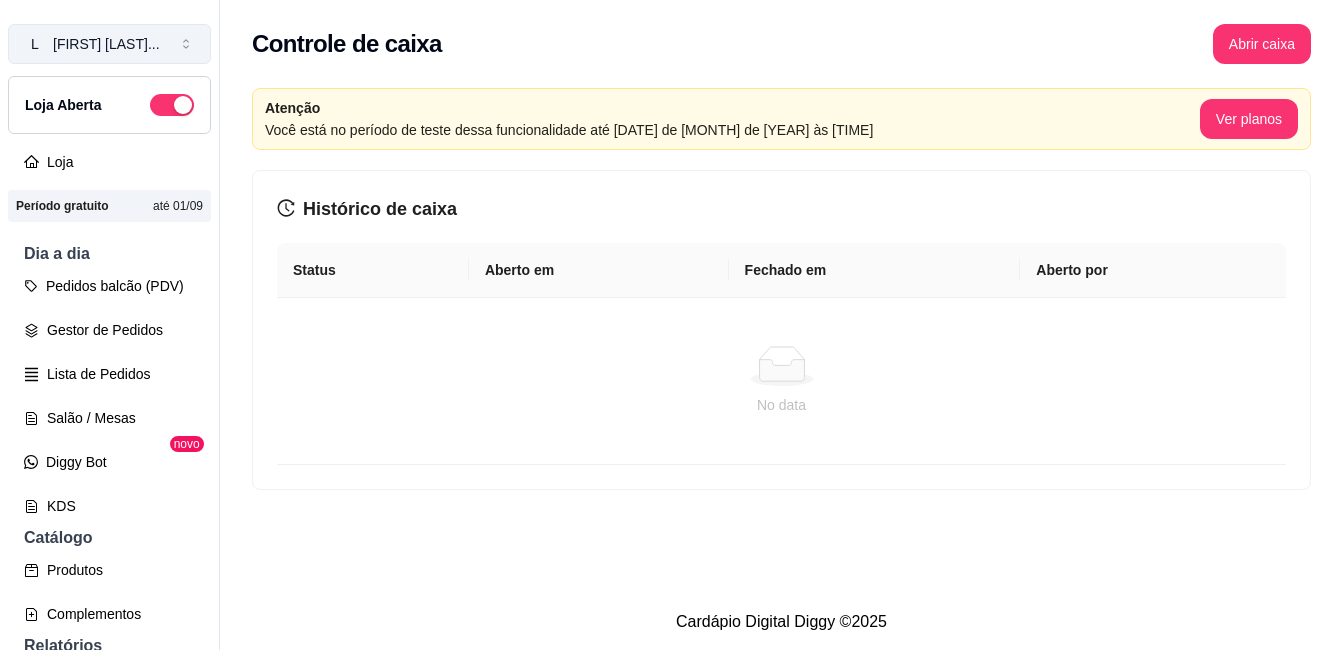 click on "L" at bounding box center (35, 44) 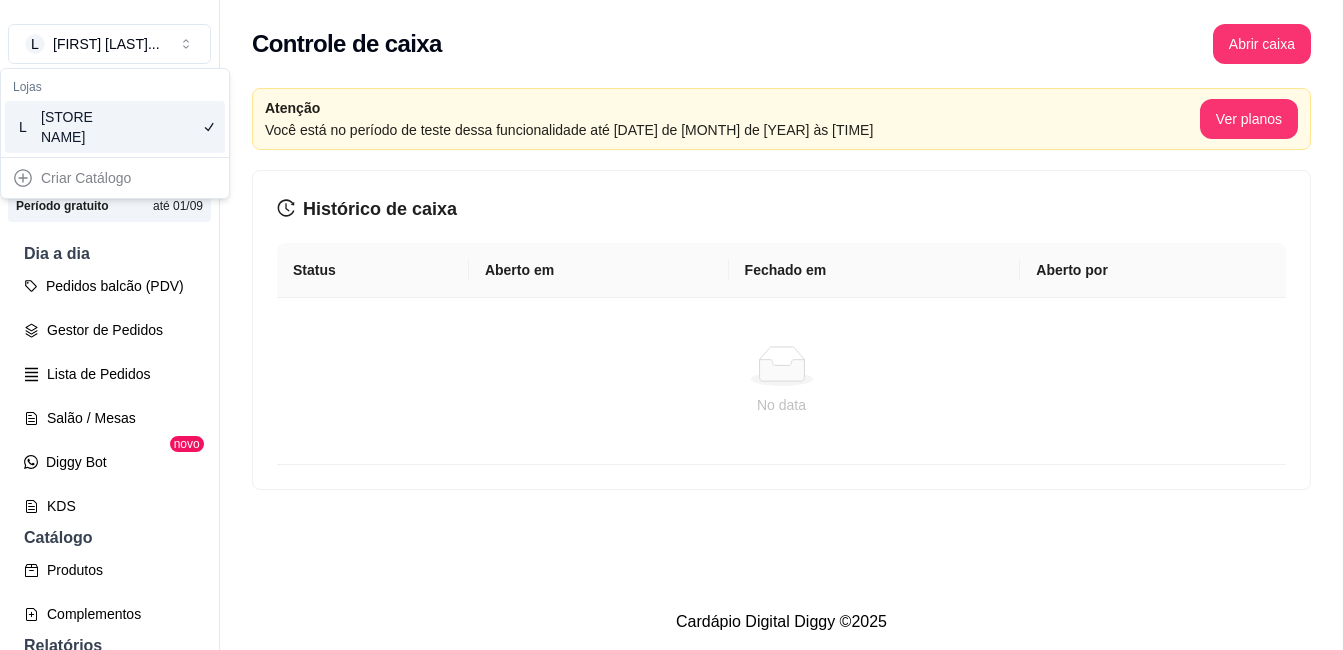 click on "[PERSON]" at bounding box center [86, 127] 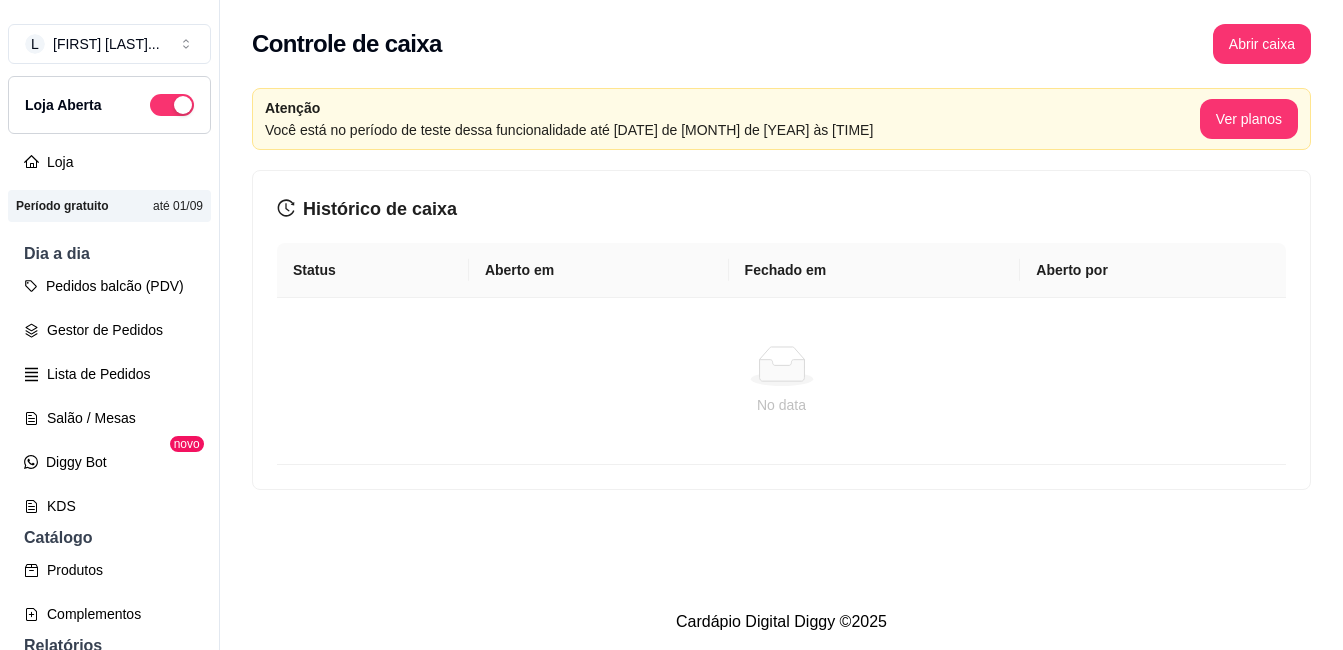 scroll, scrollTop: 568, scrollLeft: 0, axis: vertical 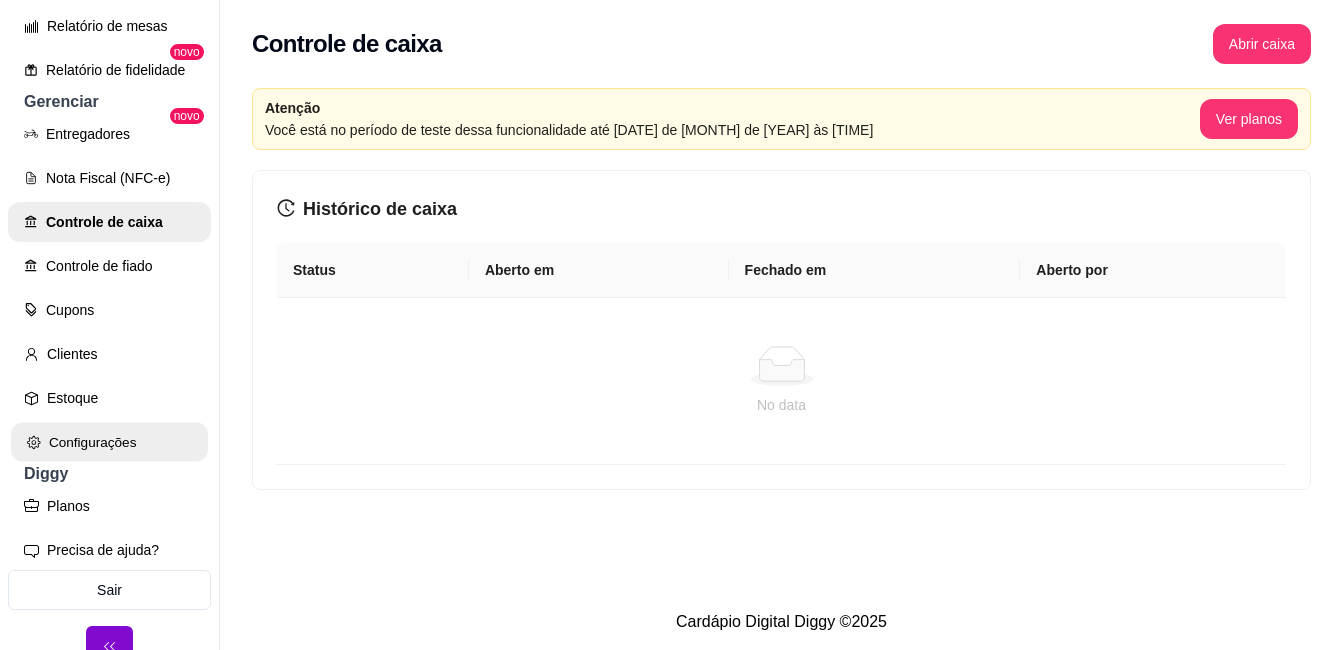 click on "Configurações" at bounding box center (109, 442) 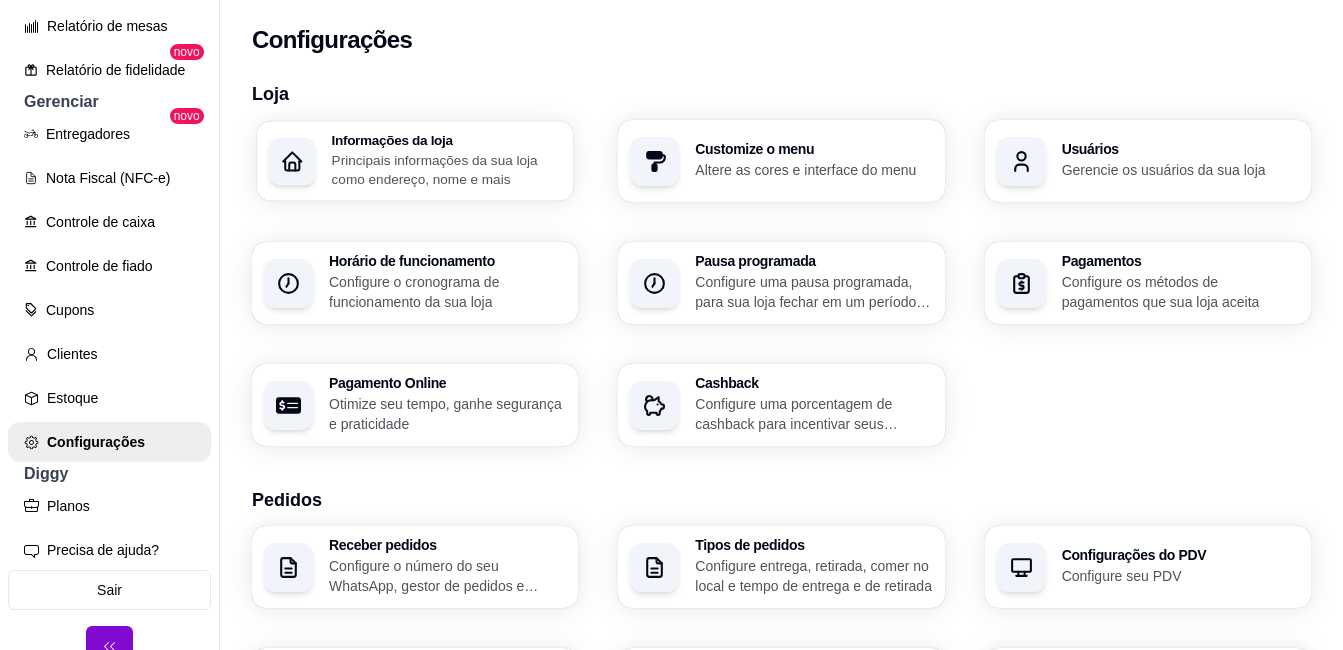 click on "Principais informações da sua loja como endereço, nome e mais" at bounding box center (447, 169) 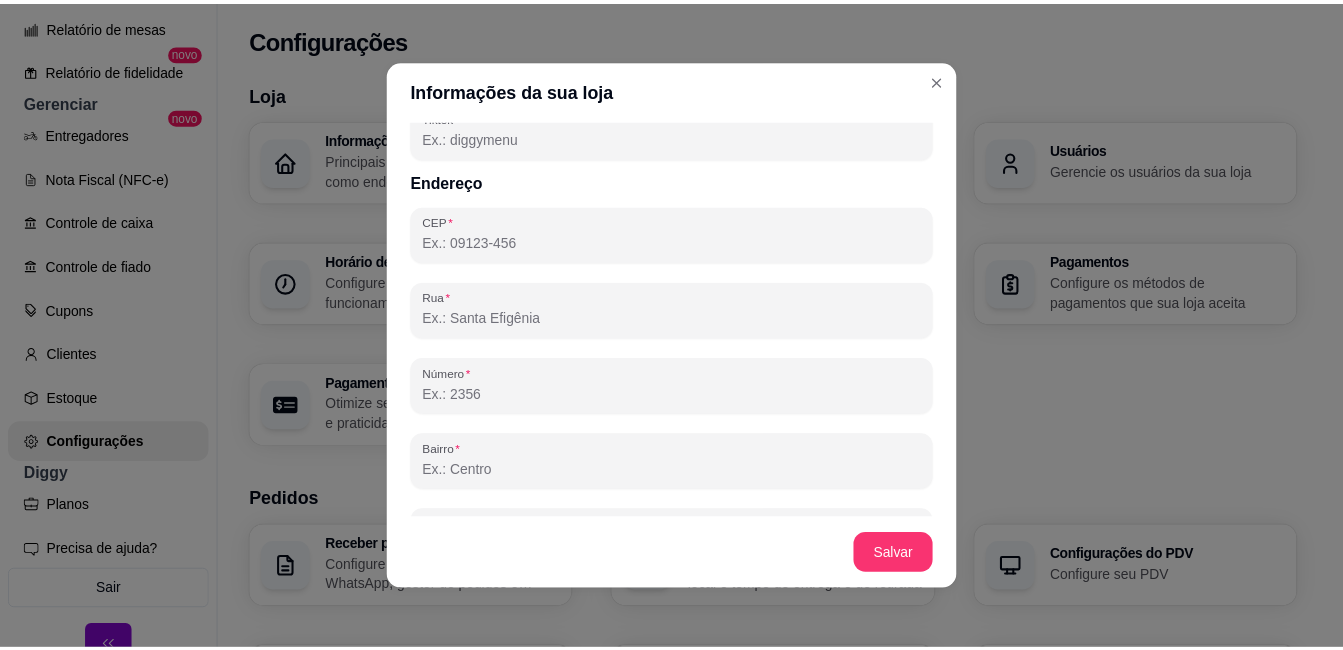 scroll, scrollTop: 1274, scrollLeft: 0, axis: vertical 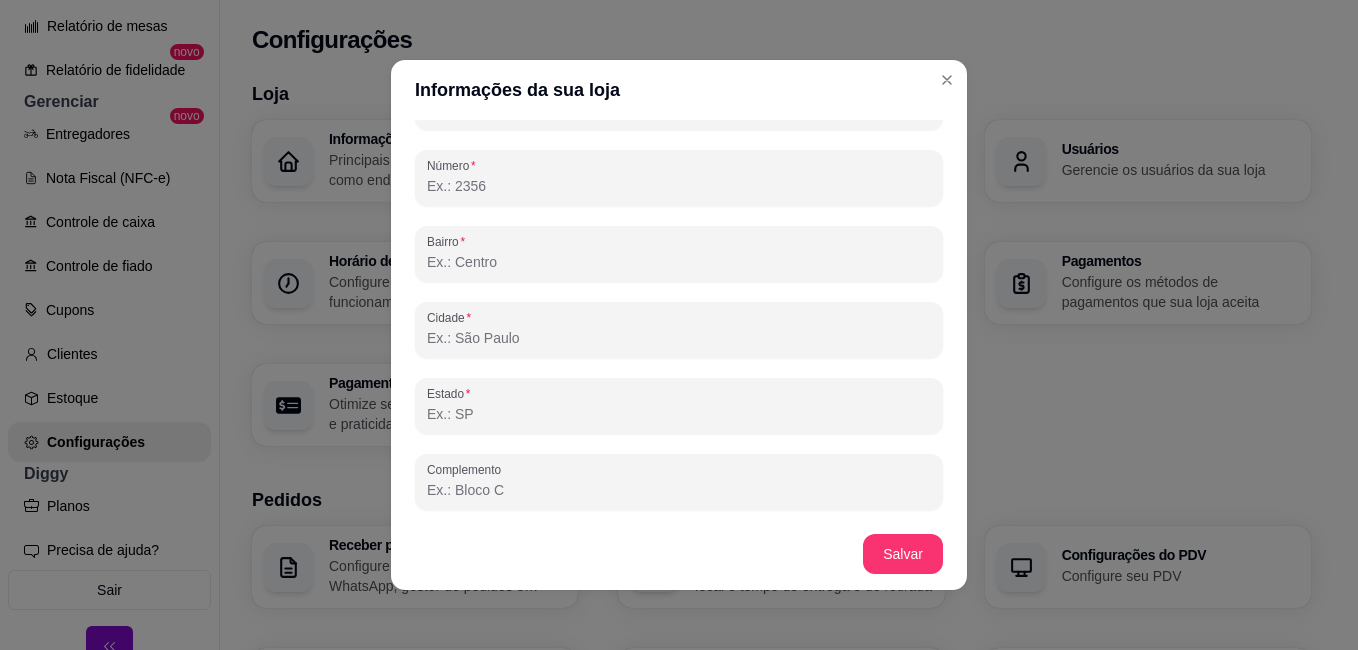 click on "Informações da sua loja" at bounding box center [679, 90] 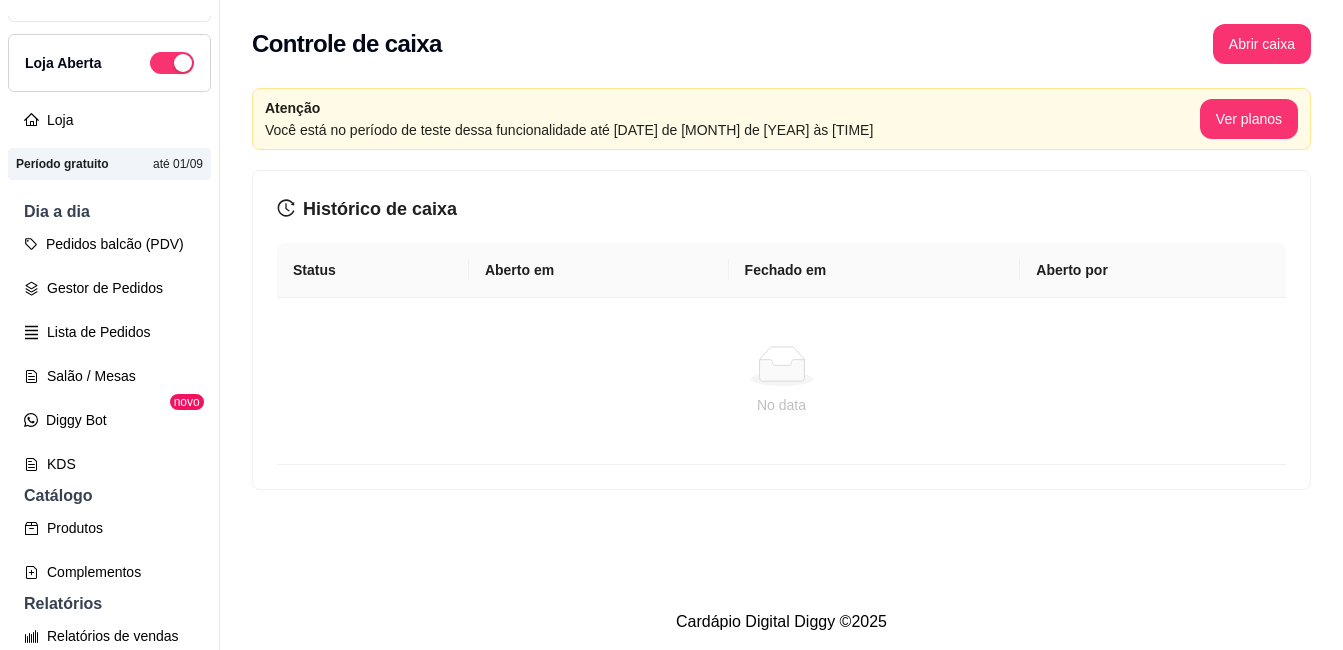 scroll, scrollTop: 0, scrollLeft: 0, axis: both 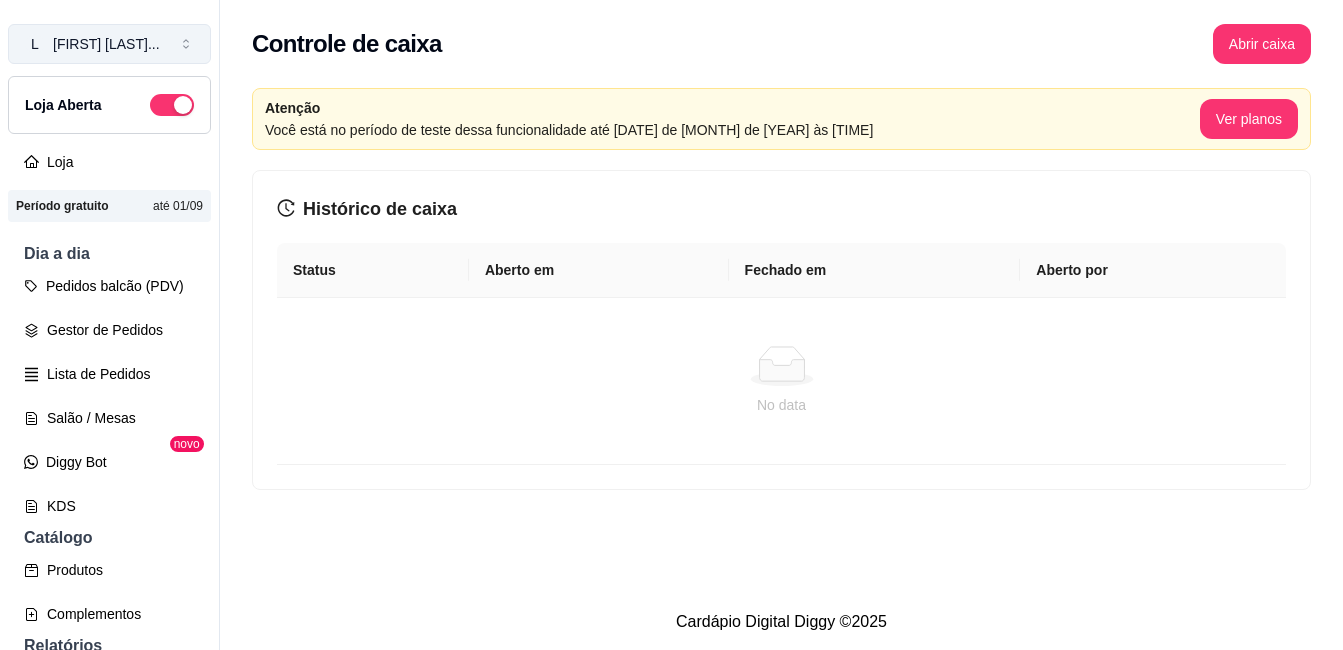 click on "Lari Confeita ..." at bounding box center (106, 44) 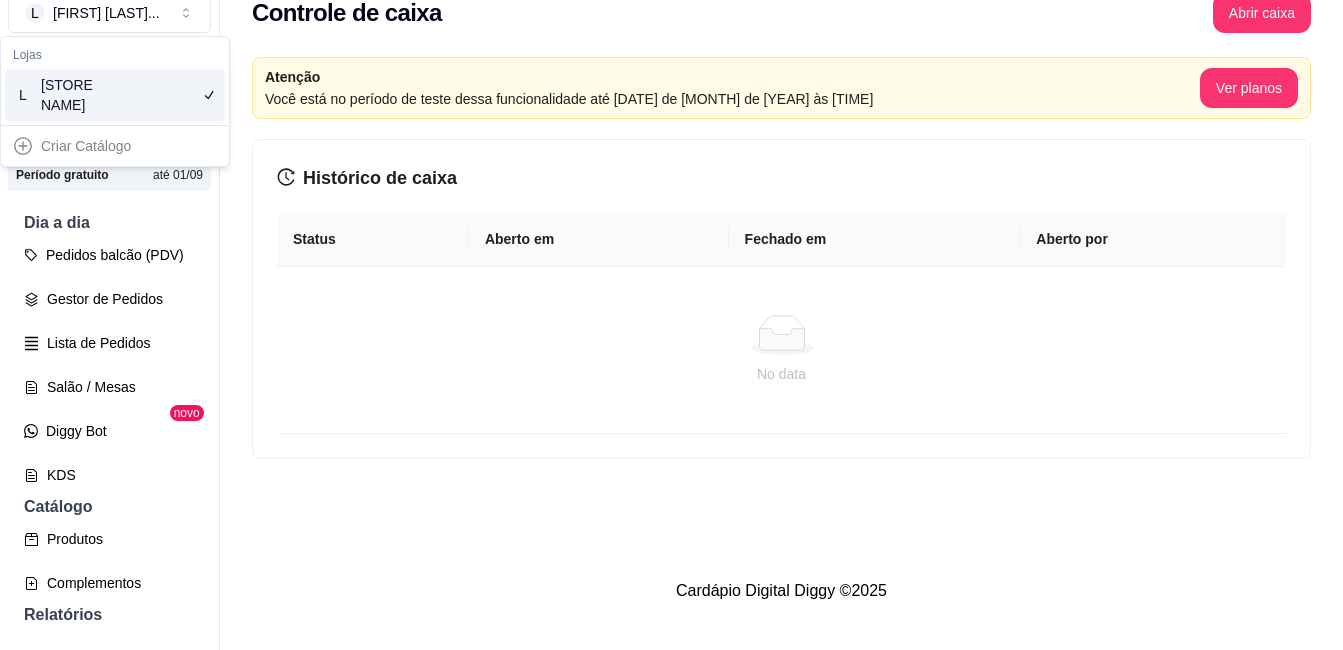 scroll, scrollTop: 32, scrollLeft: 0, axis: vertical 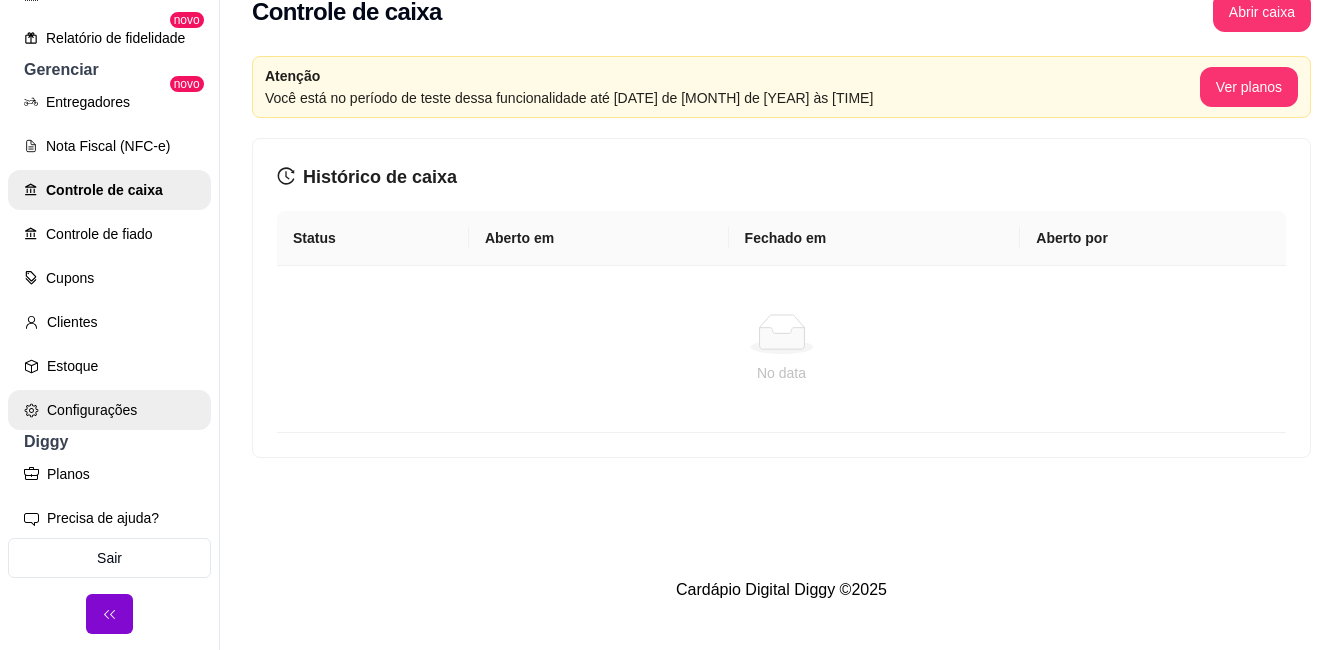 click on "Configurações" at bounding box center (109, 410) 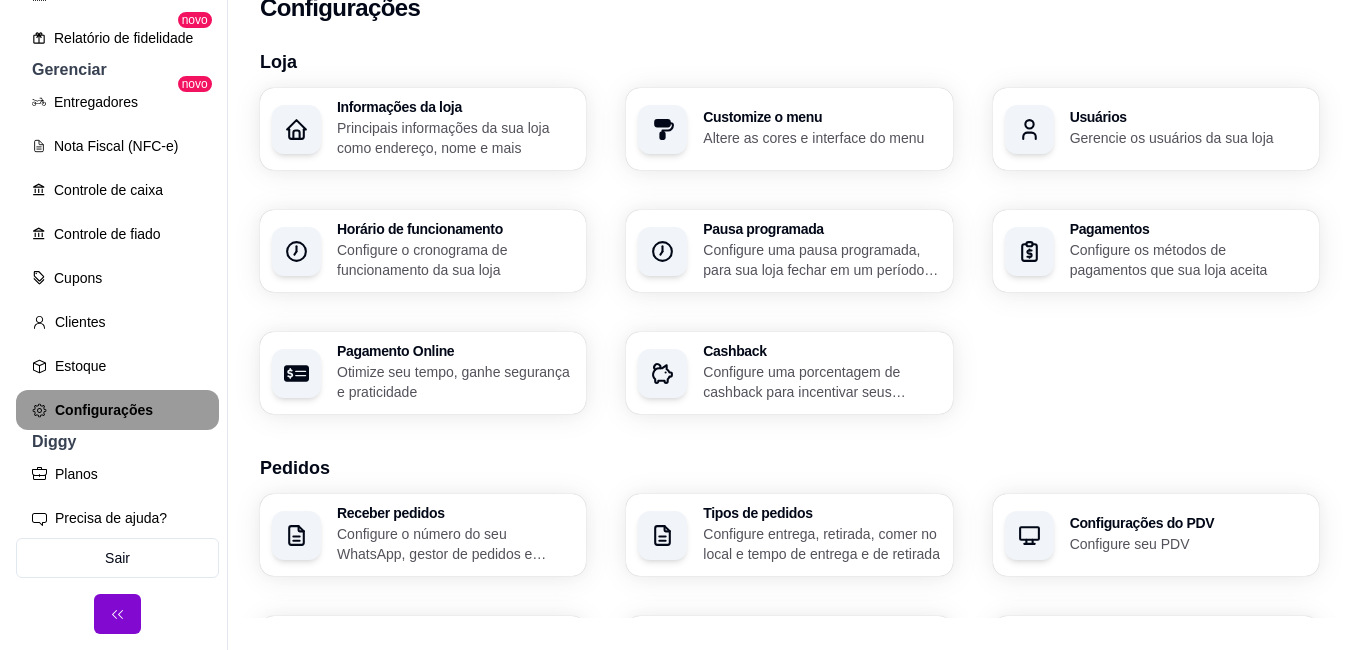 scroll, scrollTop: 0, scrollLeft: 0, axis: both 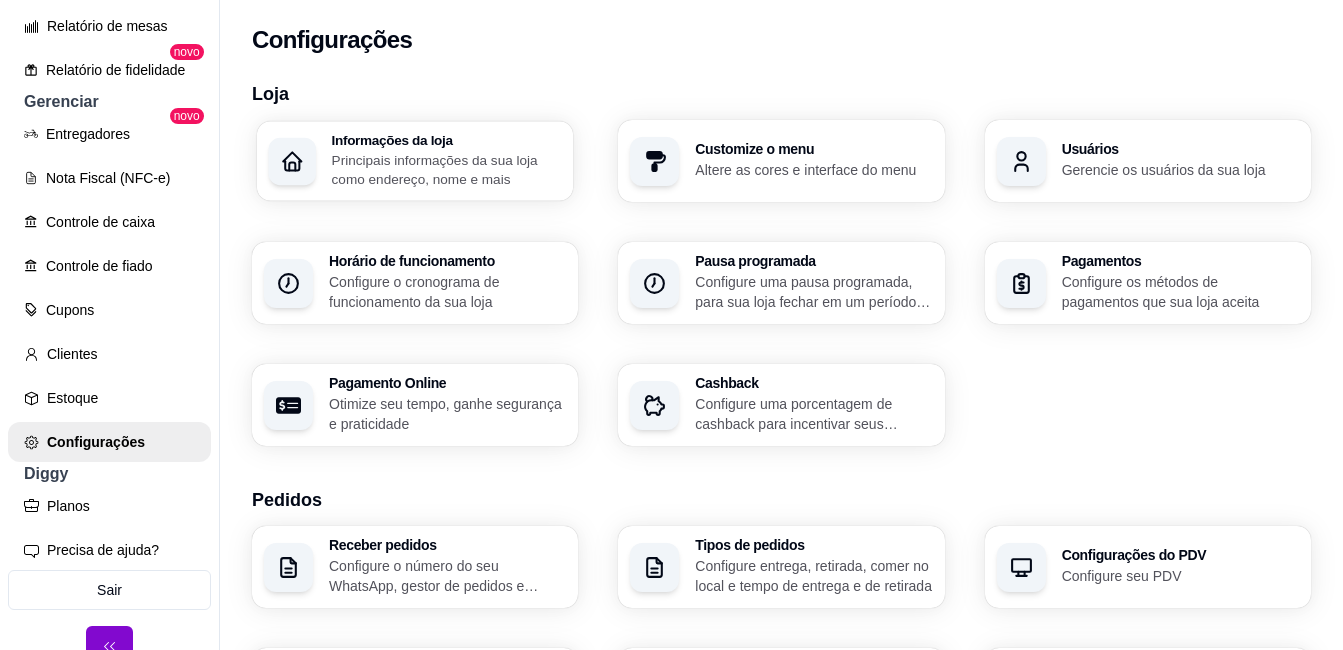 click on "Principais informações da sua loja como endereço, nome e mais" at bounding box center [447, 169] 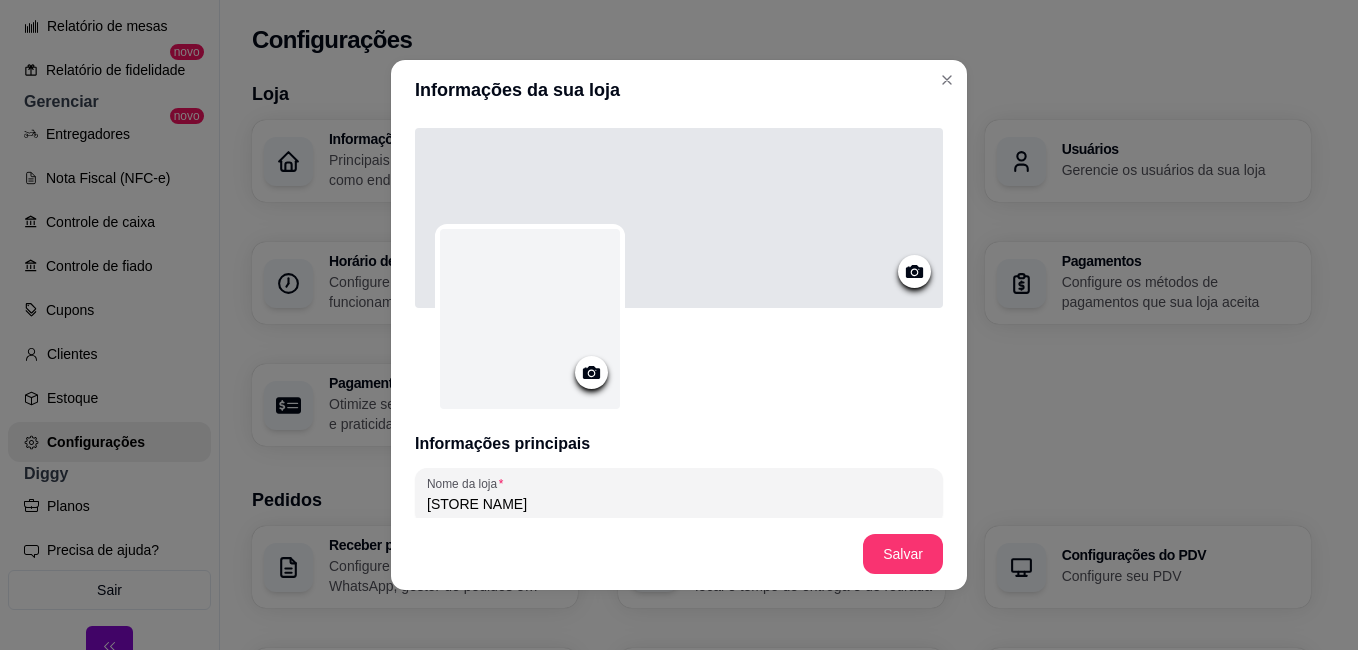 scroll, scrollTop: 80, scrollLeft: 0, axis: vertical 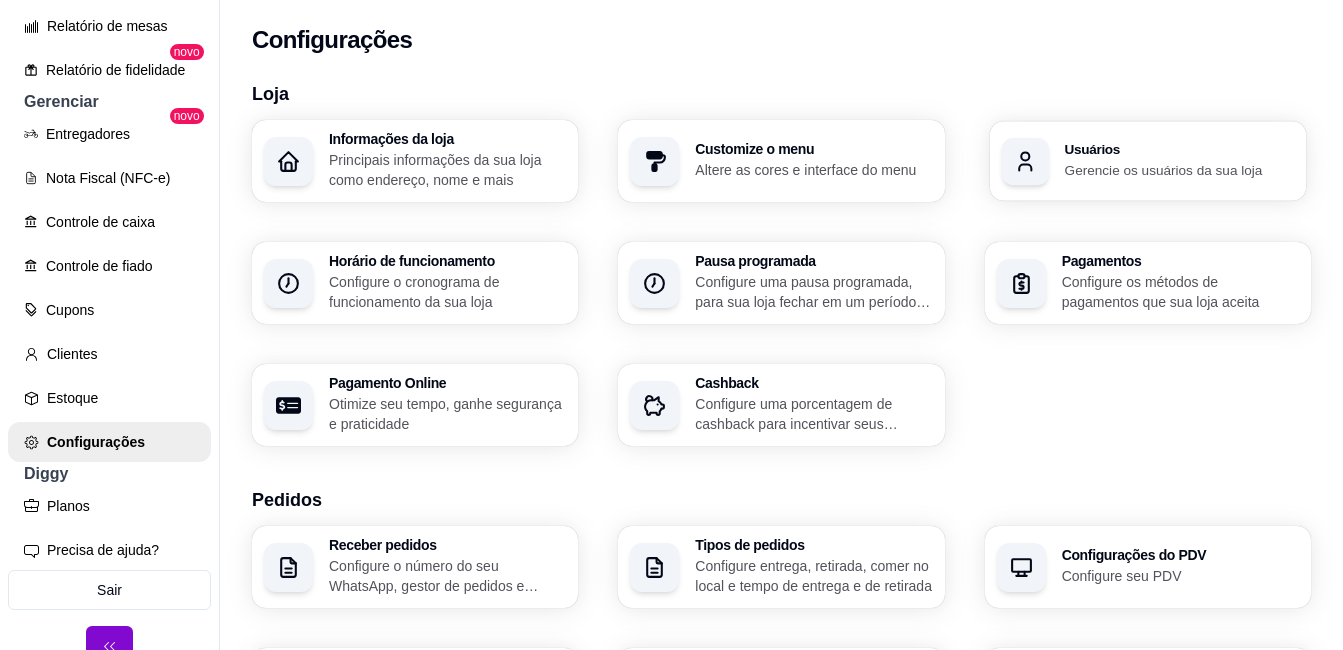 click on "Usuários Gerencie os usuários da sua loja" at bounding box center (1148, 161) 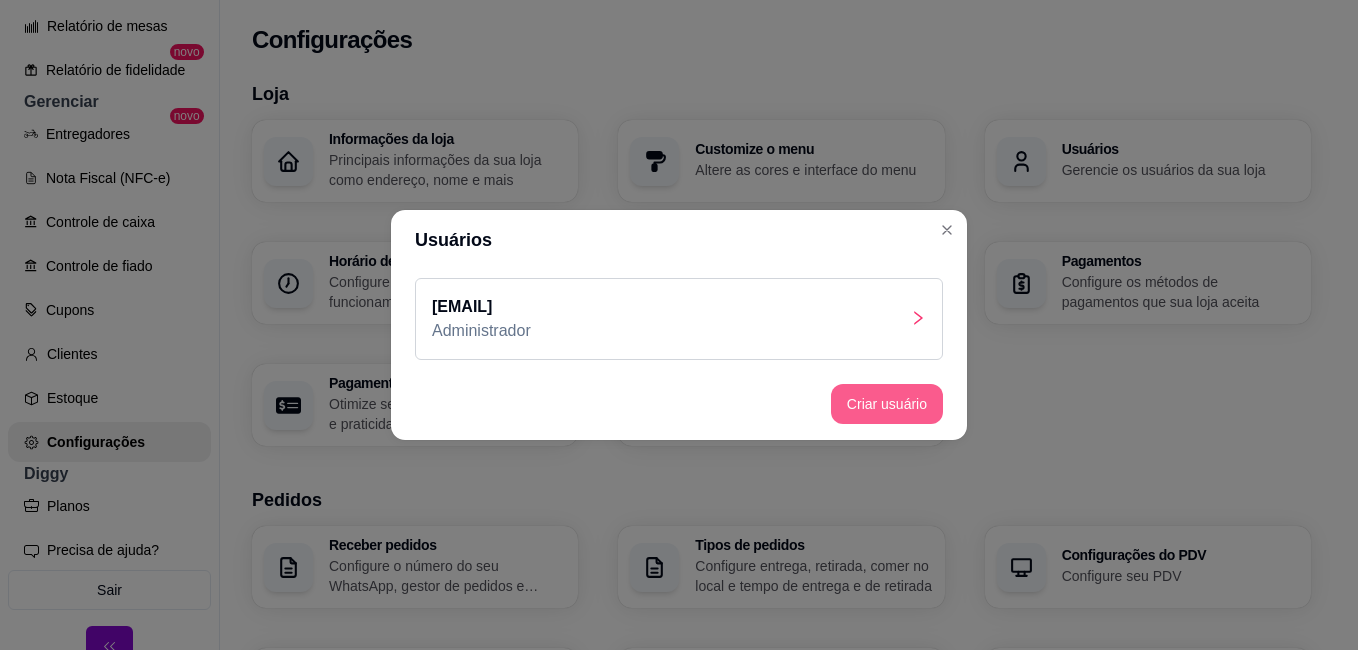 click on "Criar usuário" at bounding box center [887, 404] 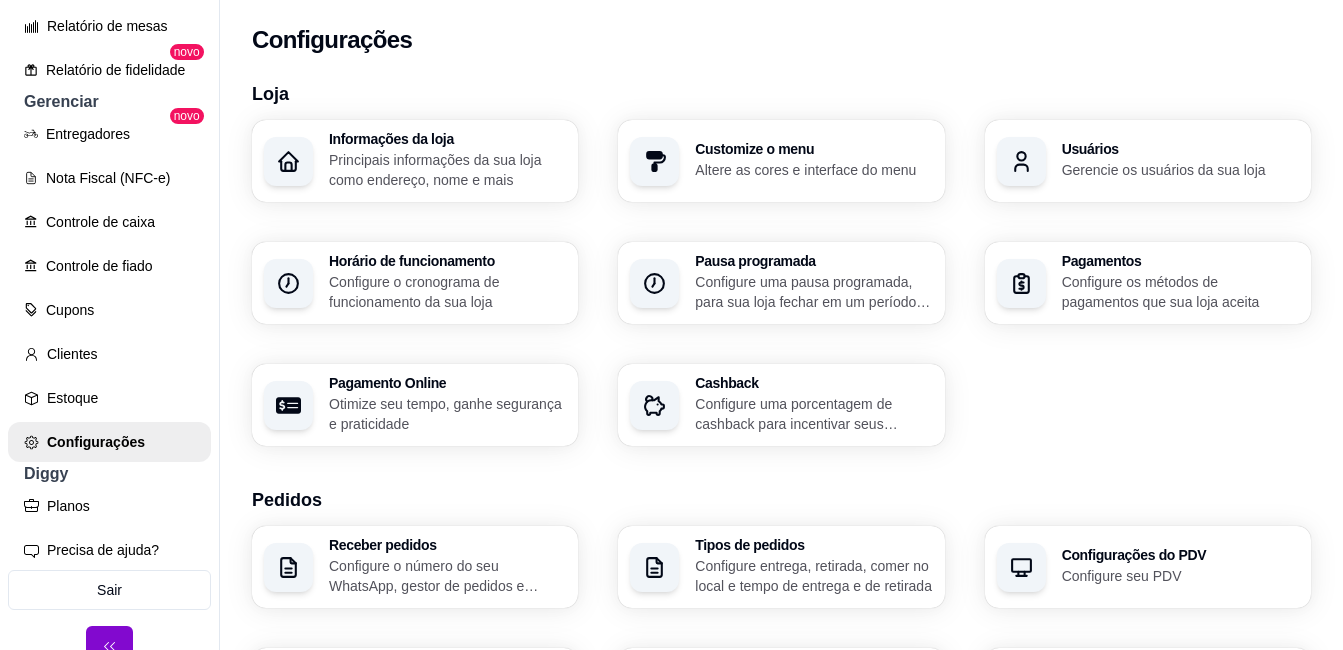 type 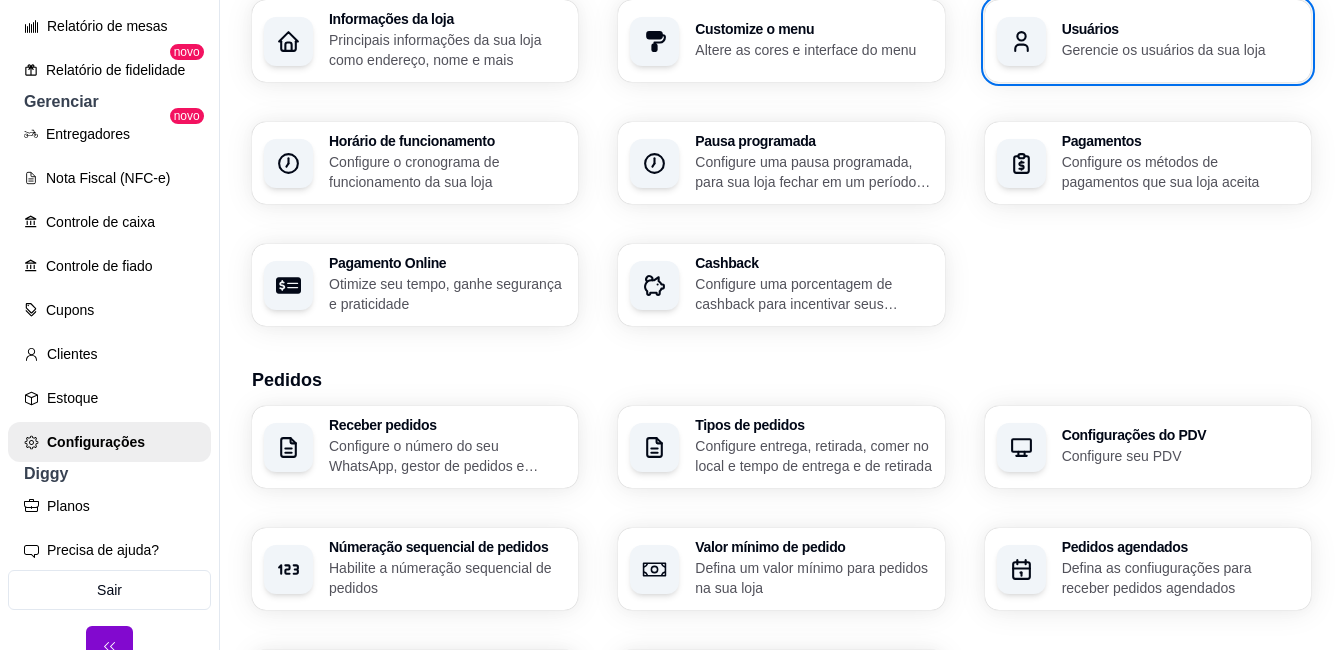 scroll, scrollTop: 0, scrollLeft: 0, axis: both 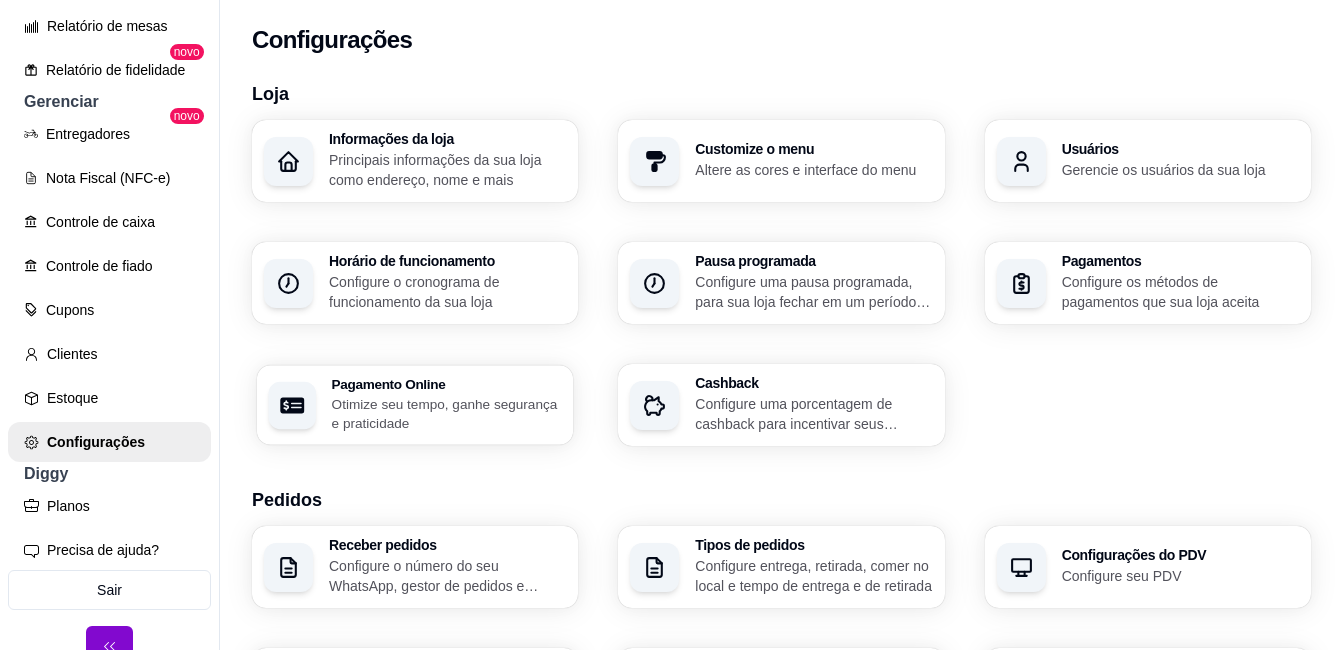 click on "Otimize seu tempo, ganhe segurança e praticidade" at bounding box center [447, 413] 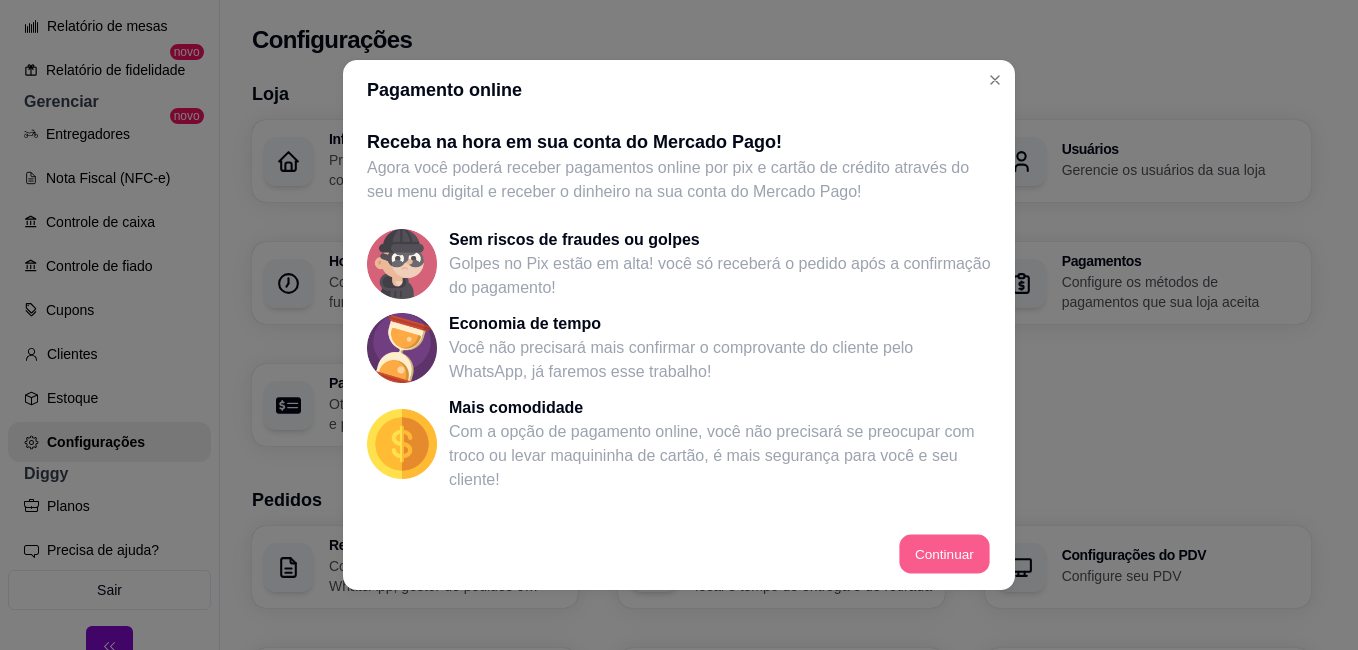 click on "Continuar" at bounding box center (945, 554) 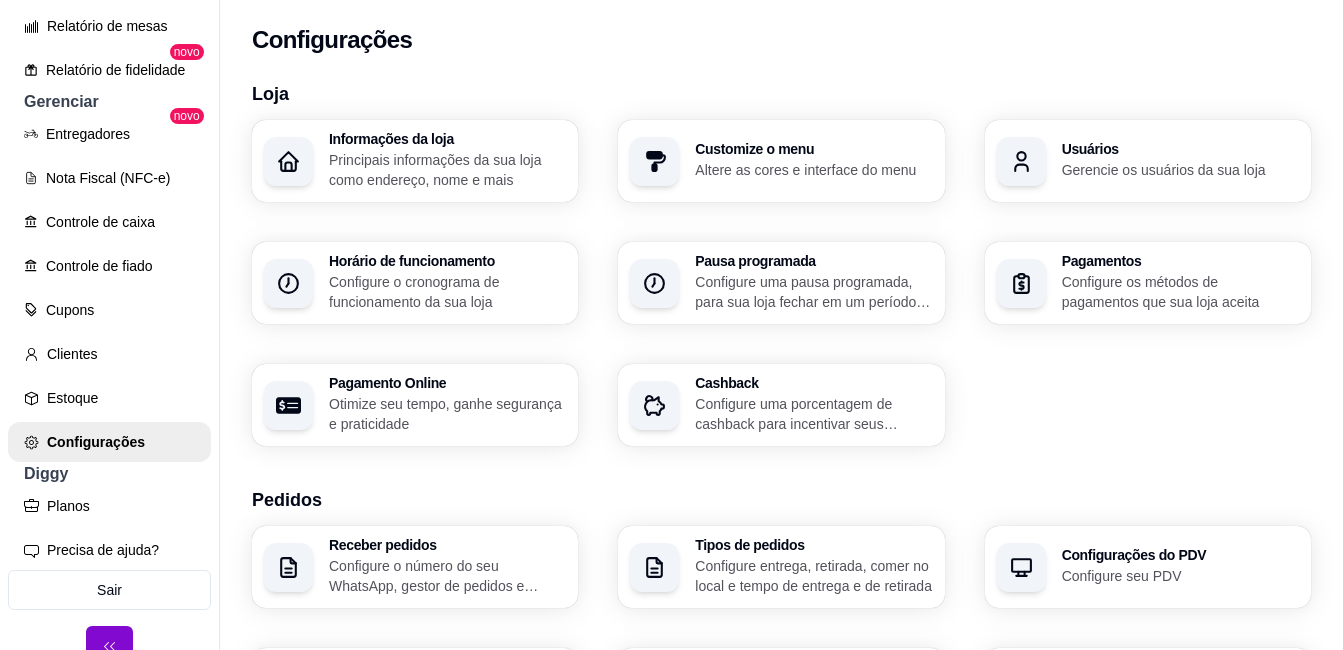 click on "Pausa programada Configure uma pausa programada, para sua loja fechar em um período específico" at bounding box center [781, 283] 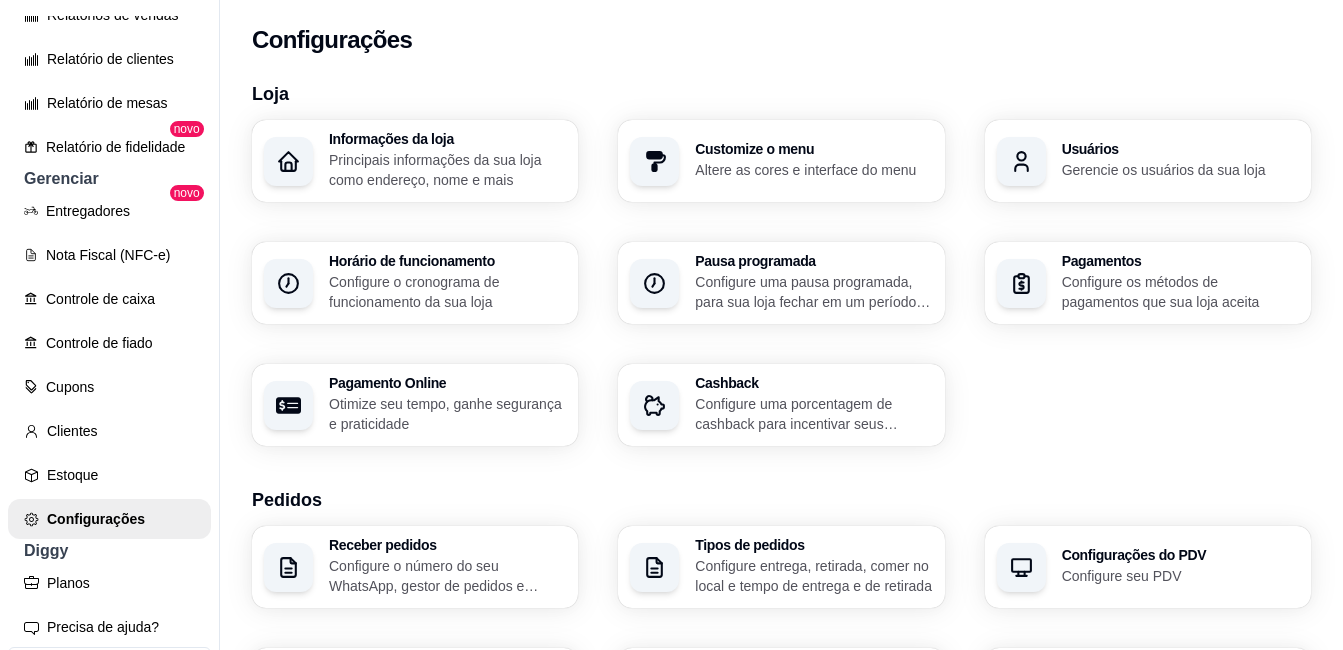 scroll, scrollTop: 644, scrollLeft: 0, axis: vertical 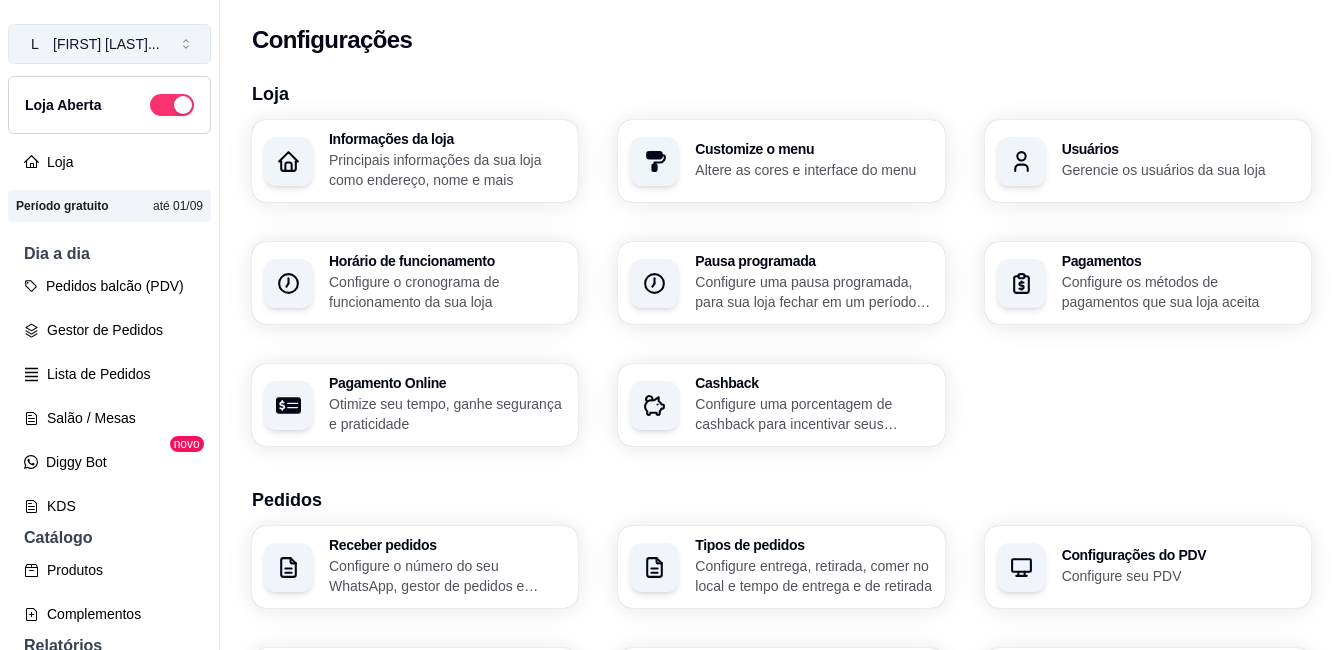 click on "Lari Confeita ..." at bounding box center [106, 44] 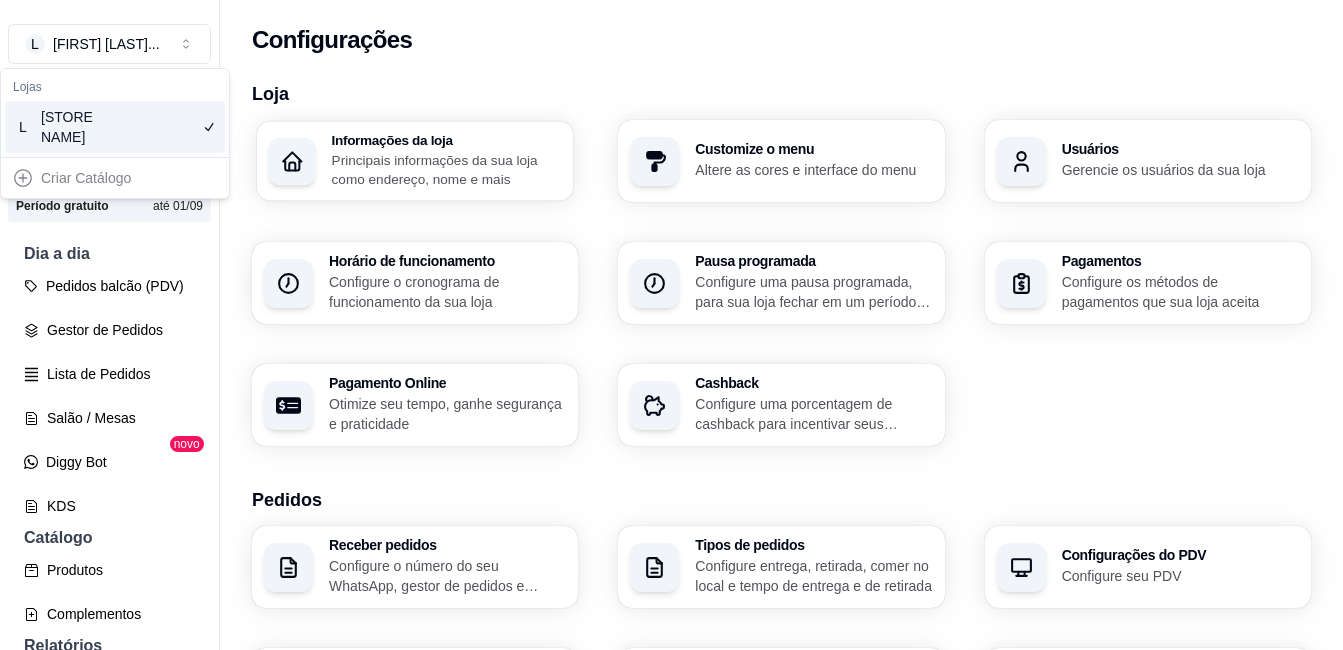 click on "Informações da loja Principais informações da sua loja como endereço, nome e mais" at bounding box center [447, 161] 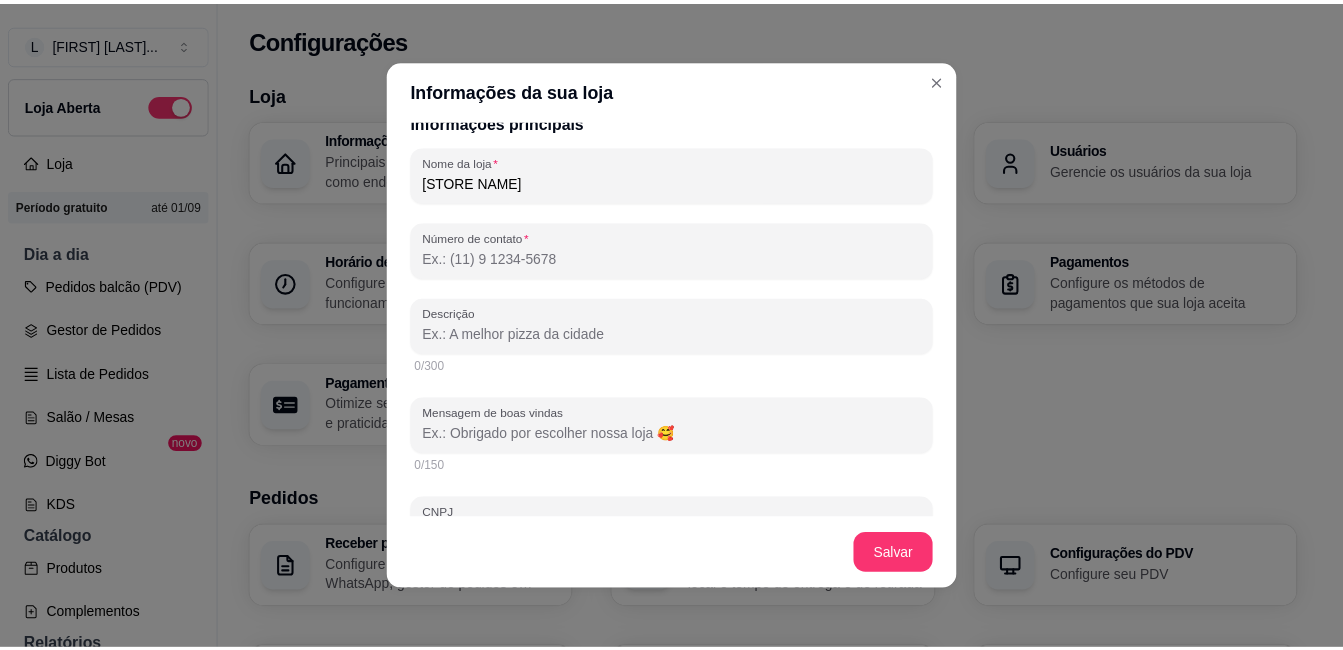 scroll, scrollTop: 360, scrollLeft: 0, axis: vertical 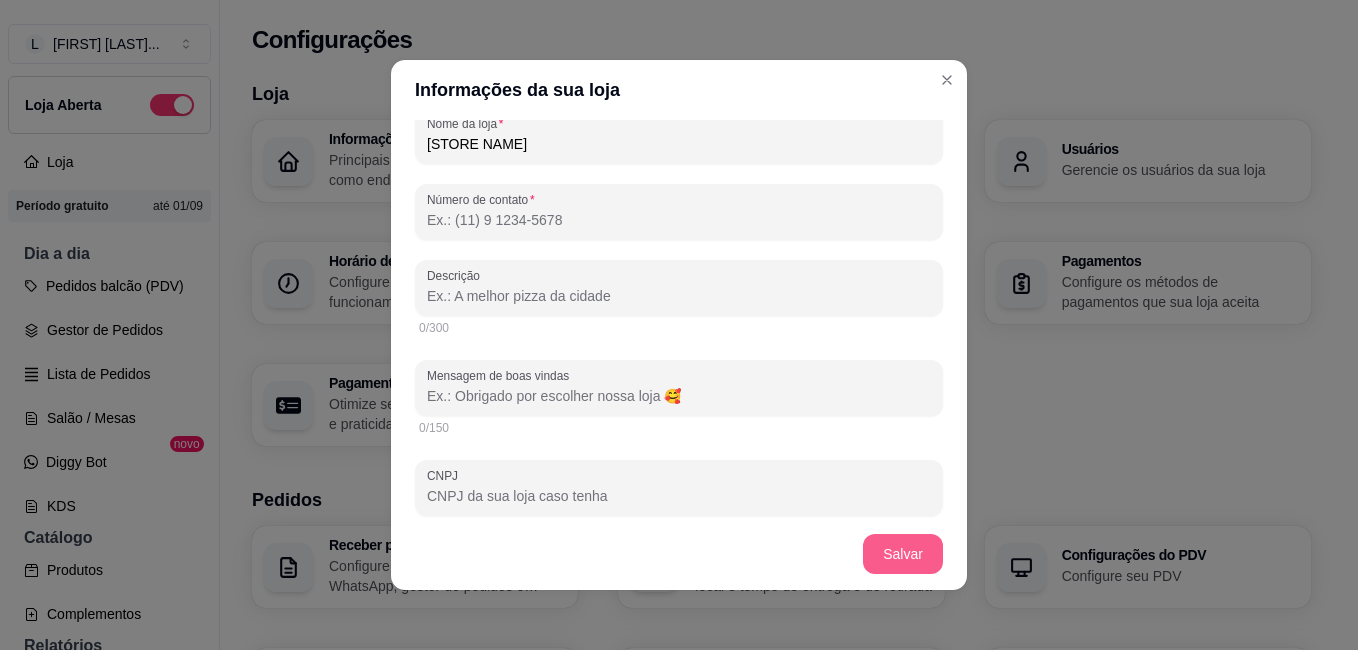 click on "Salvar" at bounding box center [903, 554] 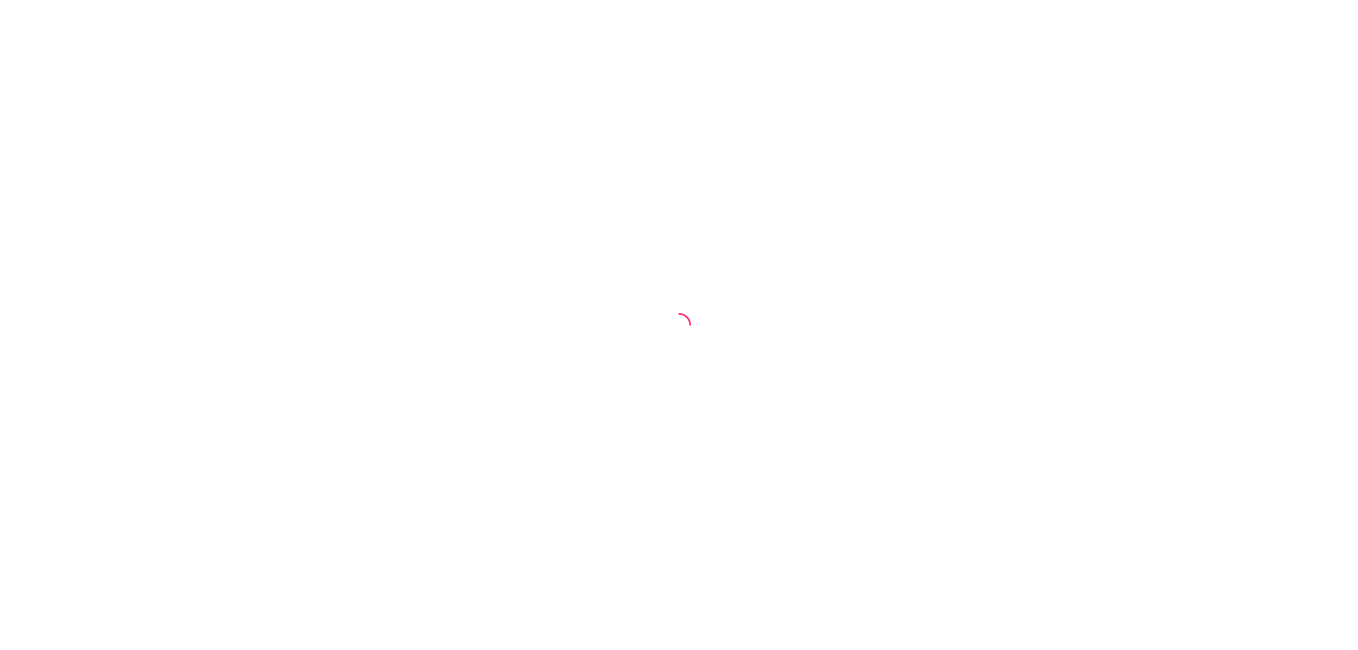 scroll, scrollTop: 0, scrollLeft: 0, axis: both 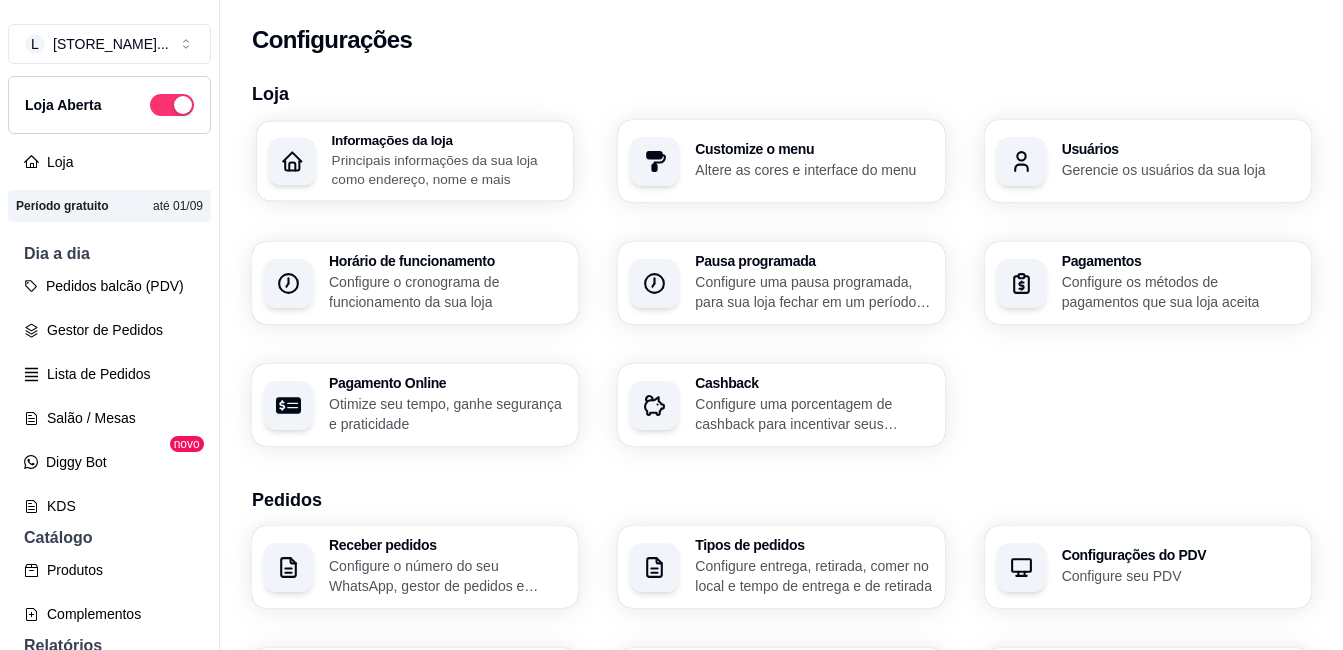 click on "Principais informações da sua loja como endereço, nome e mais" at bounding box center (447, 169) 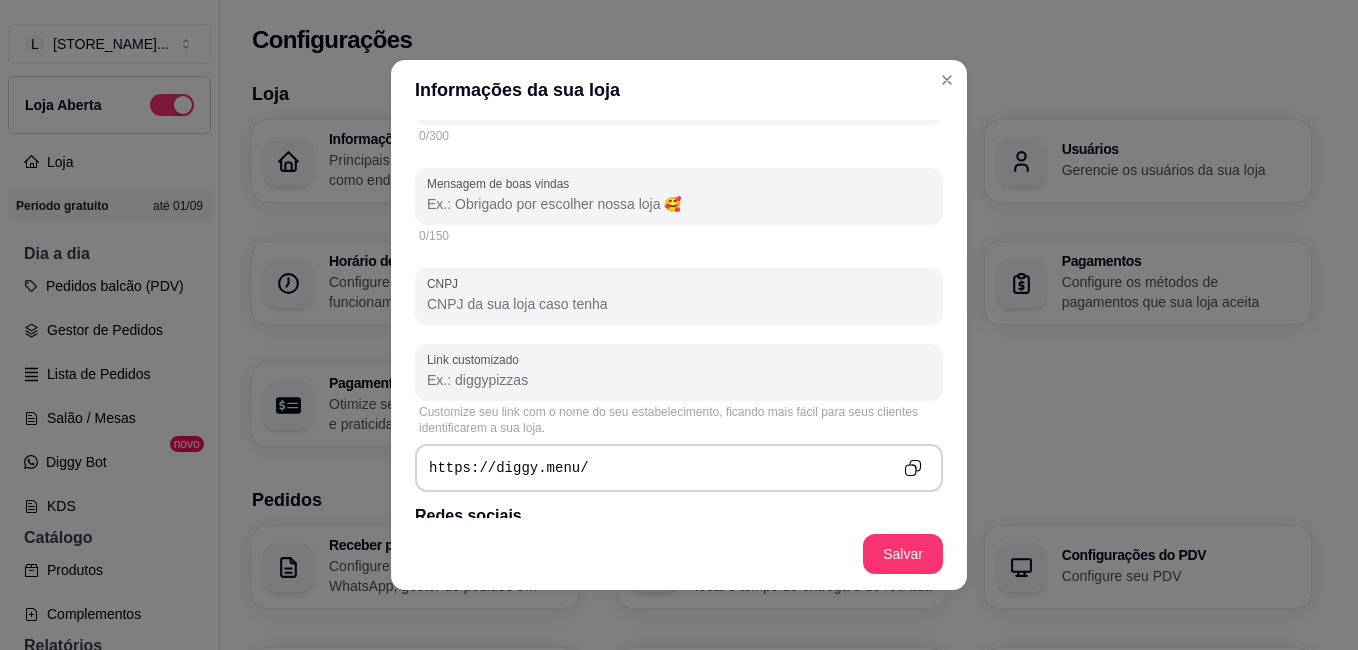 scroll, scrollTop: 560, scrollLeft: 0, axis: vertical 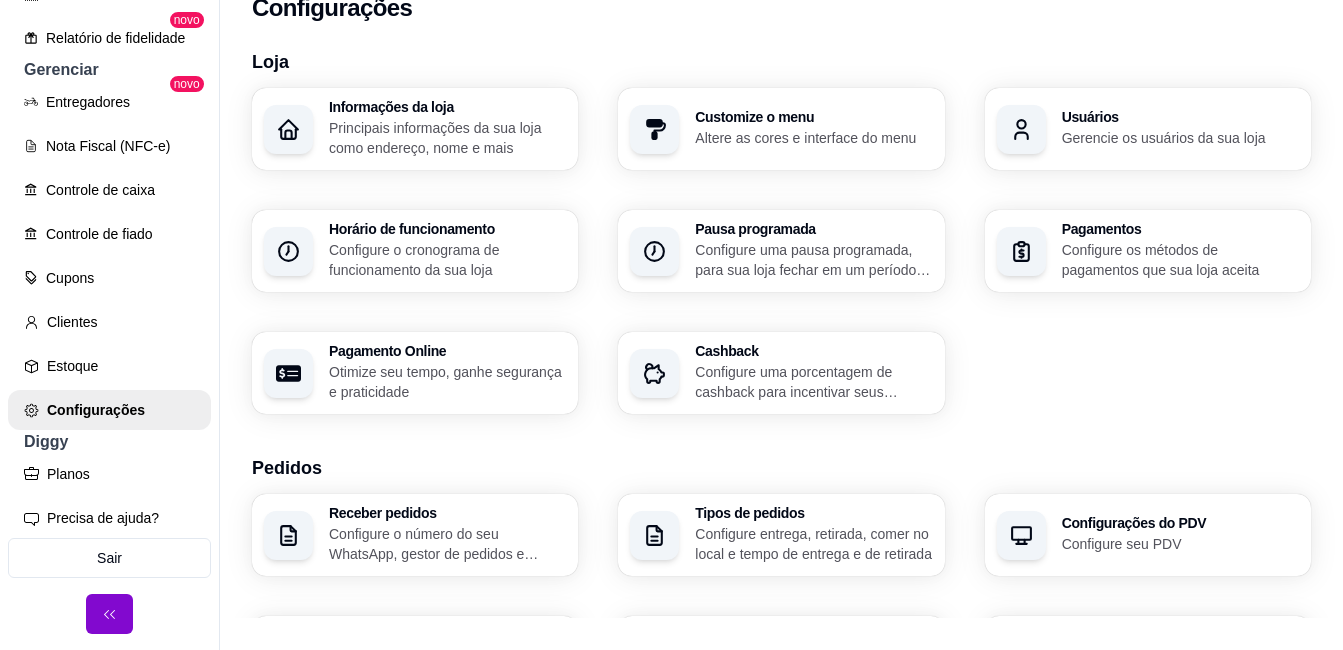 click on "L Lari Confeita ... Loja Aberta Loja Período gratuito até 01/09   Dia a dia Pedidos balcão (PDV) Gestor de Pedidos Lista de Pedidos Salão / Mesas Diggy Bot novo KDS Catálogo Produtos Complementos Relatórios Relatórios de vendas Relatório de clientes Relatório de mesas Relatório de fidelidade novo Gerenciar Entregadores novo Nota Fiscal (NFC-e) Controle de caixa Controle de fiado Cupons Clientes Estoque Configurações Diggy Planos Precisa de ajuda? Sair" at bounding box center [110, 309] 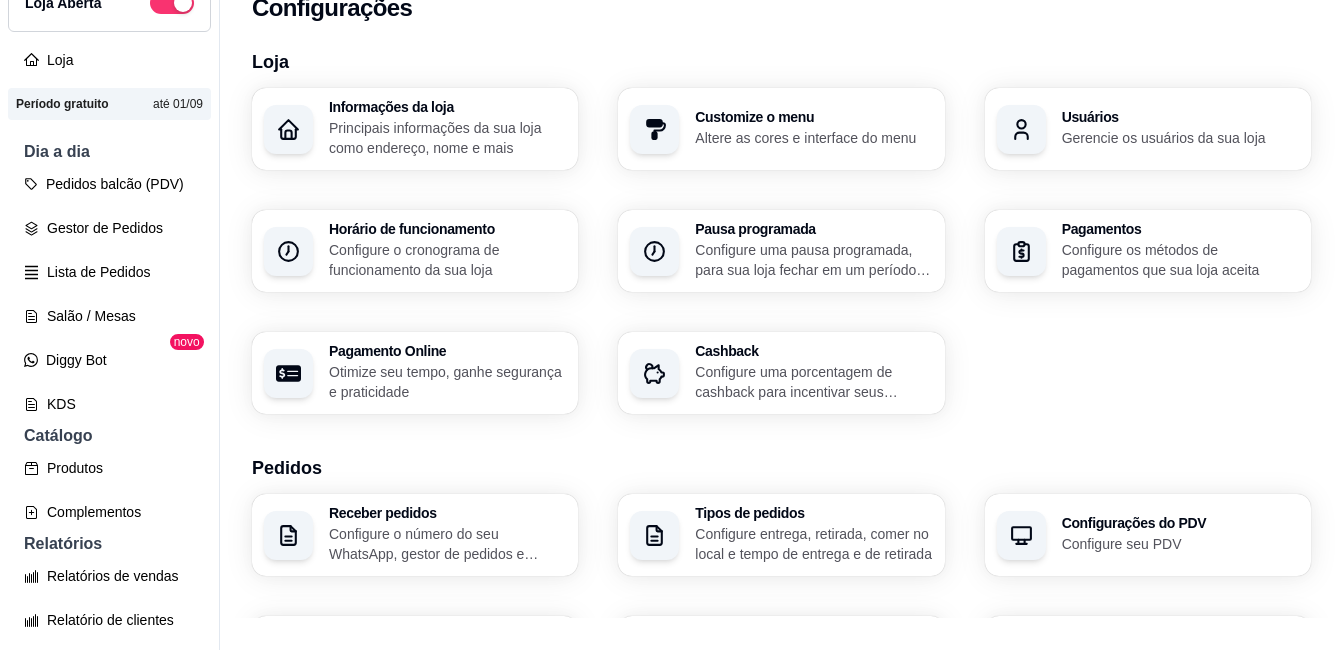 scroll, scrollTop: 0, scrollLeft: 0, axis: both 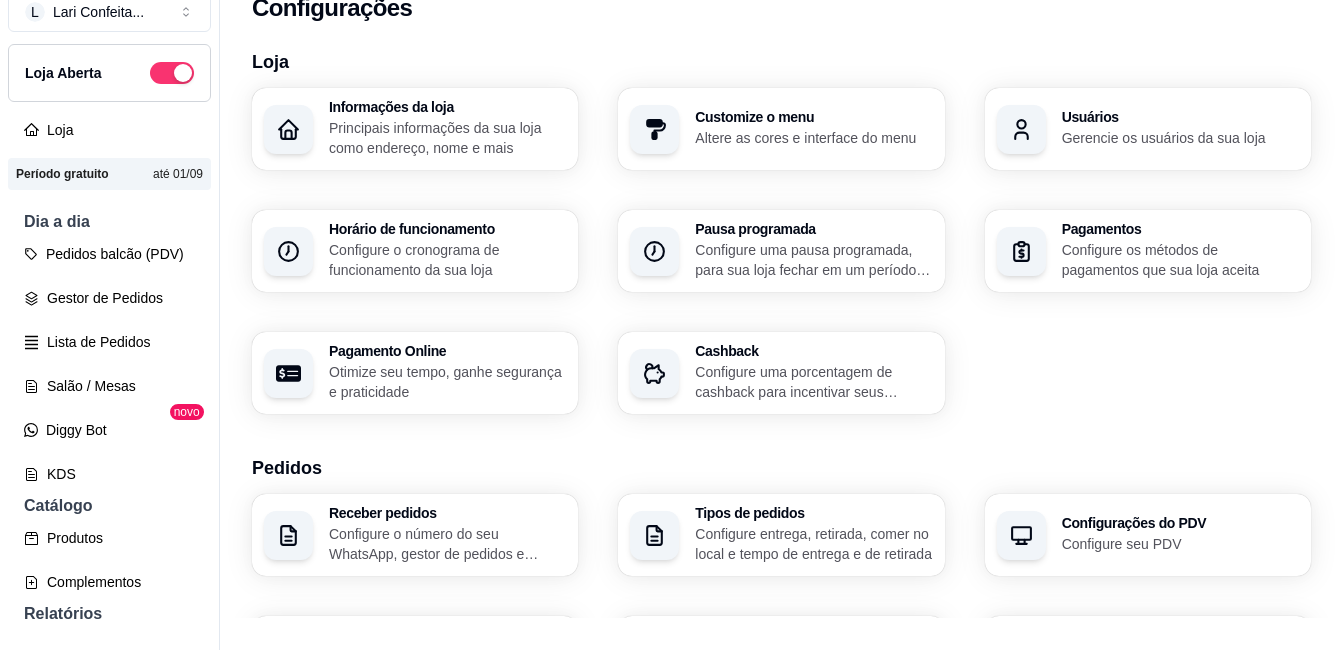 click on "Período gratuito" at bounding box center [62, 174] 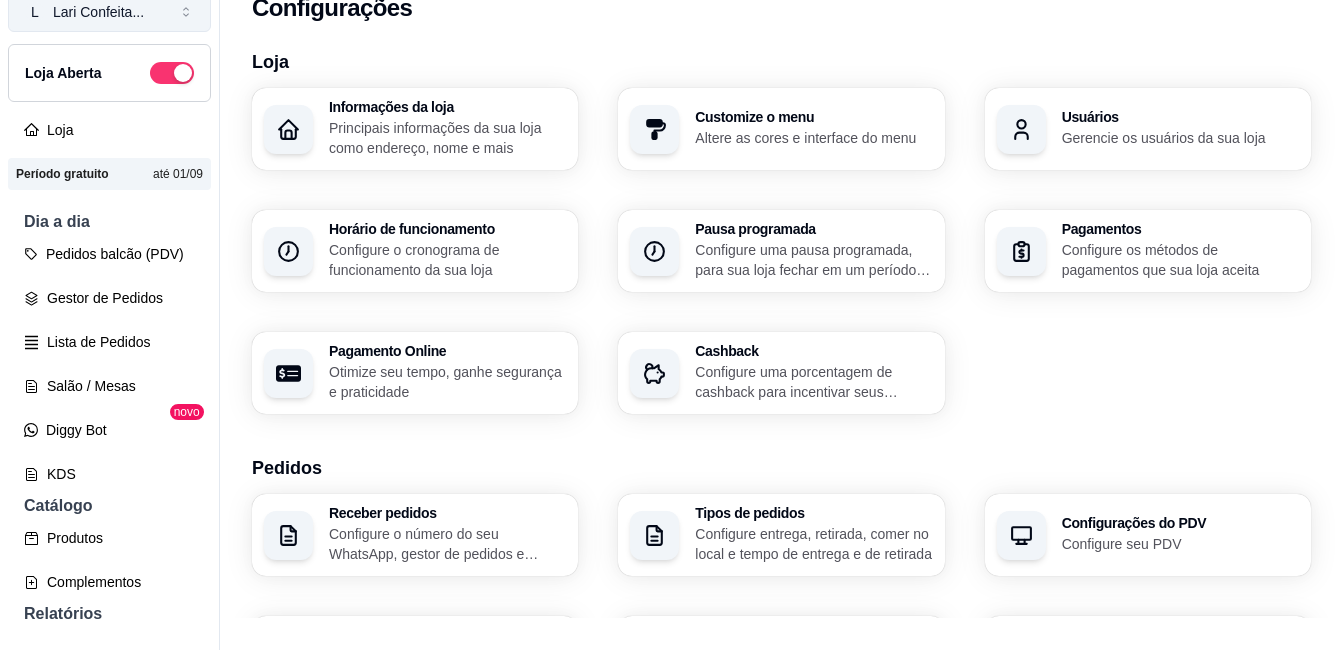 click on "Lari Confeita ..." at bounding box center [98, 12] 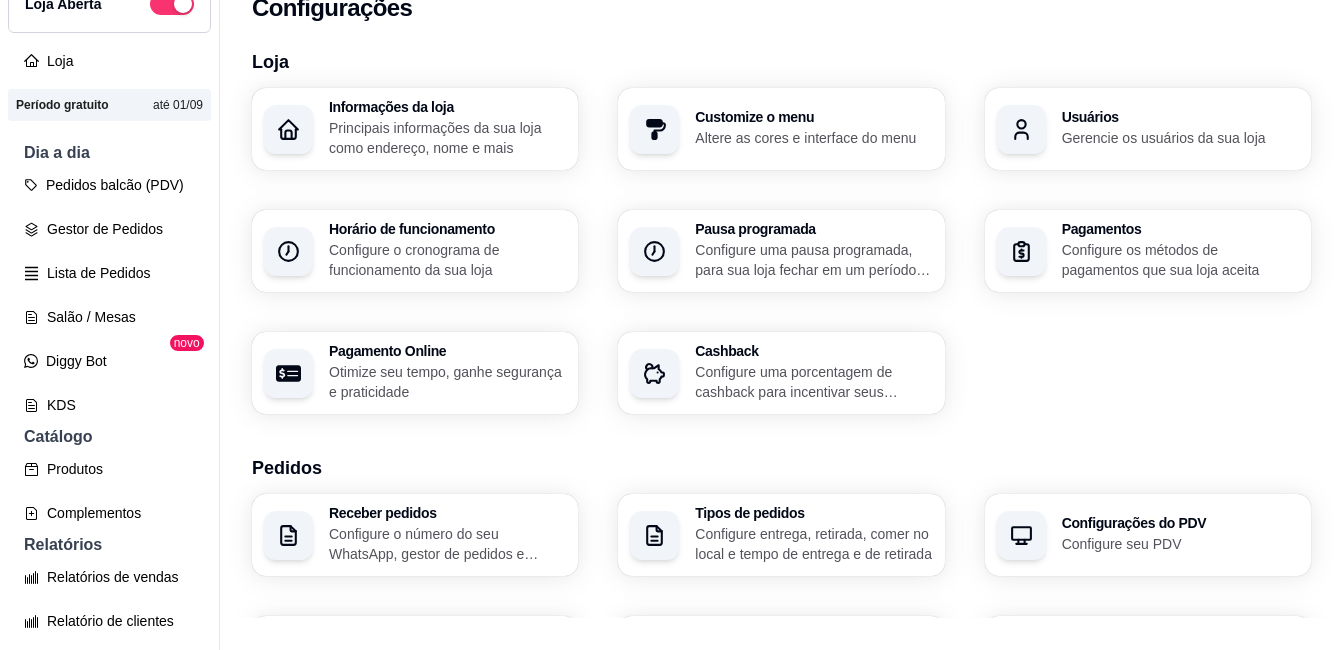 scroll, scrollTop: 0, scrollLeft: 0, axis: both 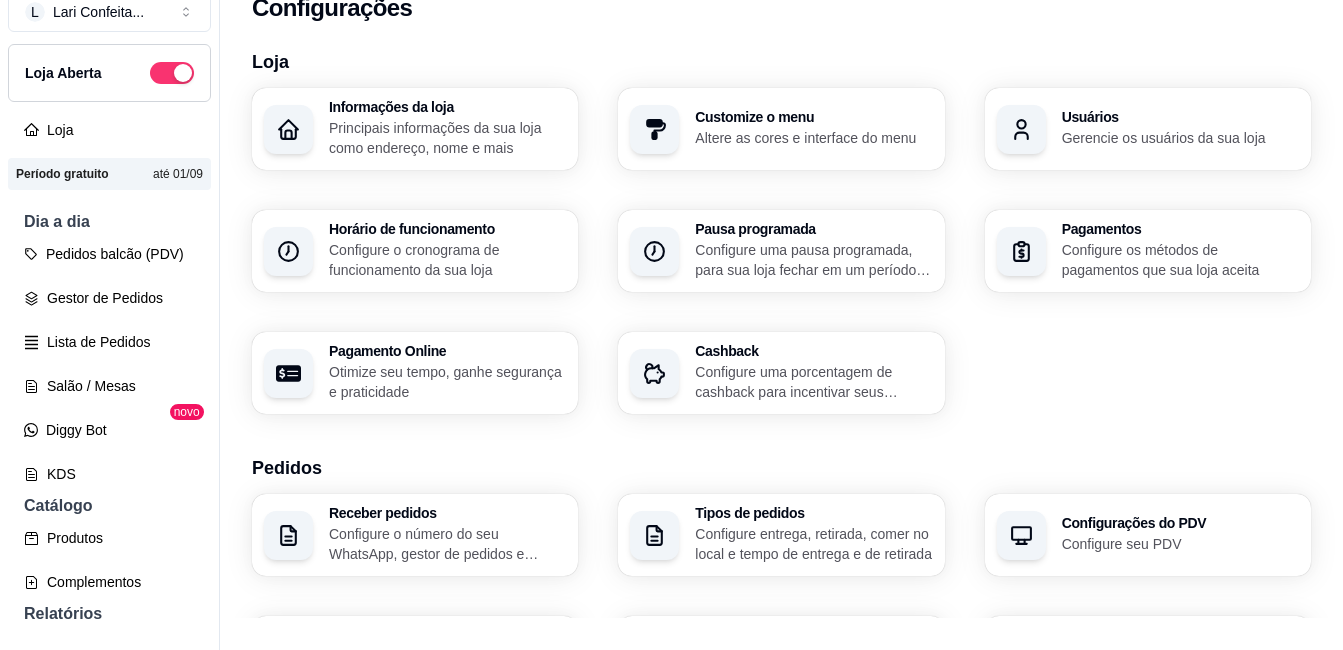 click at bounding box center (654, 129) 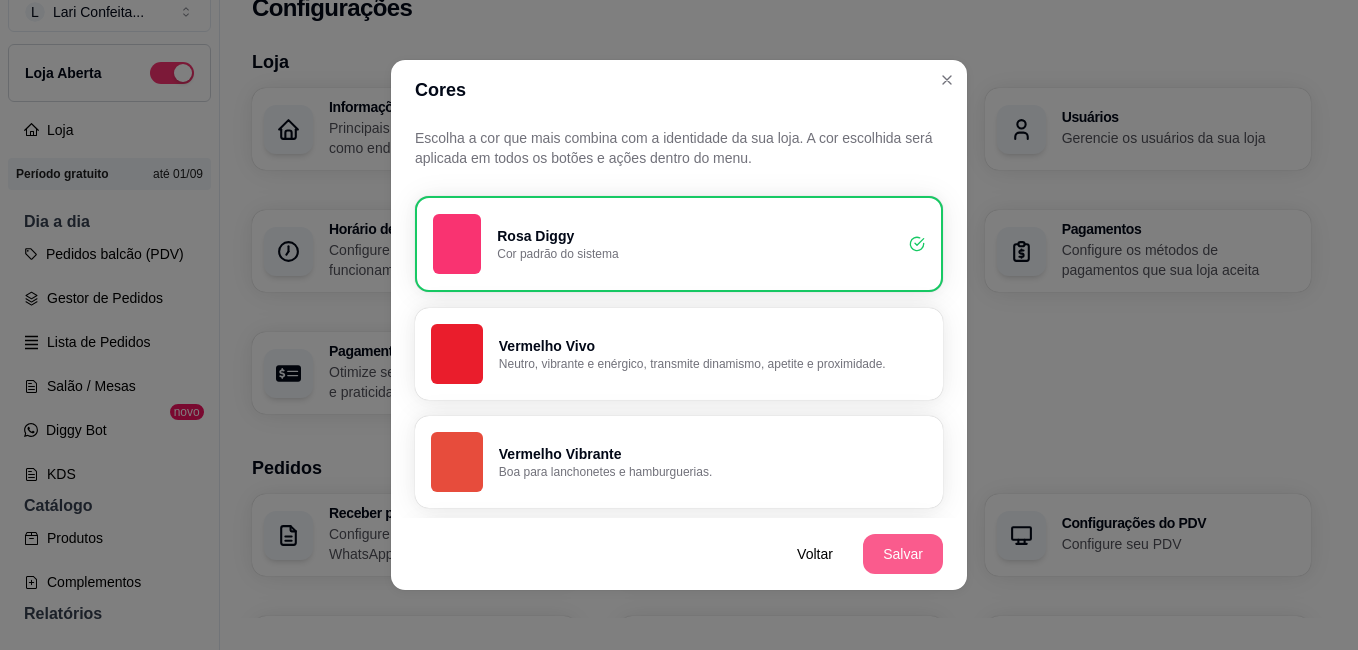 click on "Salvar" at bounding box center (903, 554) 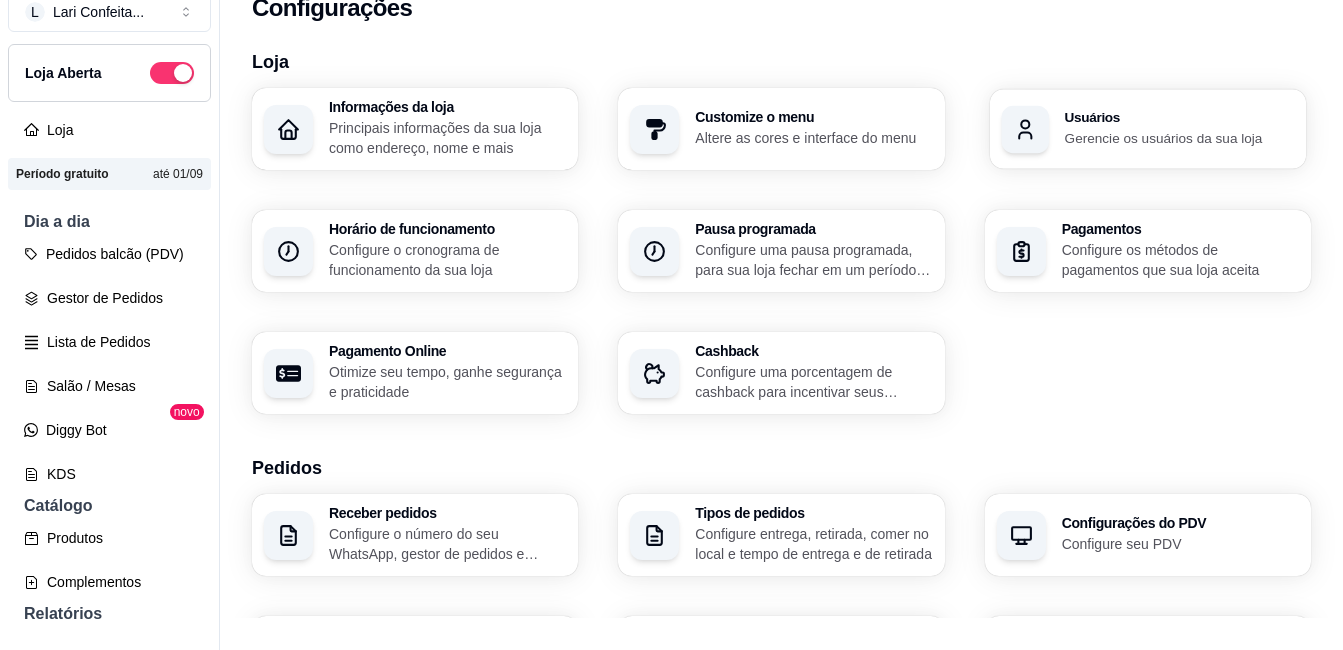 click on "Usuários" at bounding box center [1179, 118] 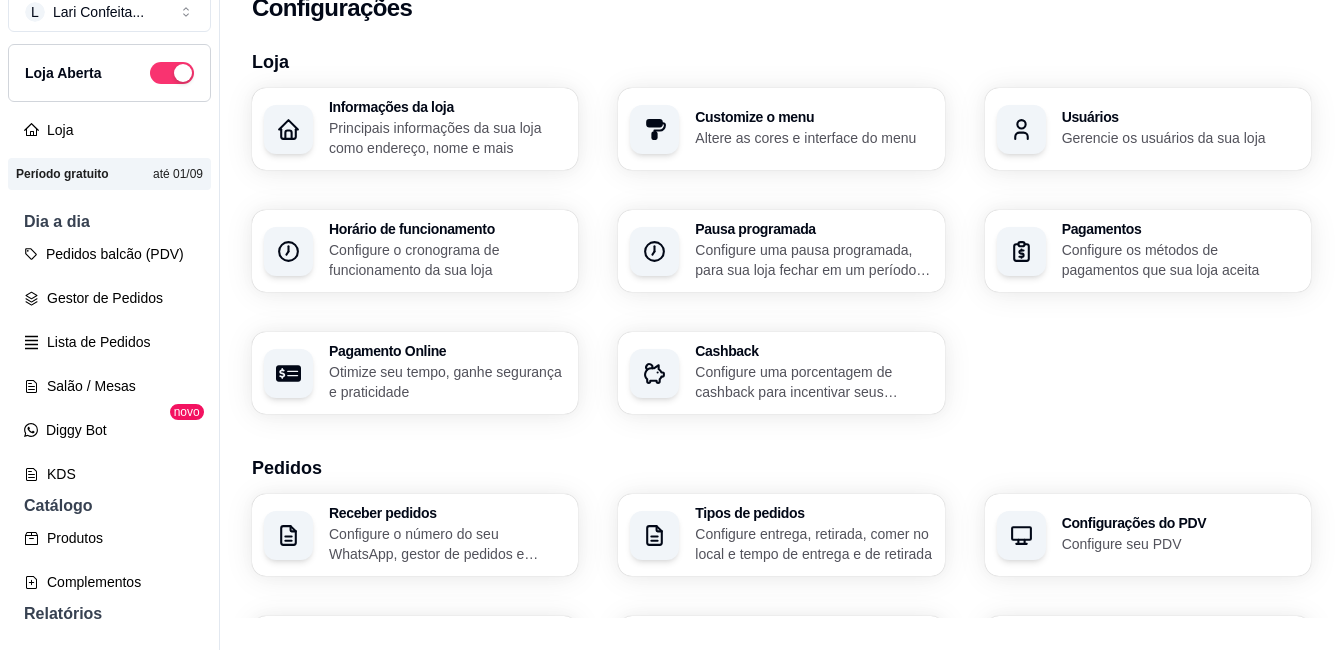 click on "Principais informações da sua loja como endereço, nome e mais" at bounding box center (447, 138) 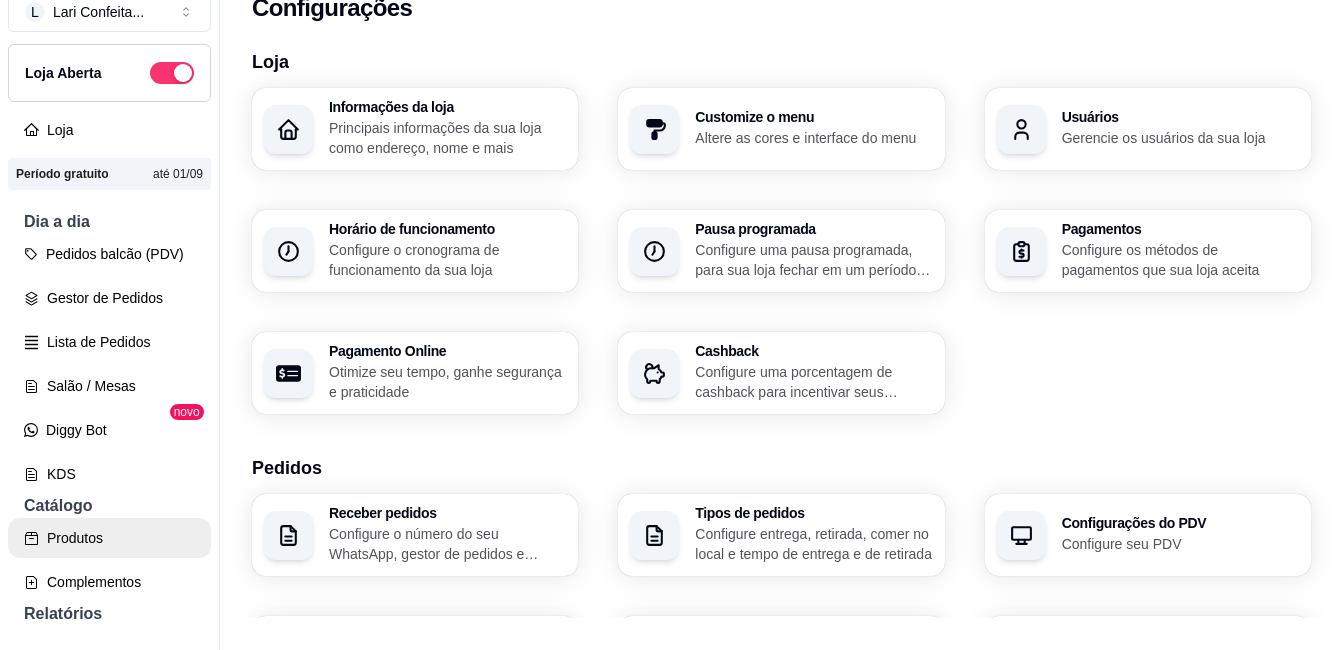 click on "Produtos" at bounding box center [109, 538] 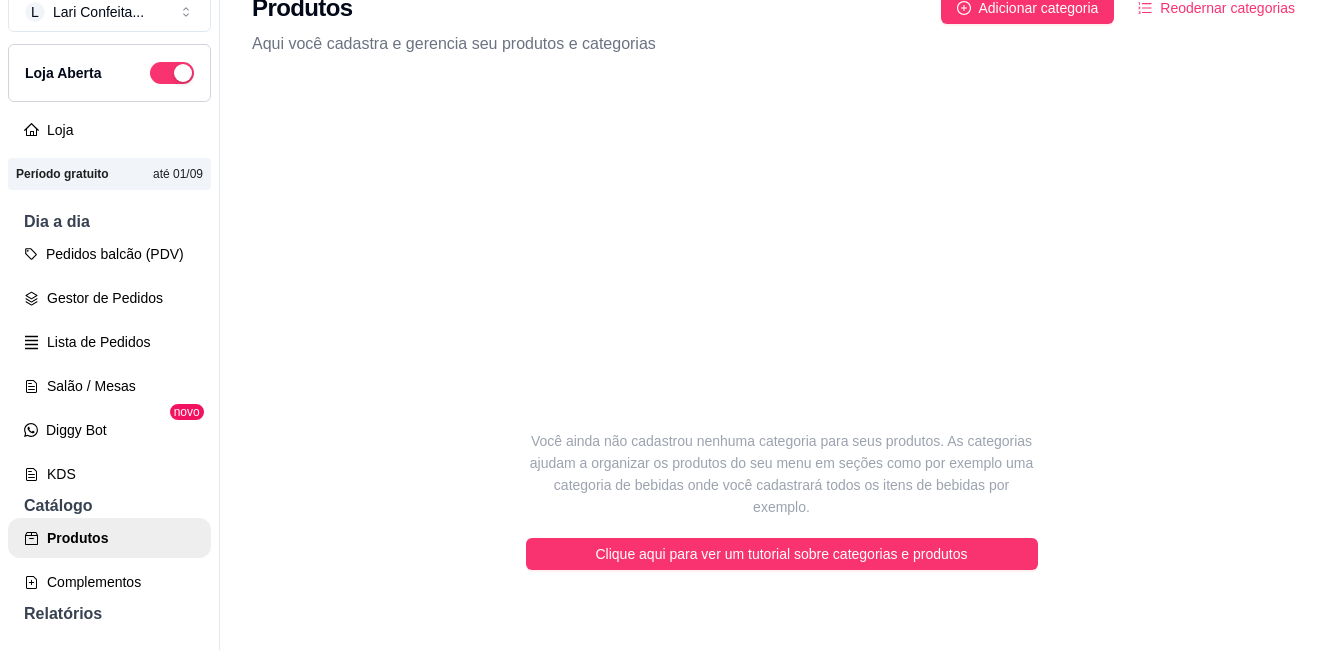 scroll, scrollTop: 0, scrollLeft: 0, axis: both 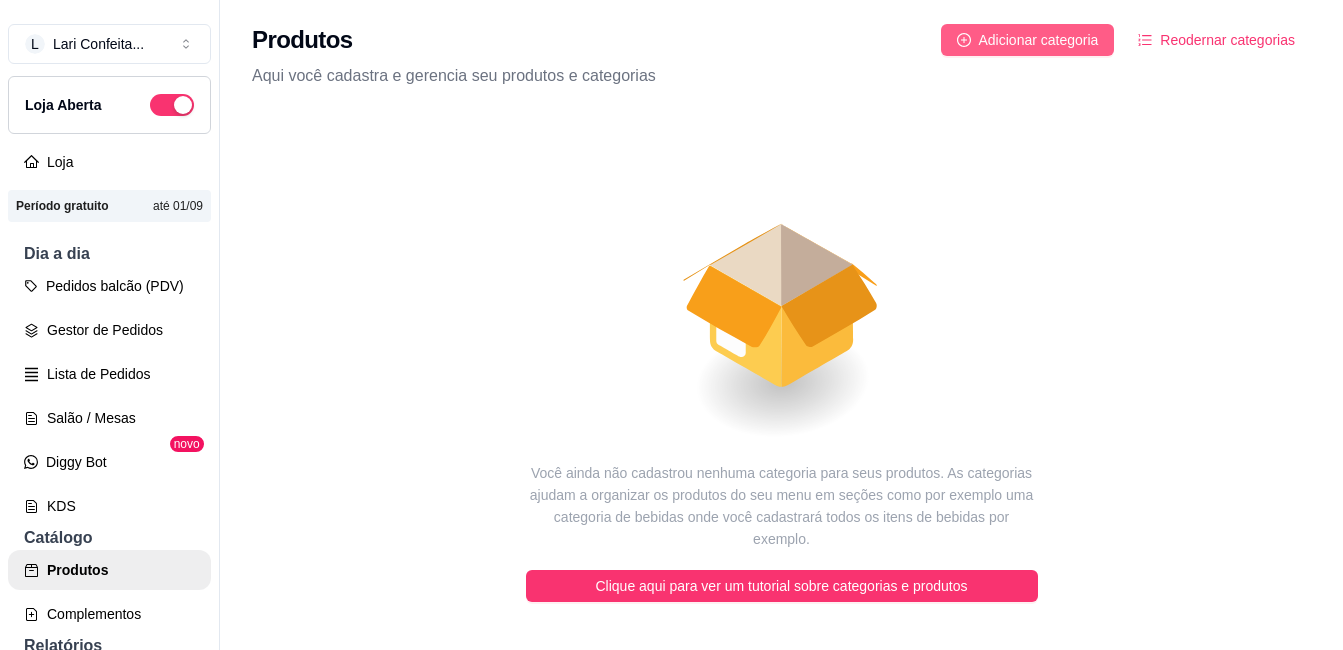 click on "Adicionar categoria" at bounding box center [1039, 40] 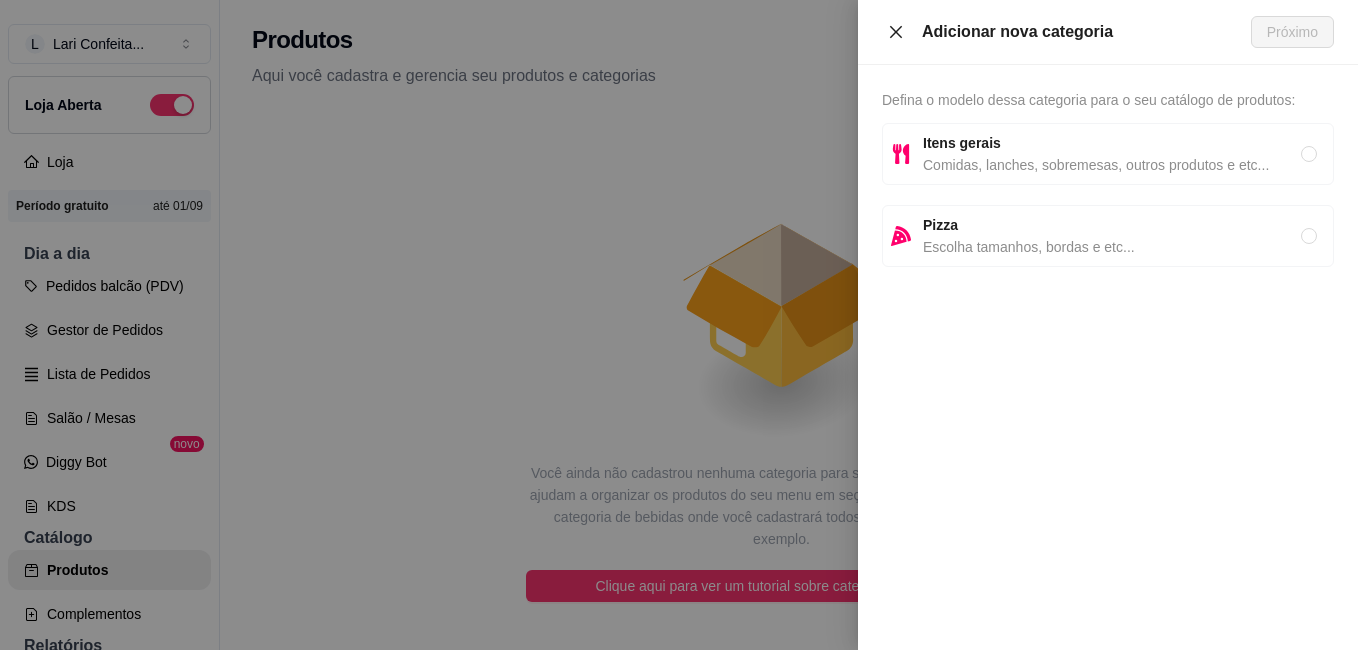 click 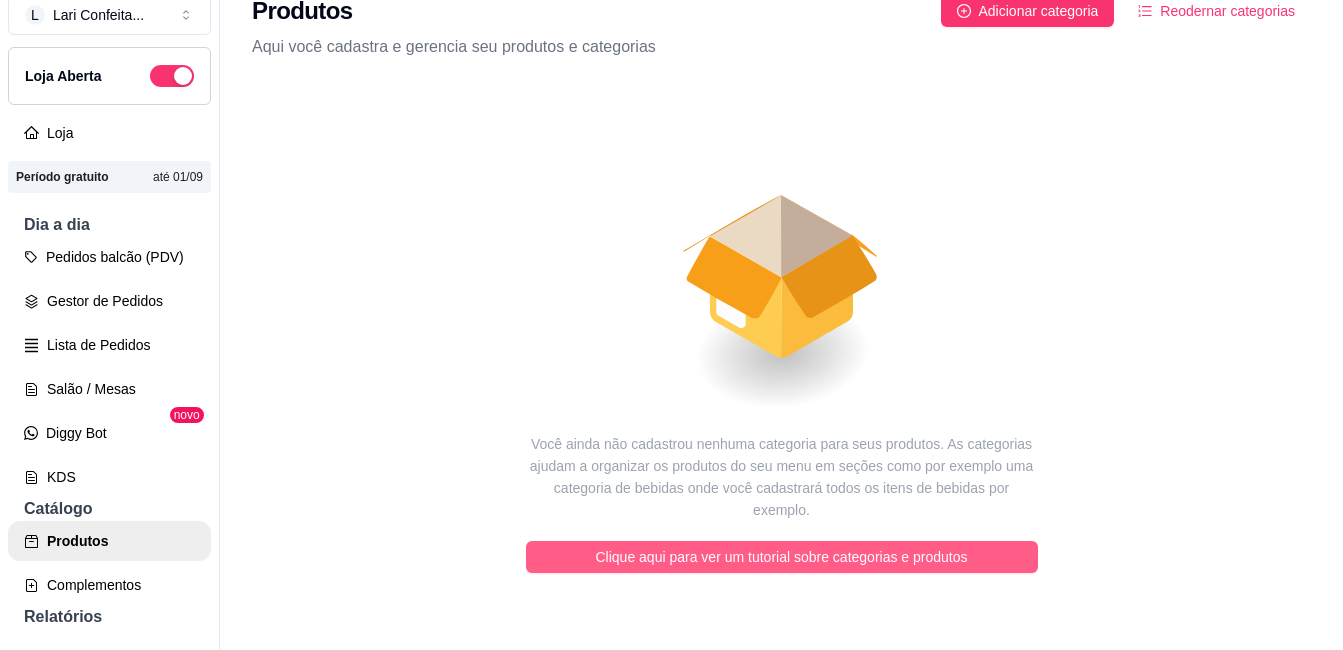 scroll, scrollTop: 32, scrollLeft: 0, axis: vertical 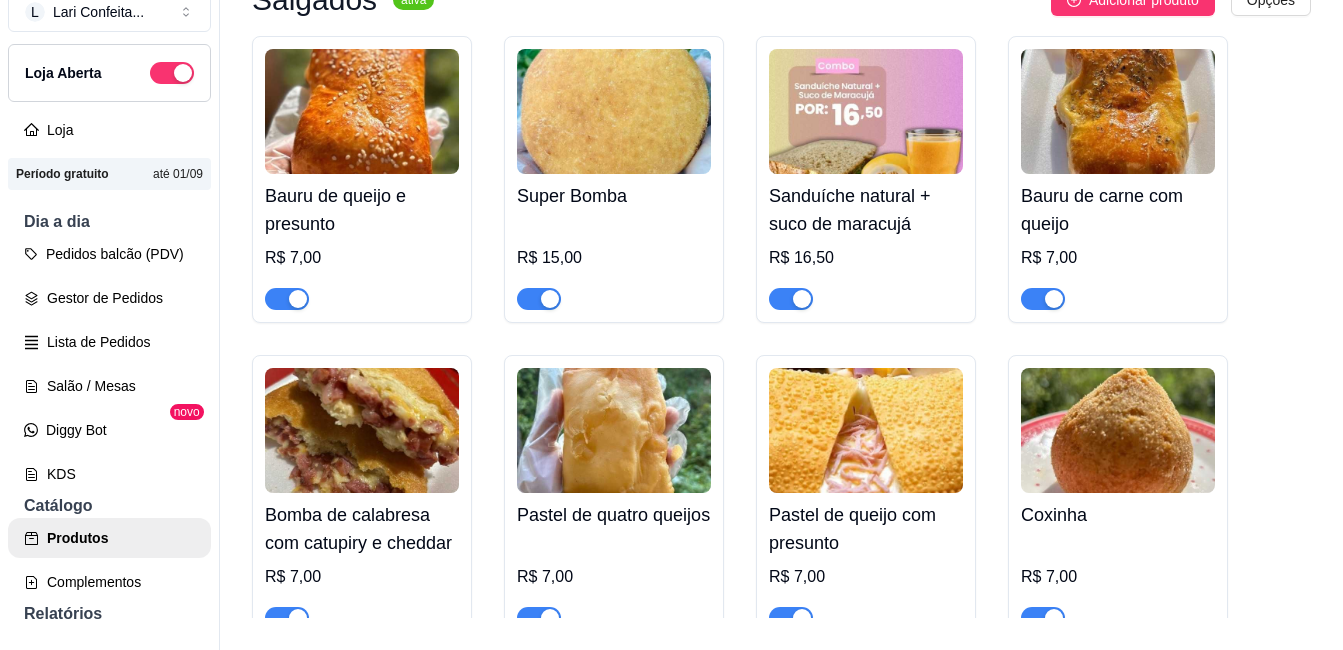 click on "Bauru de queijo e presunto   R$ 7,00 Super Bomba   R$ 15,00 Sanduíche natural + suco de maracujá   R$ 16,50 Bauru de carne com queijo   R$ 7,00 Bomba de calabresa com catupiry e cheddar   R$ 7,00 Pastel de quatro queijos   R$ 7,00 Pastel de queijo com presunto   R$ 7,00 Coxinha   R$ 7,00 Bomba   R$ 7,00 Pizza frita de queijo e presunto   R$ 7,00 Pizza frita de carne com queijo   R$ 7,00 Pizza frita de frango com queijo   R$ 7,00 Empada de frango   R$ 7,00 Pastel de carne   R$ 7,00 Pastel de frango   R$ 7,00 Pastel de queijo   R$ 7,00 Pastel de forno   R$ 7,00 Torta de frango   R$ 10,00 Sanduíche natural   R$ 10,00 Mini pizza de frango   R$ 7,00 Mini pizza de queijo   R$ 7,00 Mini pizza de queijo e presunto   R$ 7,00 Mini pizza especial   R$ 10,00 Coxinha + fatia de bolo chocolatuda + refri   R$ 24,00 R$ 22,00 Bolo de Laranja + um refrigerante de 1L   R$ 32,00 R$ 30,00 Mini pizza de calabresa   R$ 7,00" at bounding box center [781, 1132] 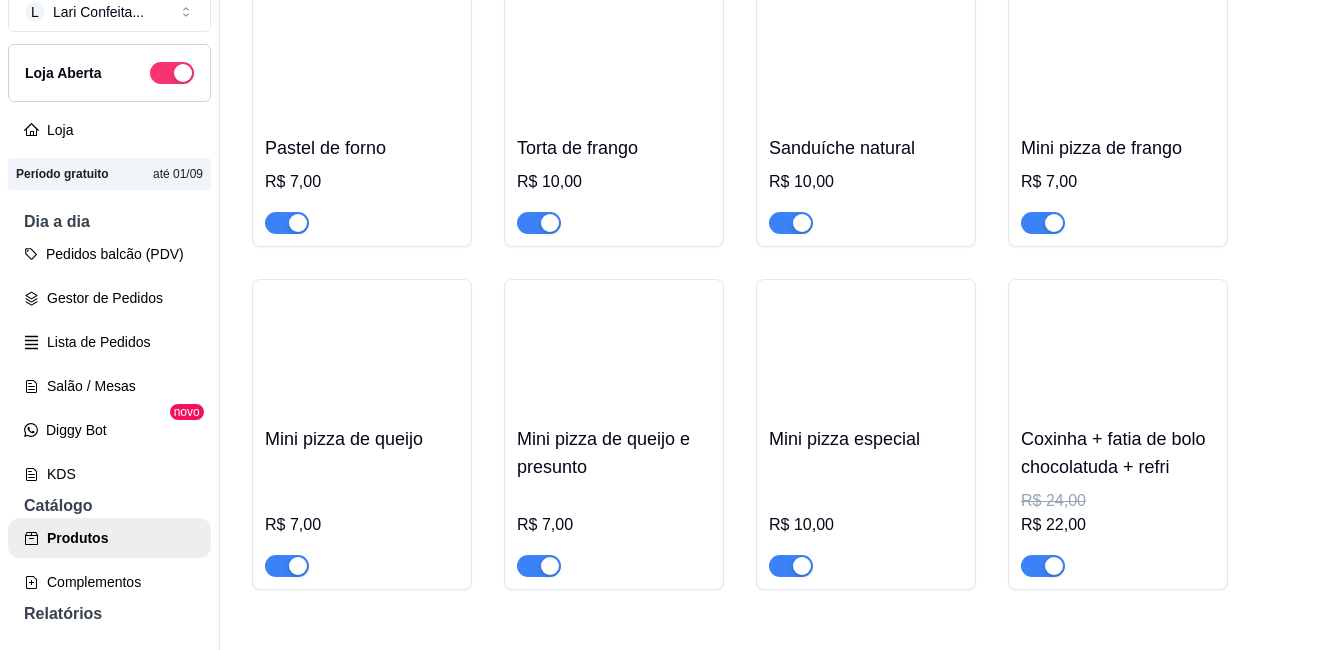 scroll, scrollTop: 0, scrollLeft: 0, axis: both 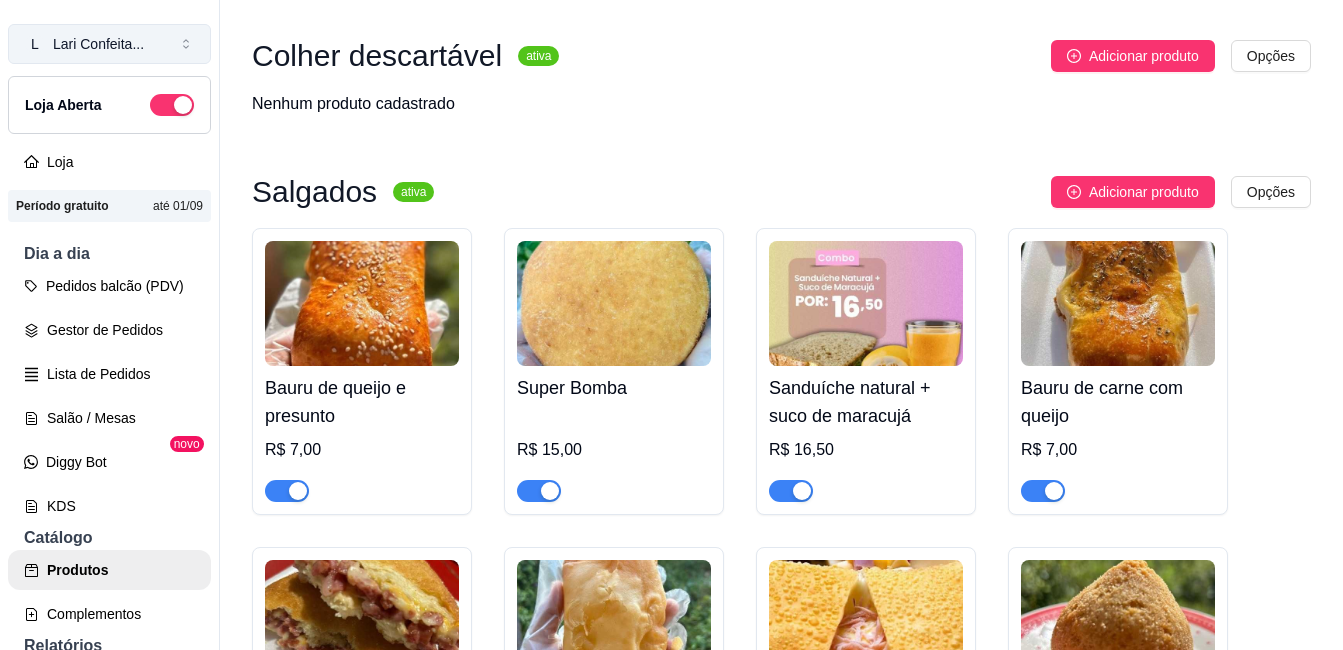 click on "L Lari Confeita ..." at bounding box center [109, 44] 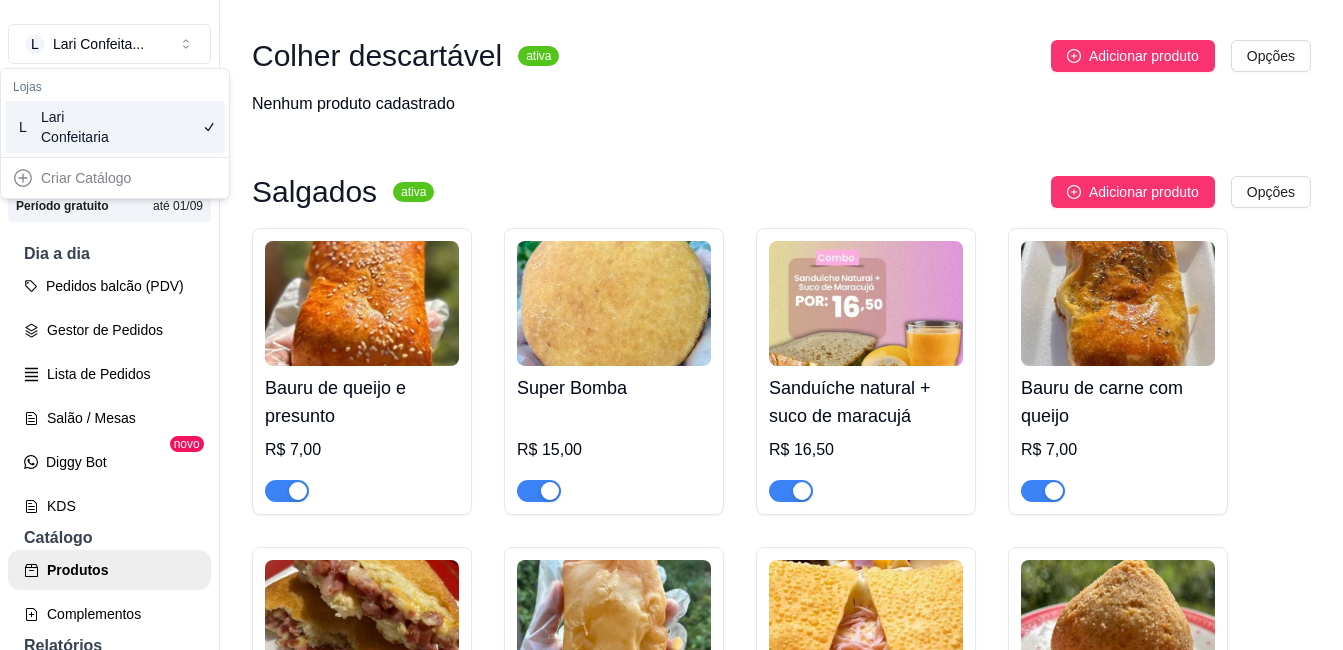 click on "Lari Confeitaria" at bounding box center (86, 127) 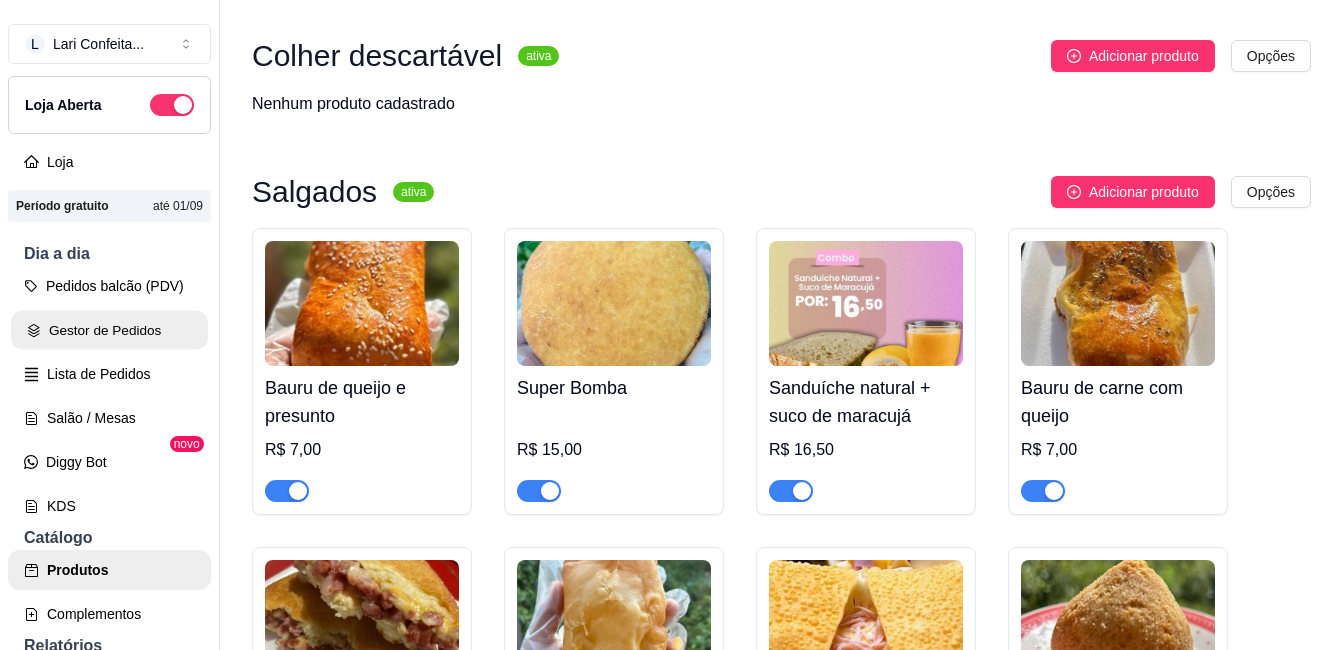 click on "Gestor de Pedidos" at bounding box center [109, 330] 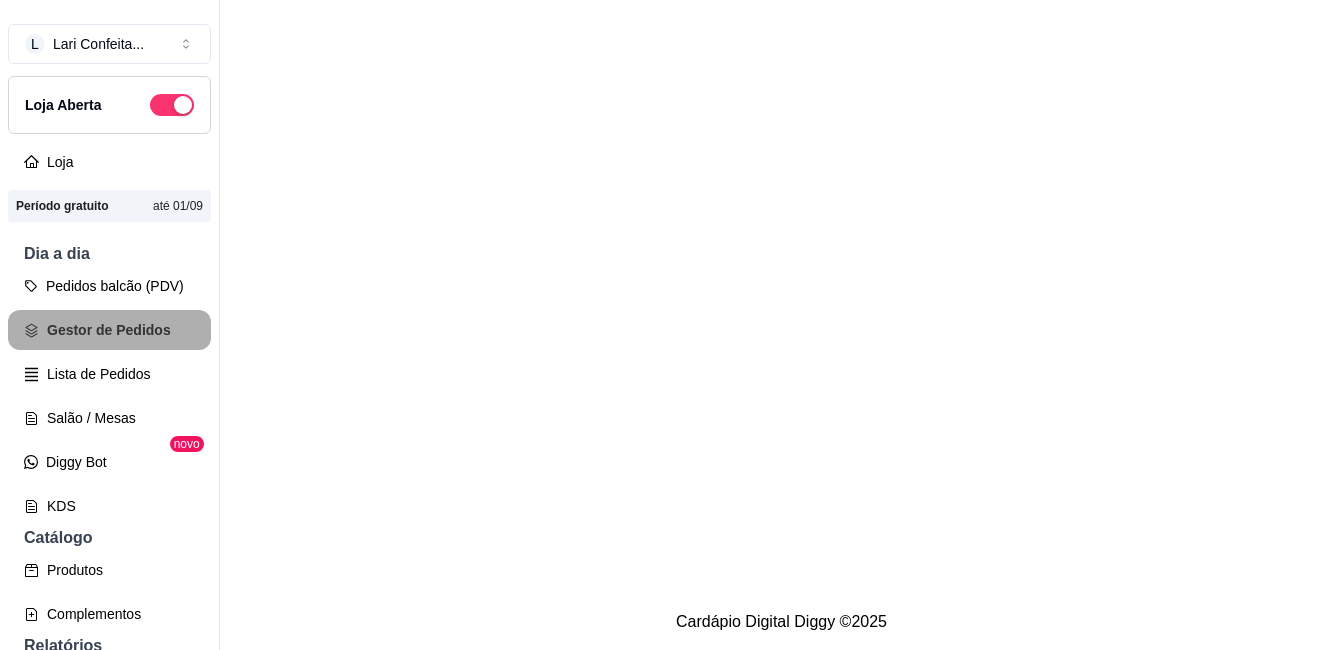 scroll, scrollTop: 0, scrollLeft: 0, axis: both 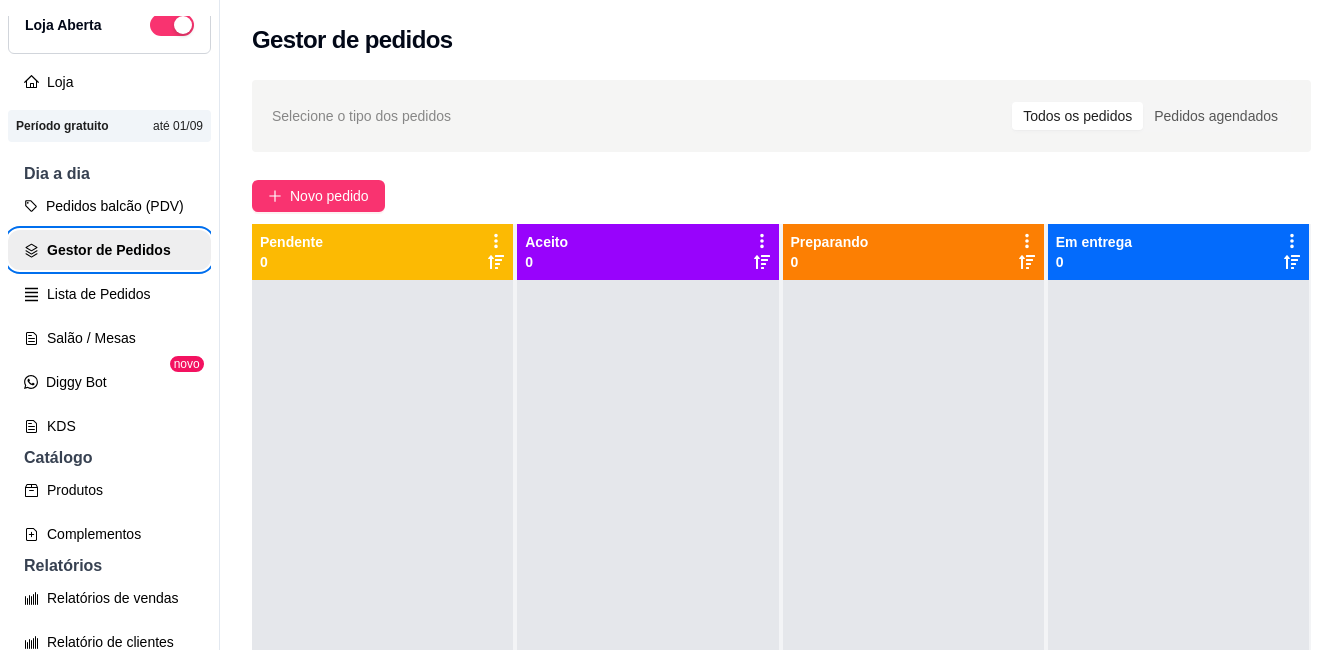 click at bounding box center (1178, 605) 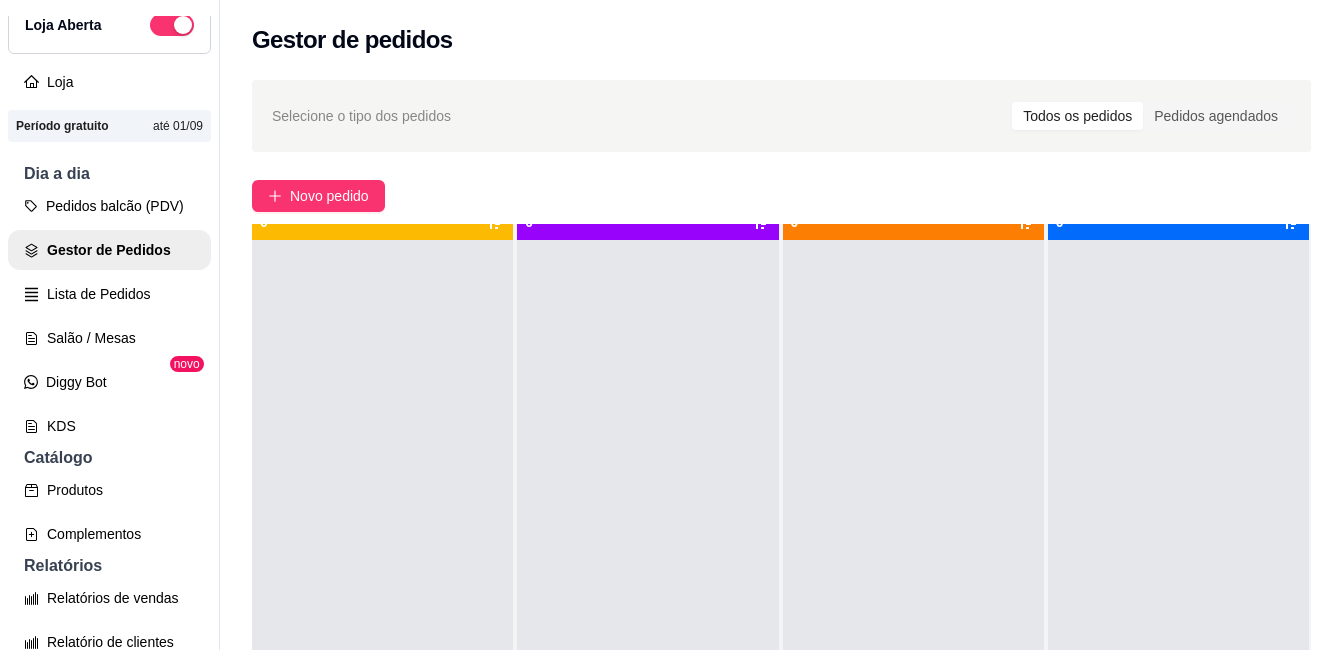 scroll, scrollTop: 56, scrollLeft: 0, axis: vertical 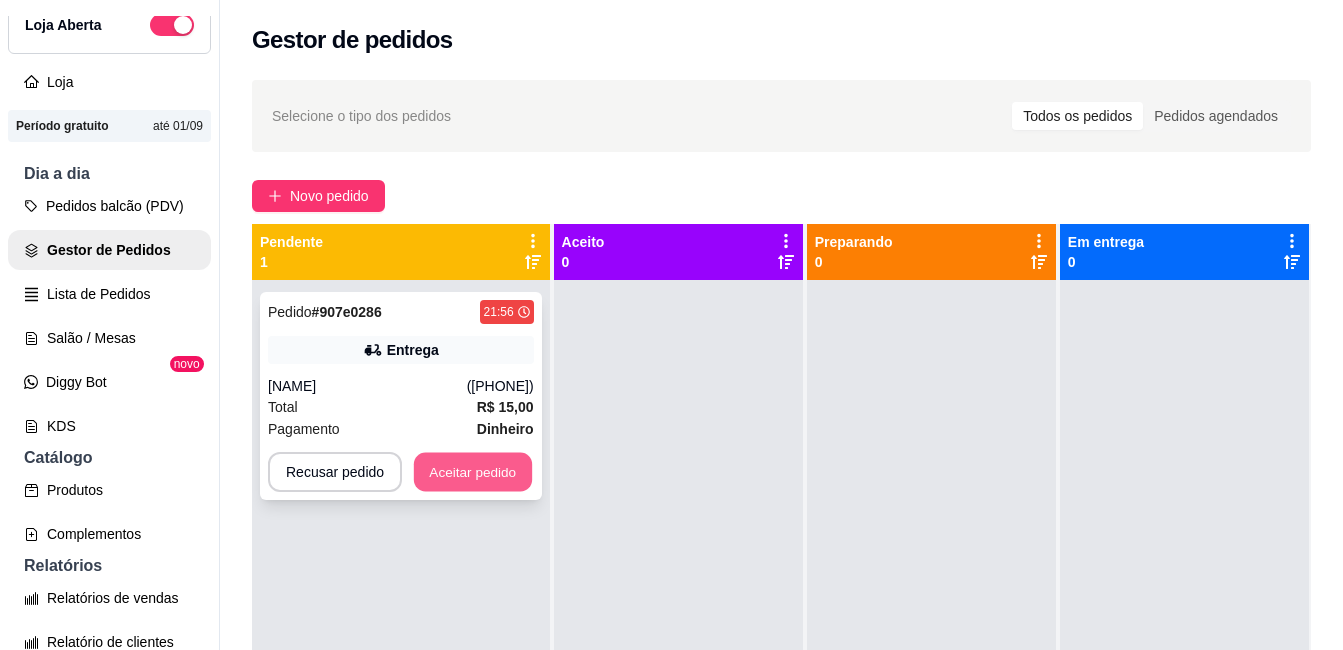 click on "Aceitar pedido" at bounding box center (473, 472) 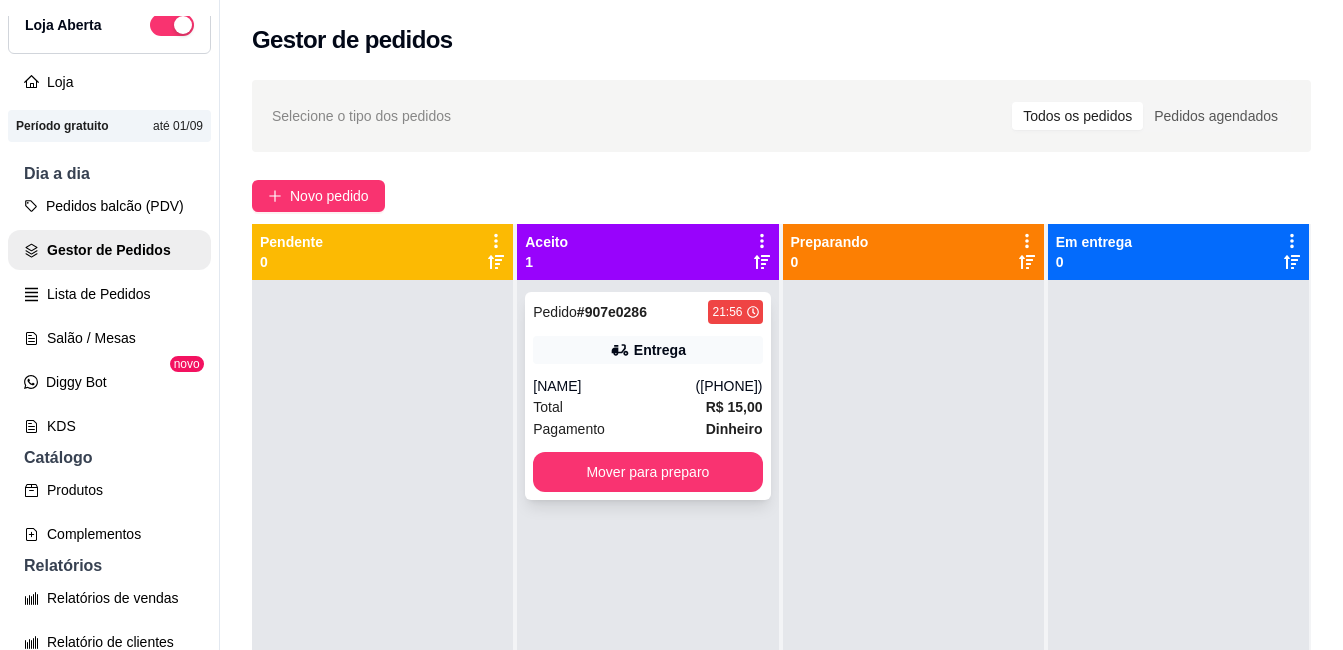 click on "Pedido  # [ORDER_ID] [TIME] Entrega [NAME] ([PHONE]) Total R$ [PRICE] Pagamento Dinheiro Mover para preparo" at bounding box center (647, 396) 